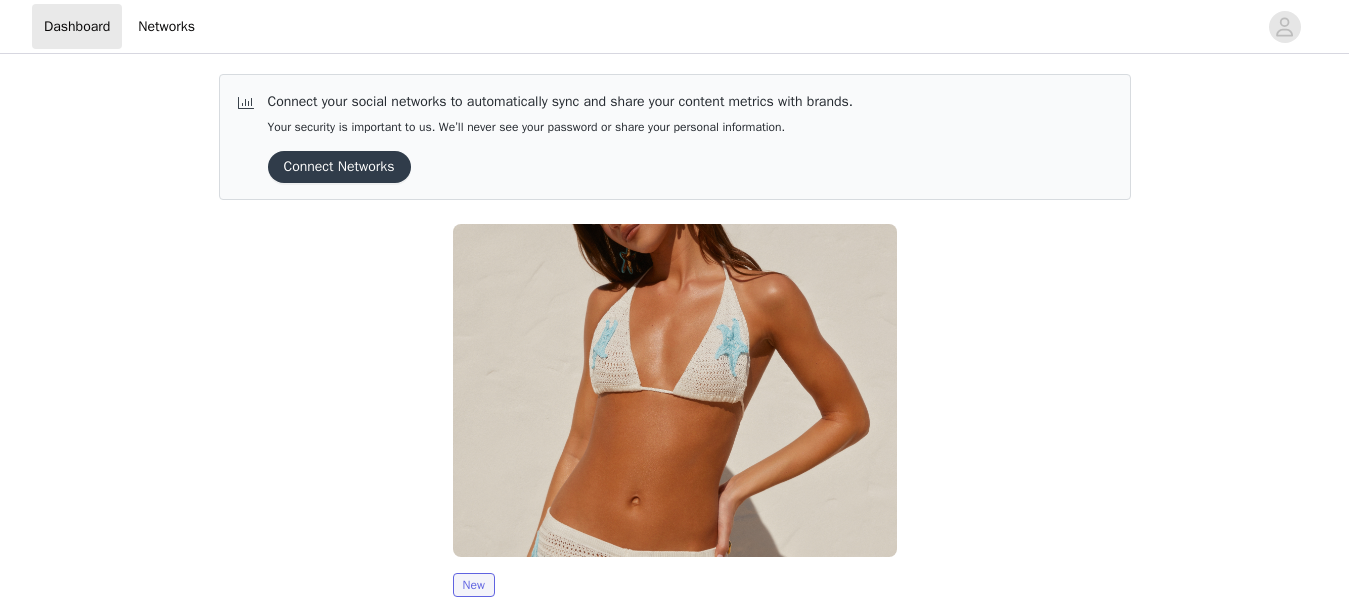 scroll, scrollTop: 0, scrollLeft: 0, axis: both 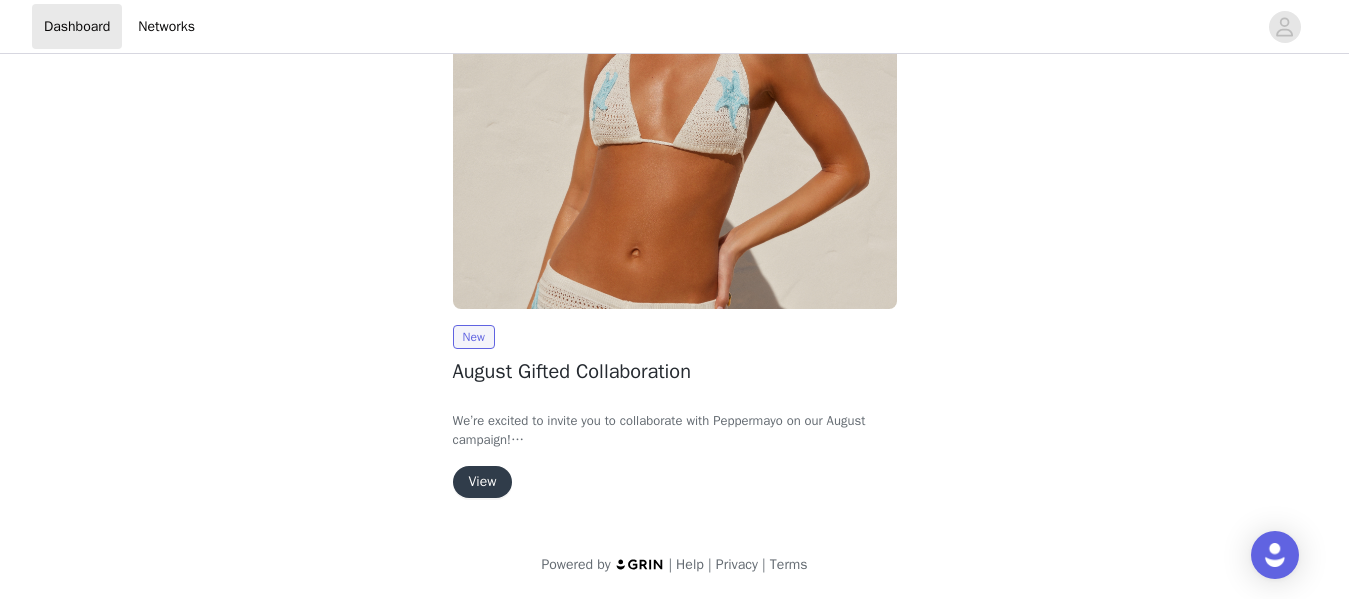 click on "View" at bounding box center [483, 482] 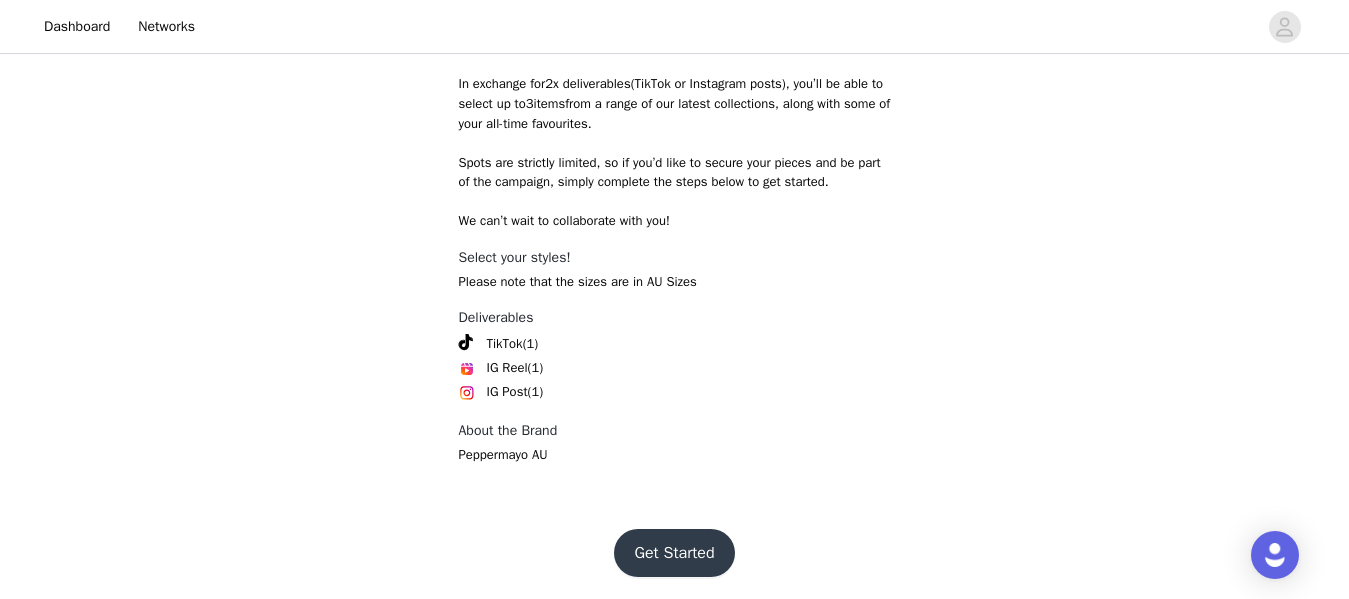scroll, scrollTop: 918, scrollLeft: 0, axis: vertical 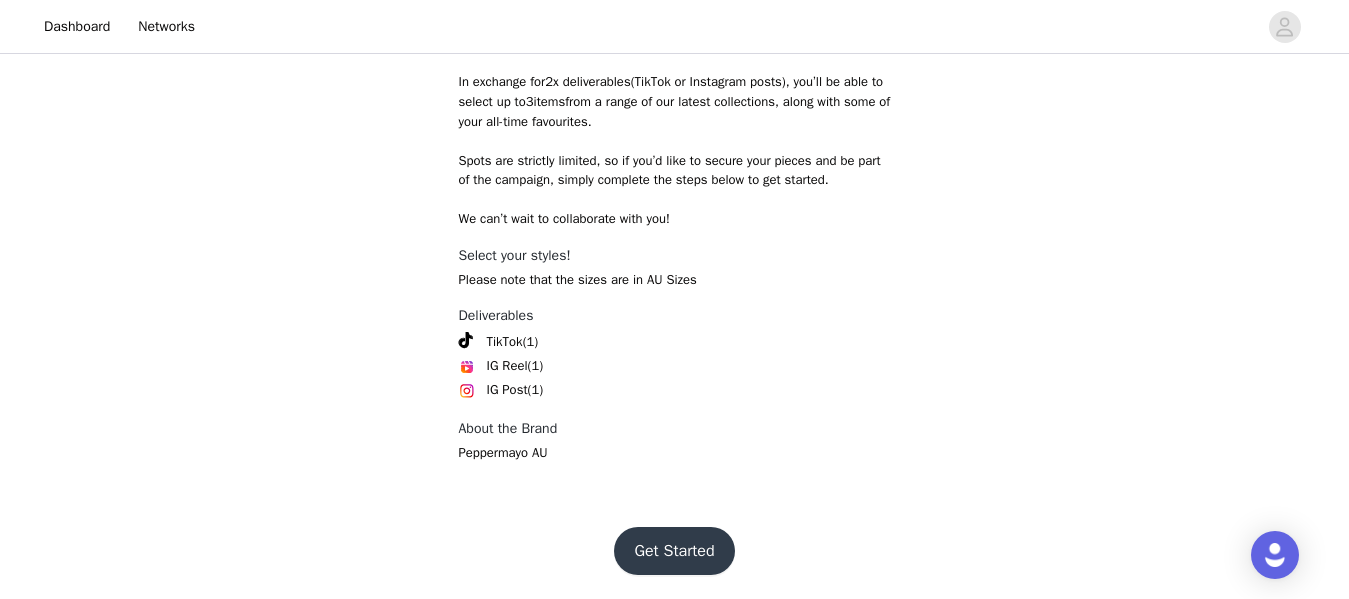 drag, startPoint x: 661, startPoint y: 512, endPoint x: 666, endPoint y: 539, distance: 27.45906 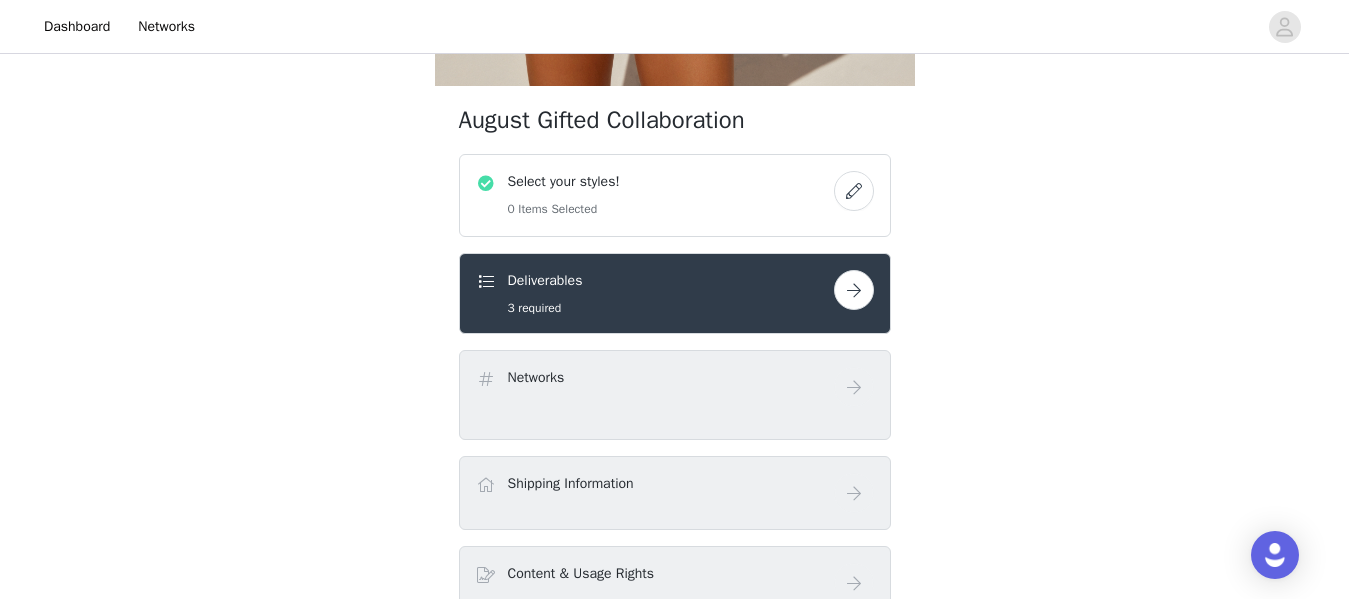 scroll, scrollTop: 690, scrollLeft: 0, axis: vertical 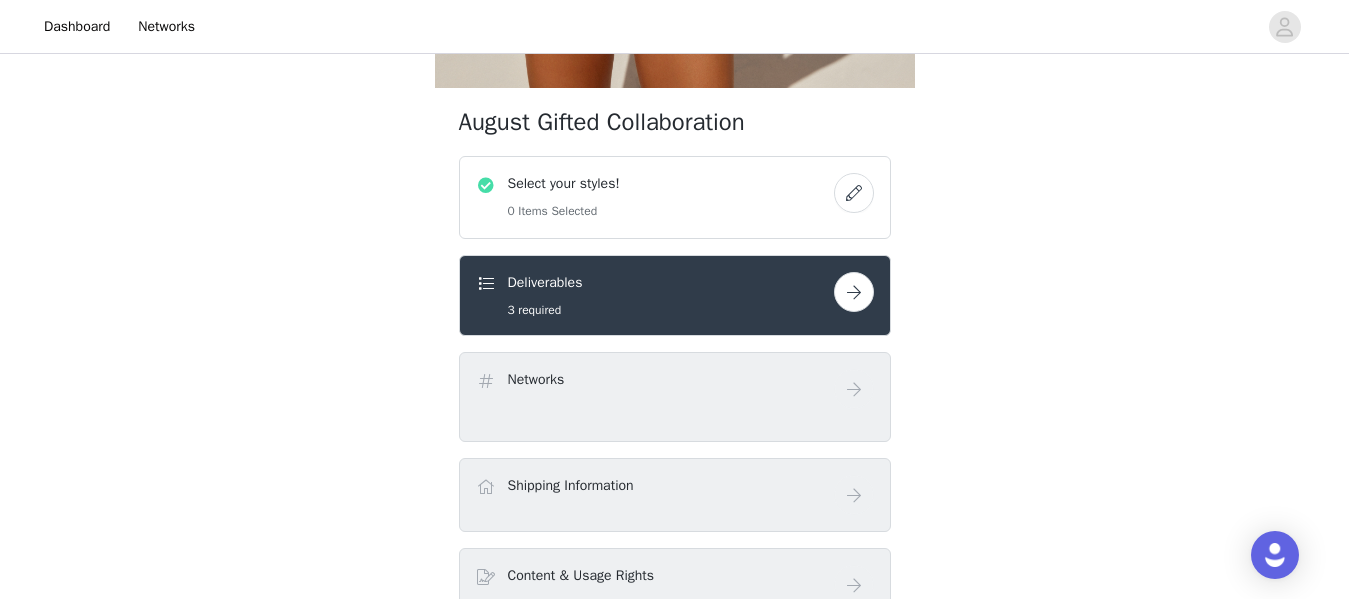 click on "Select your styles!   0 Items Selected" at bounding box center [655, 197] 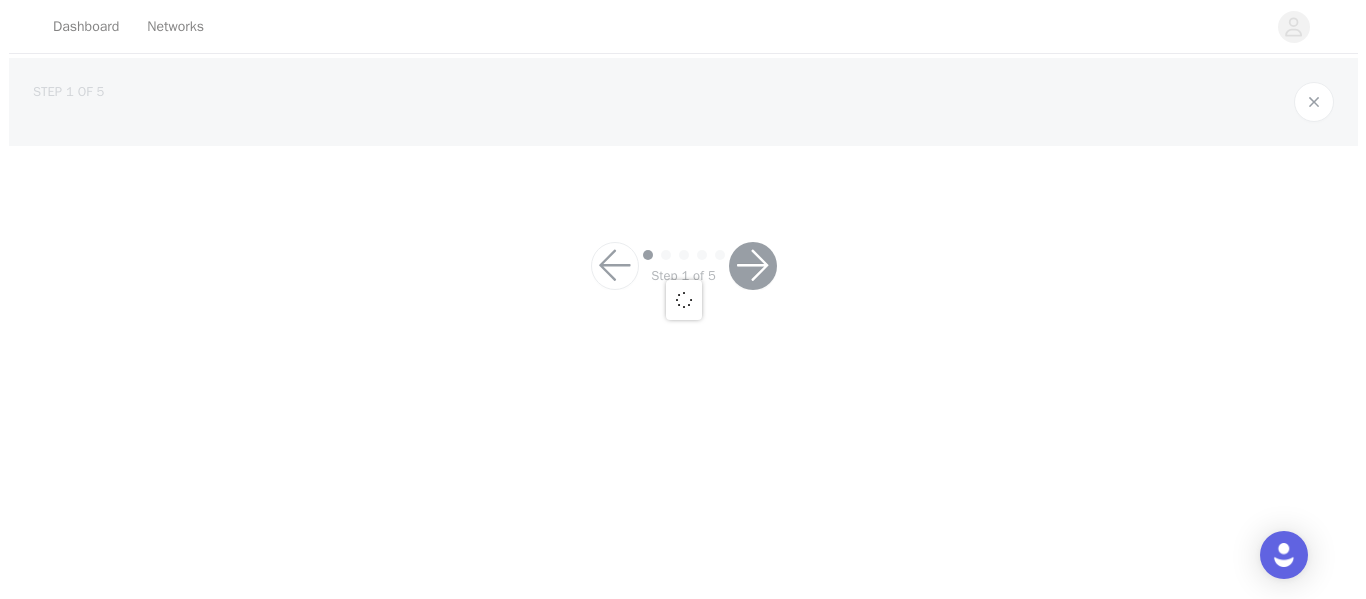 scroll, scrollTop: 0, scrollLeft: 0, axis: both 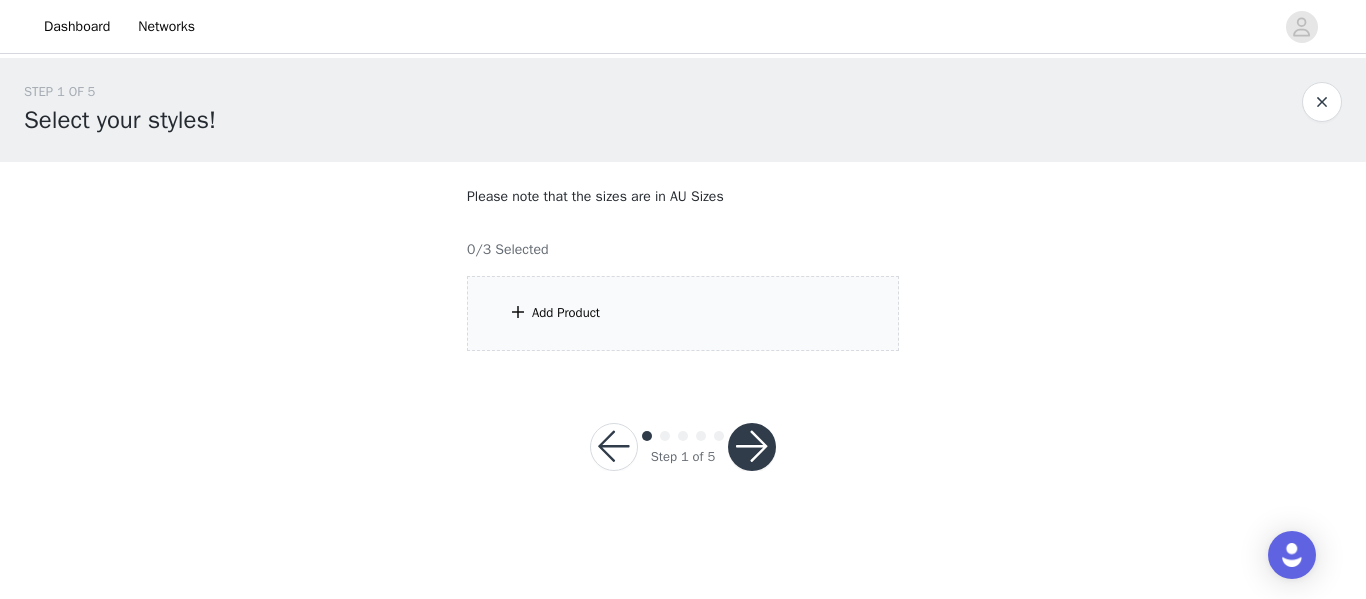 click on "Add Product" at bounding box center (683, 313) 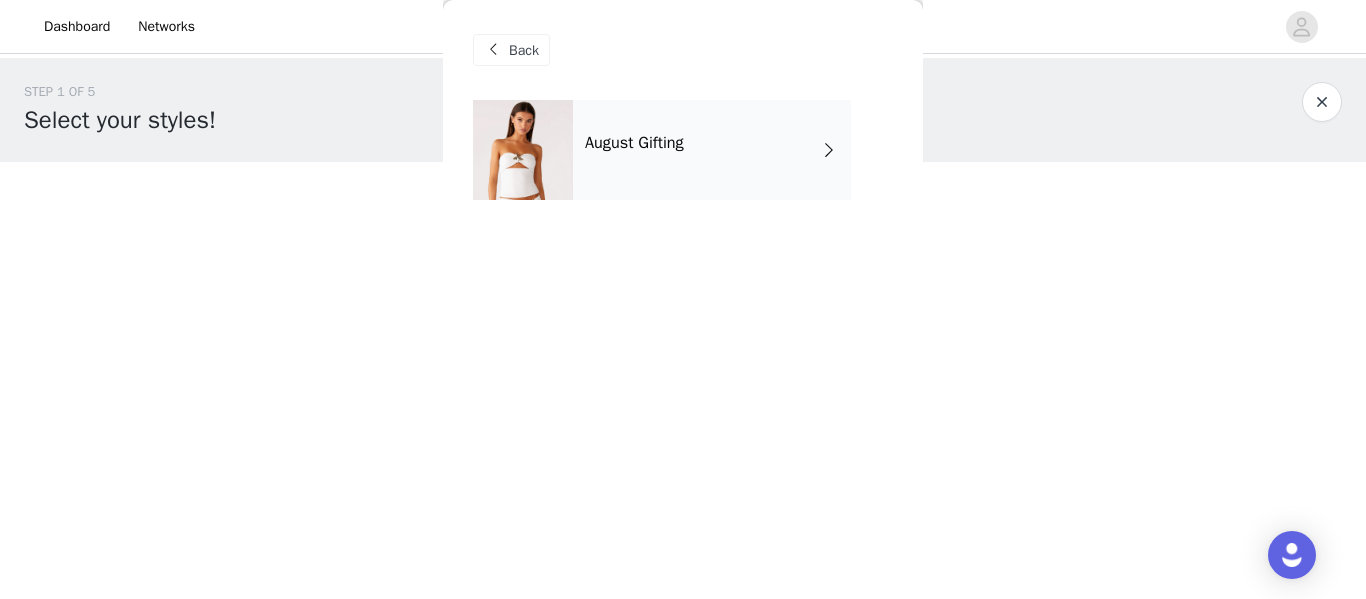 click on "Back" at bounding box center (524, 50) 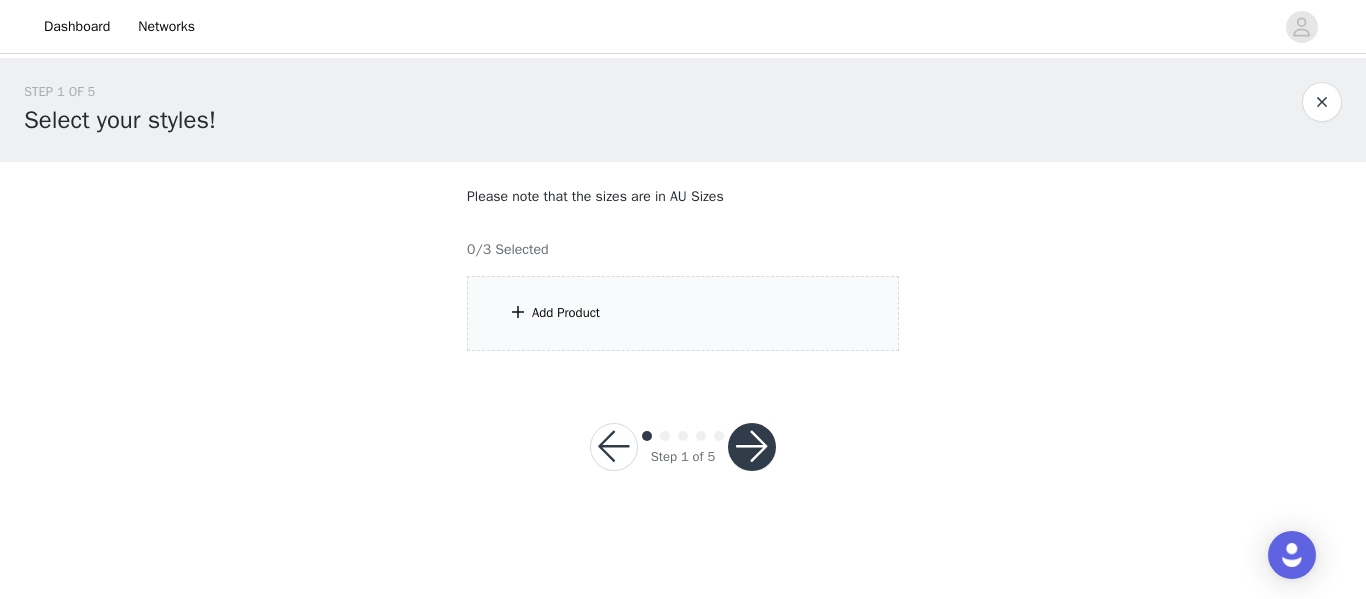 click on "Add Product" at bounding box center (683, 313) 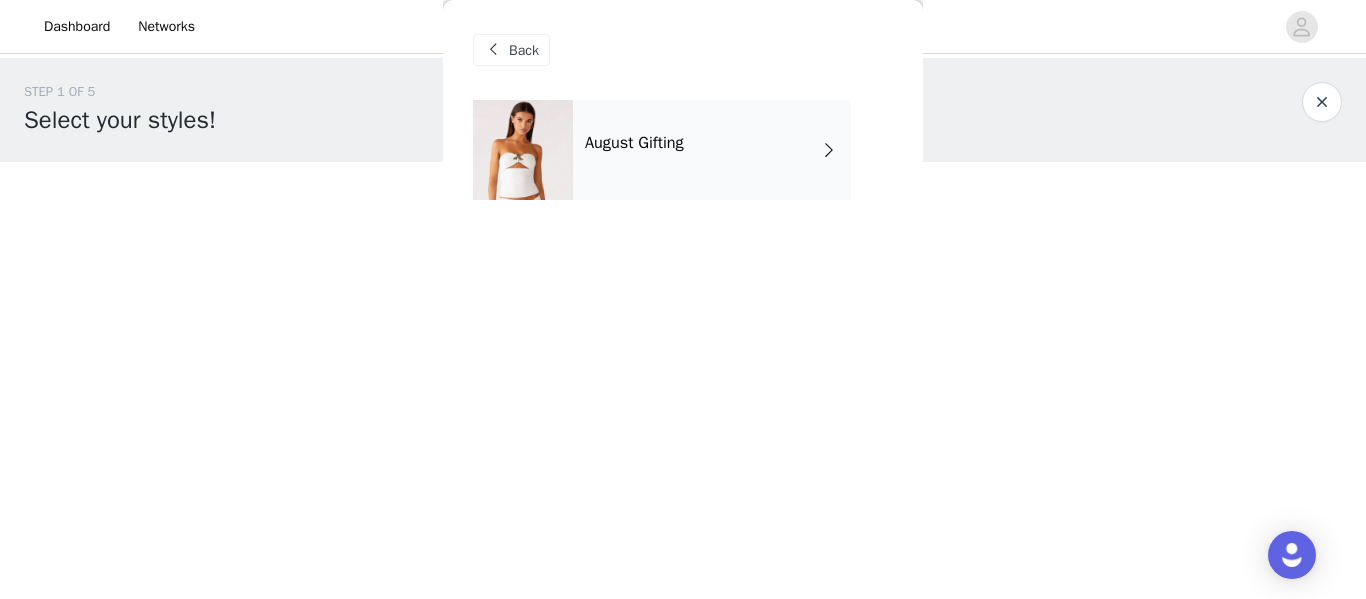click on "August Gifting" at bounding box center (712, 150) 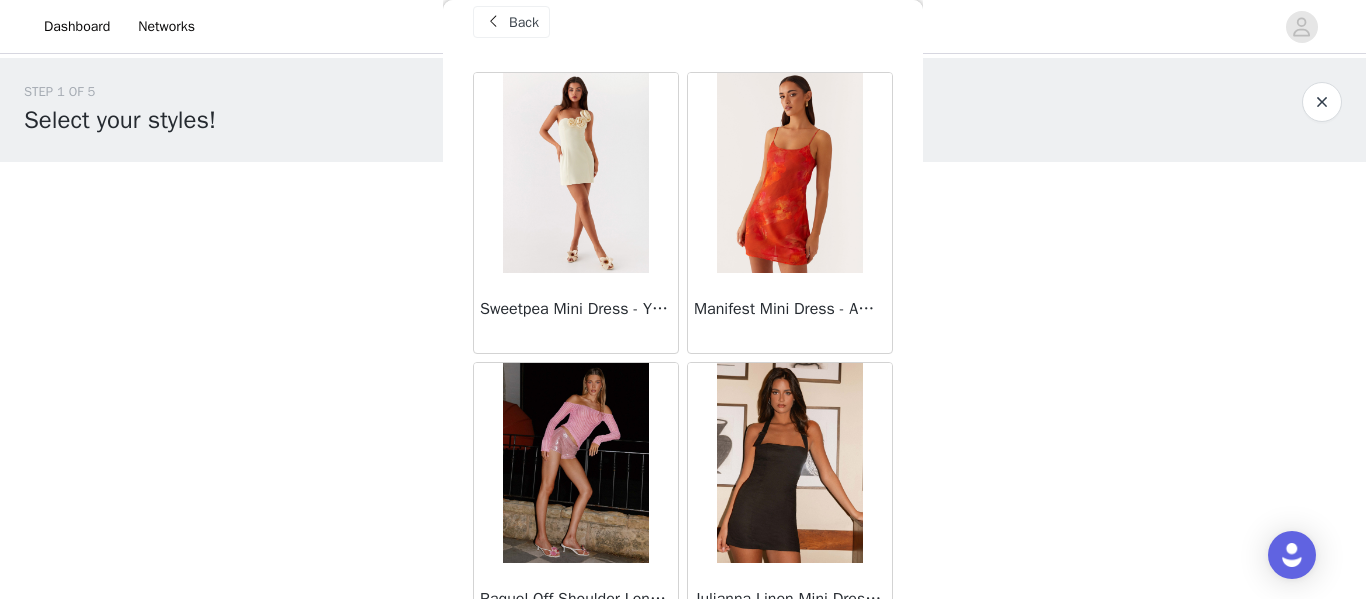 scroll, scrollTop: 32, scrollLeft: 0, axis: vertical 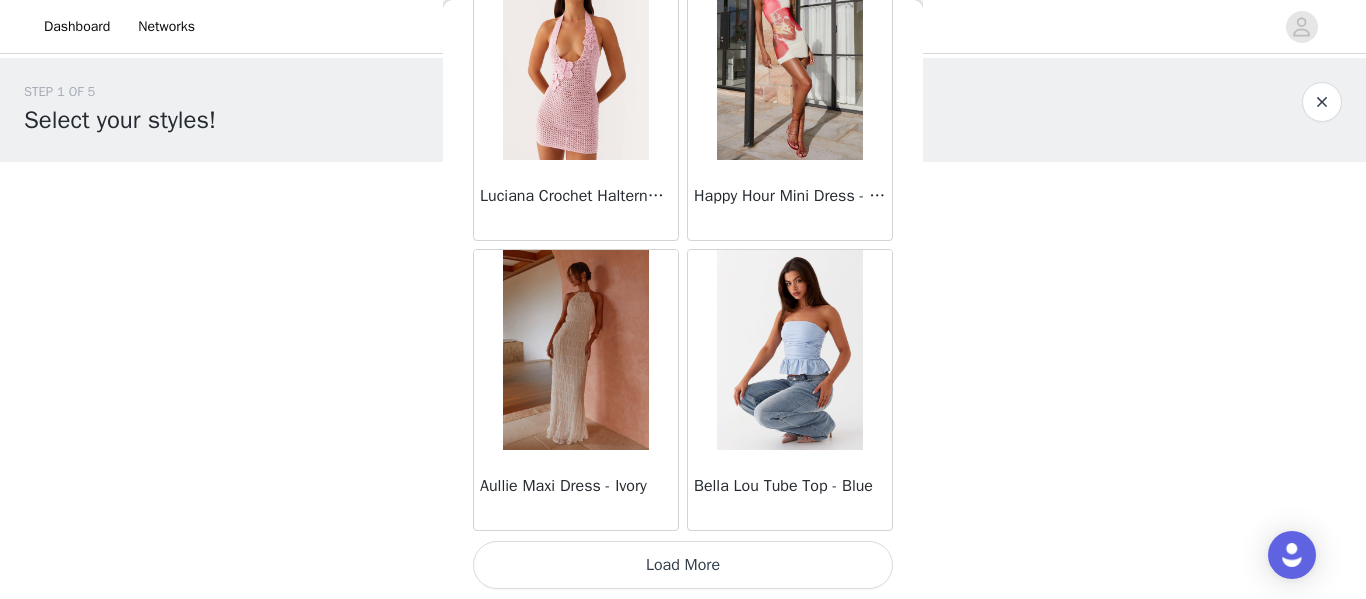 click on "Load More" at bounding box center [683, 565] 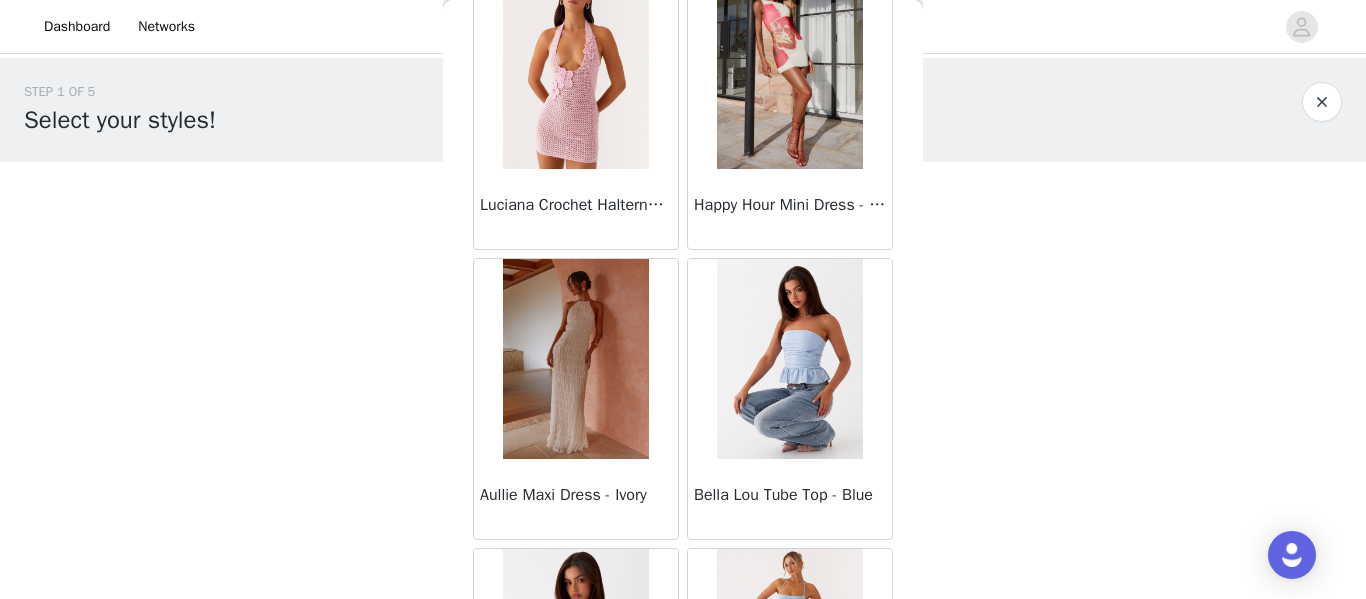 scroll, scrollTop: 2461, scrollLeft: 0, axis: vertical 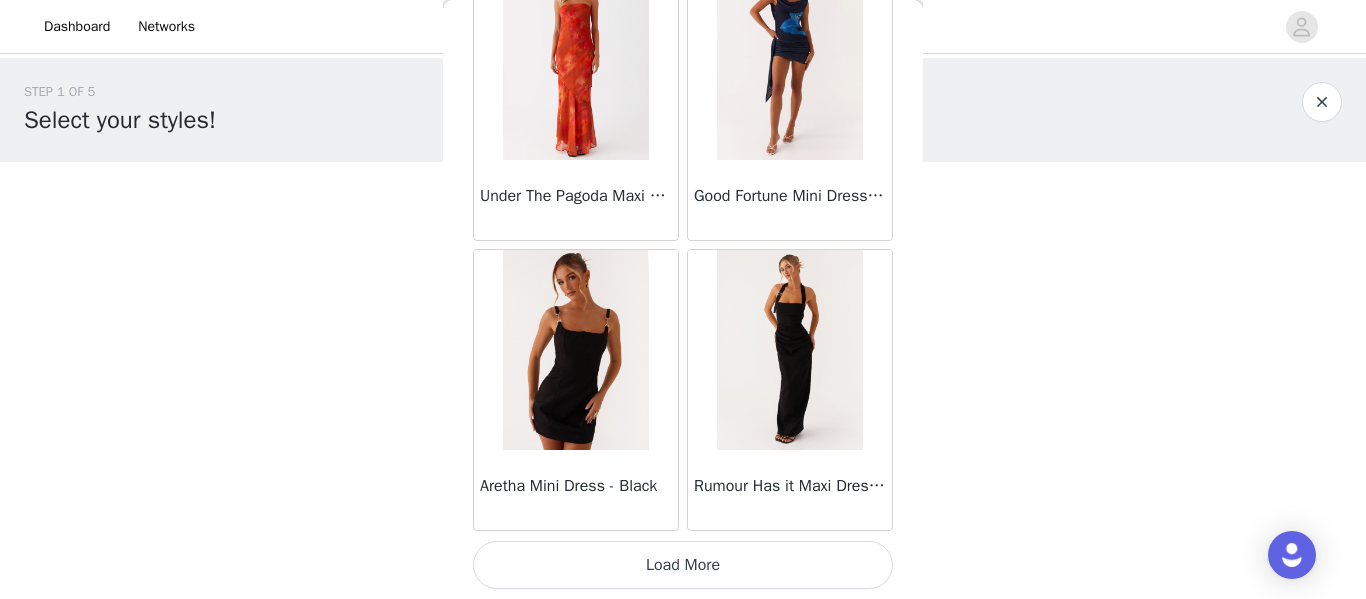 click on "Load More" at bounding box center [683, 565] 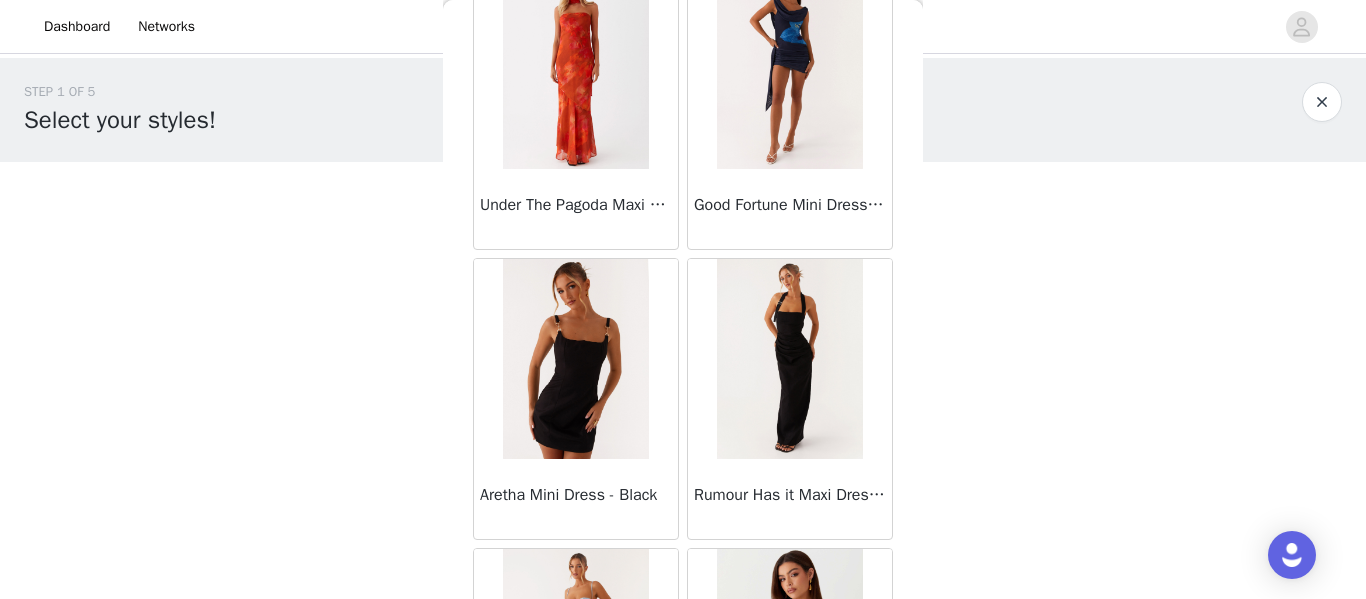 scroll, scrollTop: 5361, scrollLeft: 0, axis: vertical 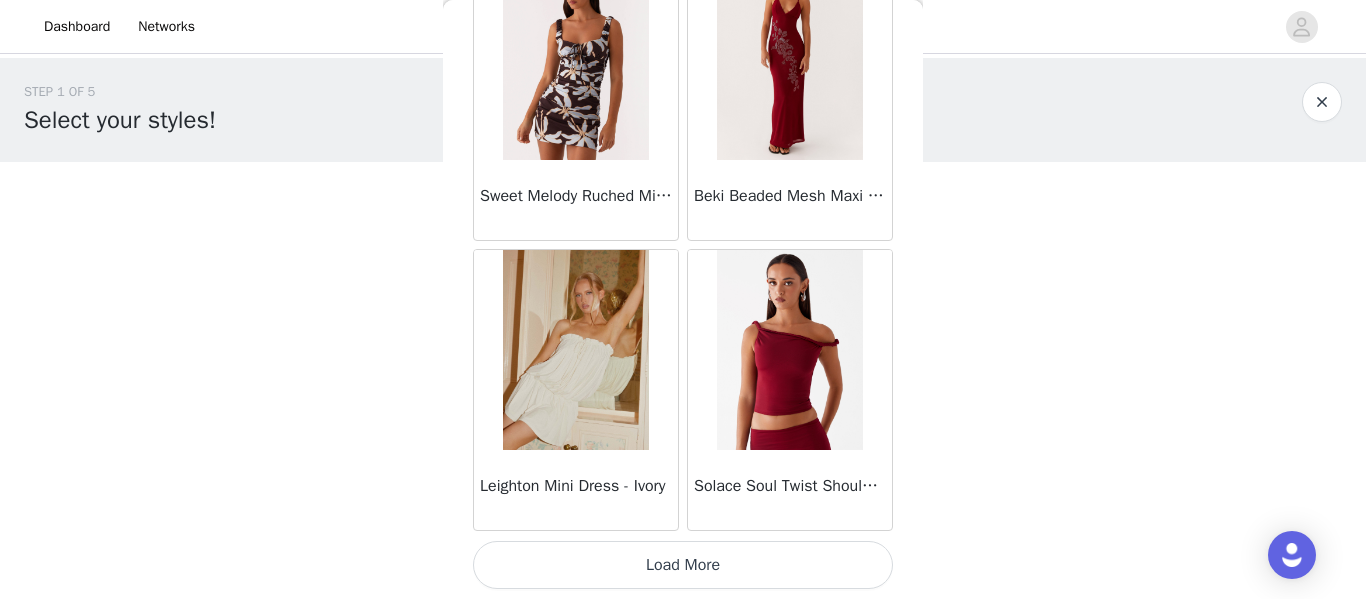 click on "Load More" at bounding box center [683, 565] 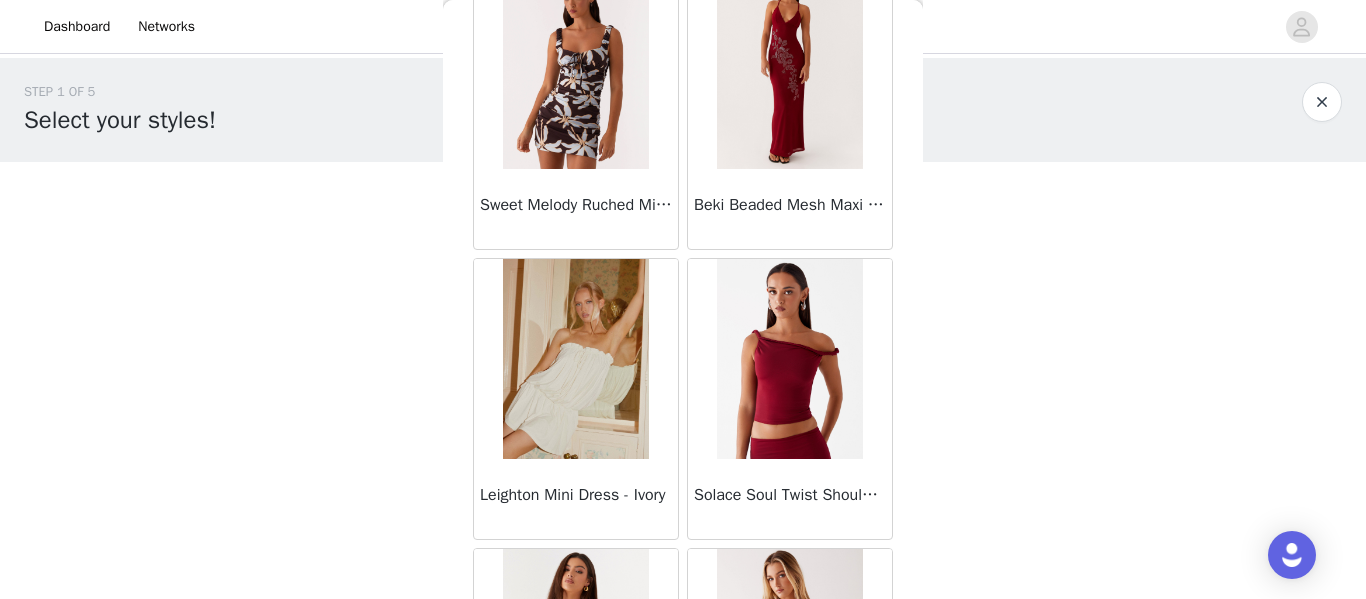 scroll, scrollTop: 8261, scrollLeft: 0, axis: vertical 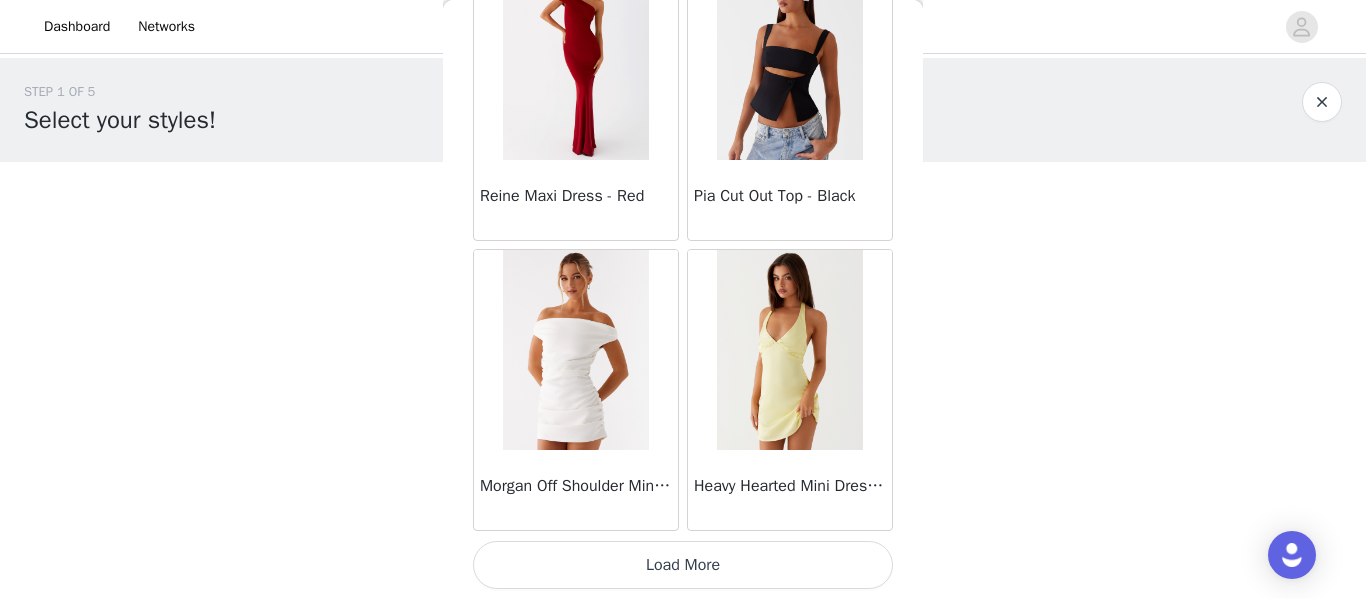 click on "Load More" at bounding box center (683, 565) 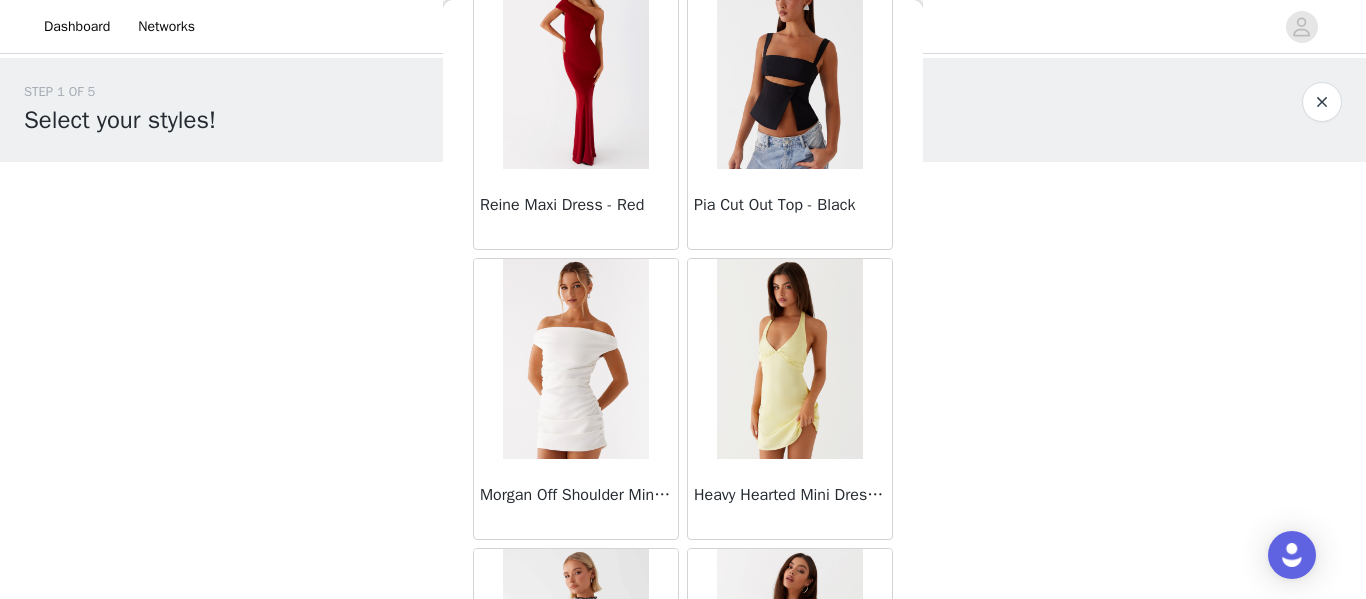scroll, scrollTop: 11161, scrollLeft: 0, axis: vertical 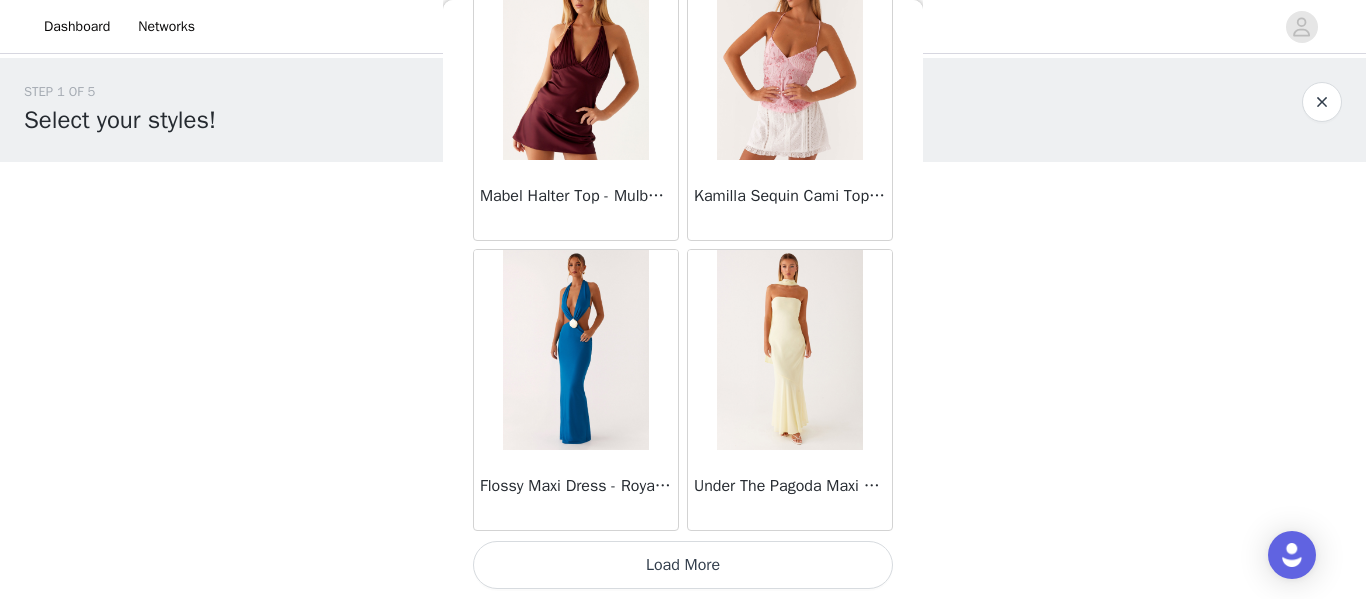 click on "Load More" at bounding box center [683, 565] 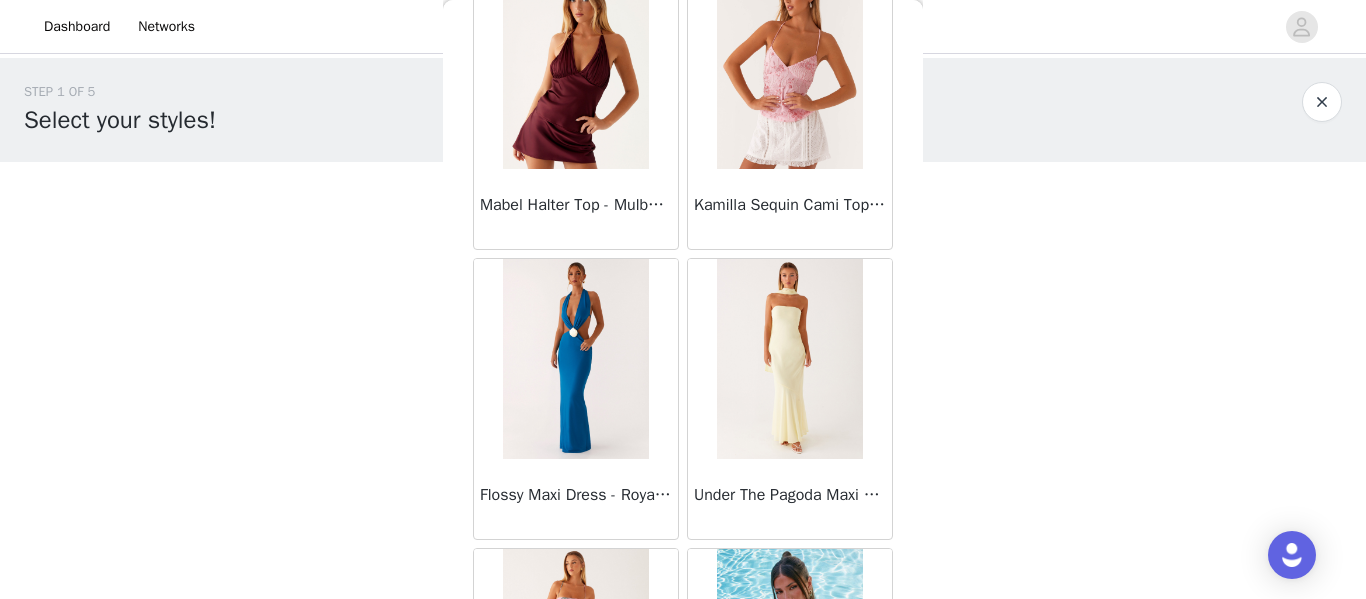 scroll, scrollTop: 14061, scrollLeft: 0, axis: vertical 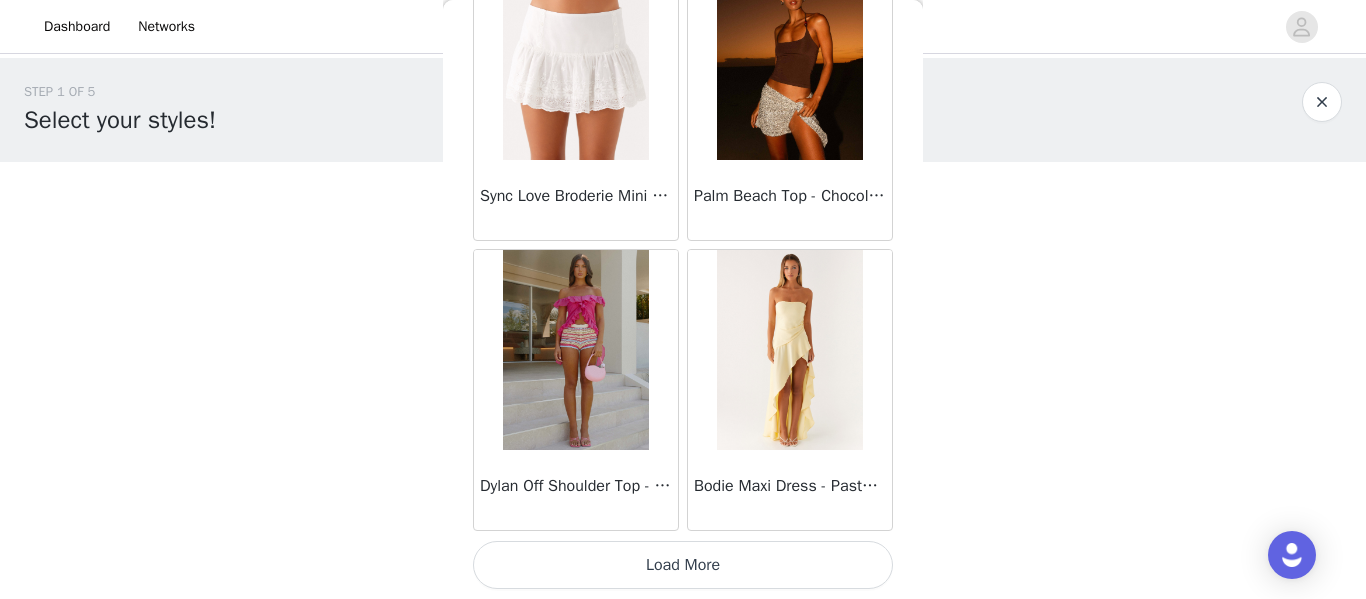 click on "Load More" at bounding box center (683, 565) 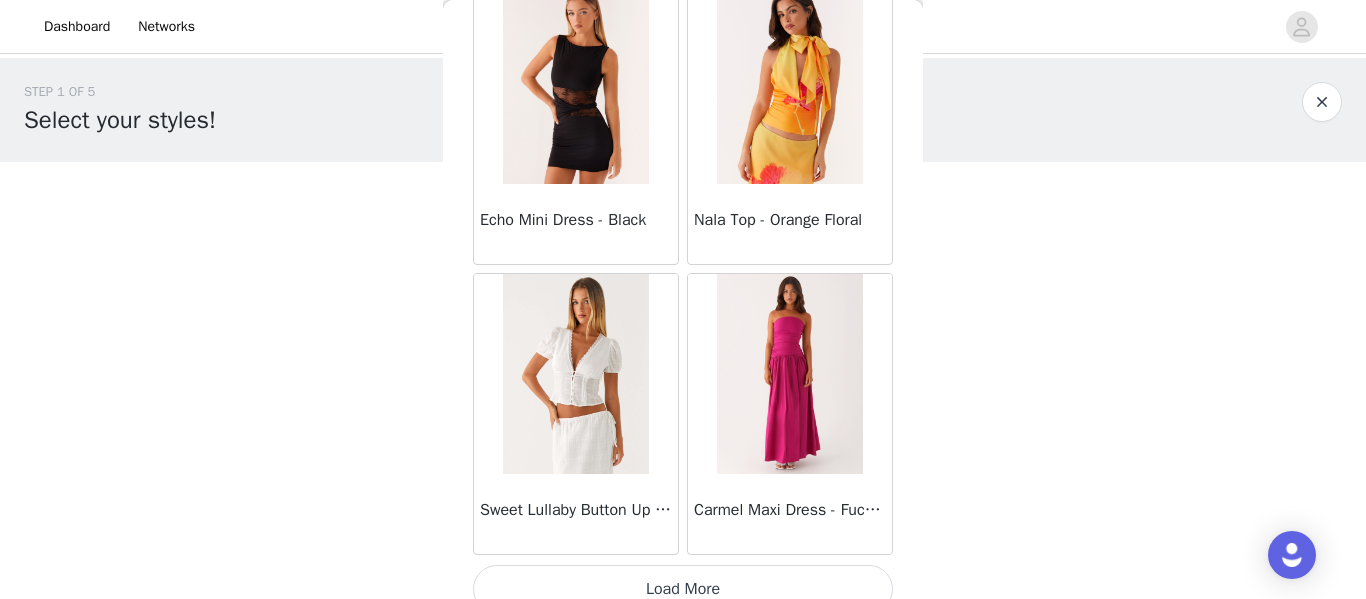 scroll, scrollTop: 19861, scrollLeft: 0, axis: vertical 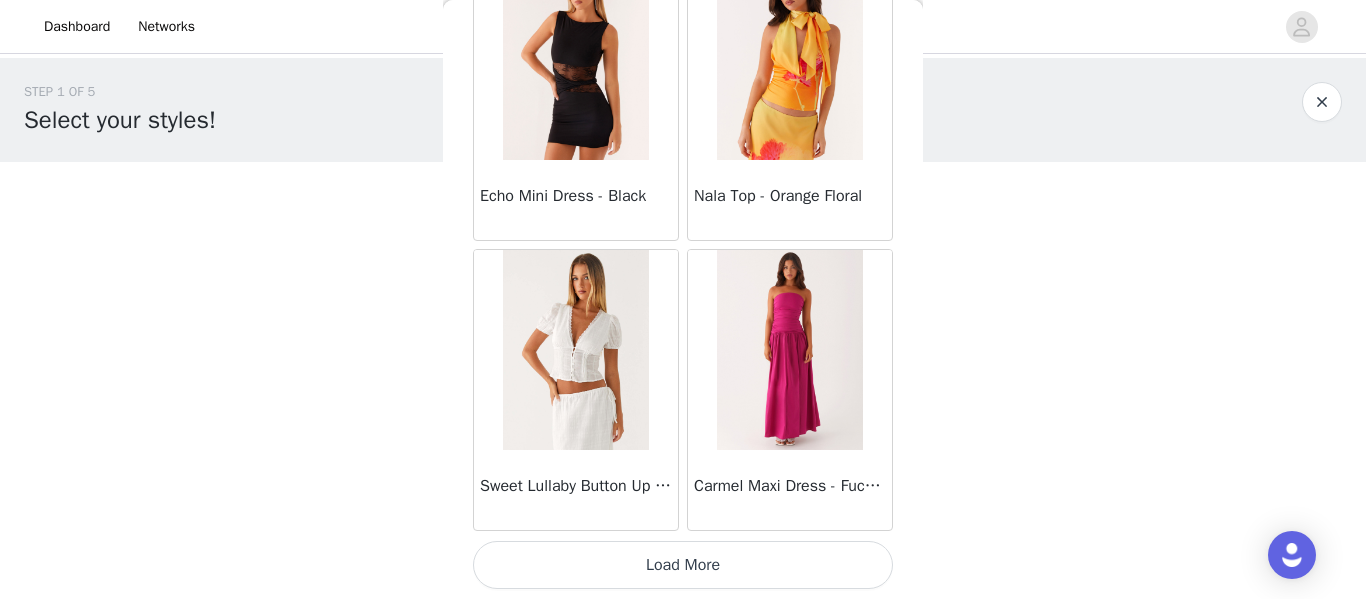 click on "Load More" at bounding box center [683, 565] 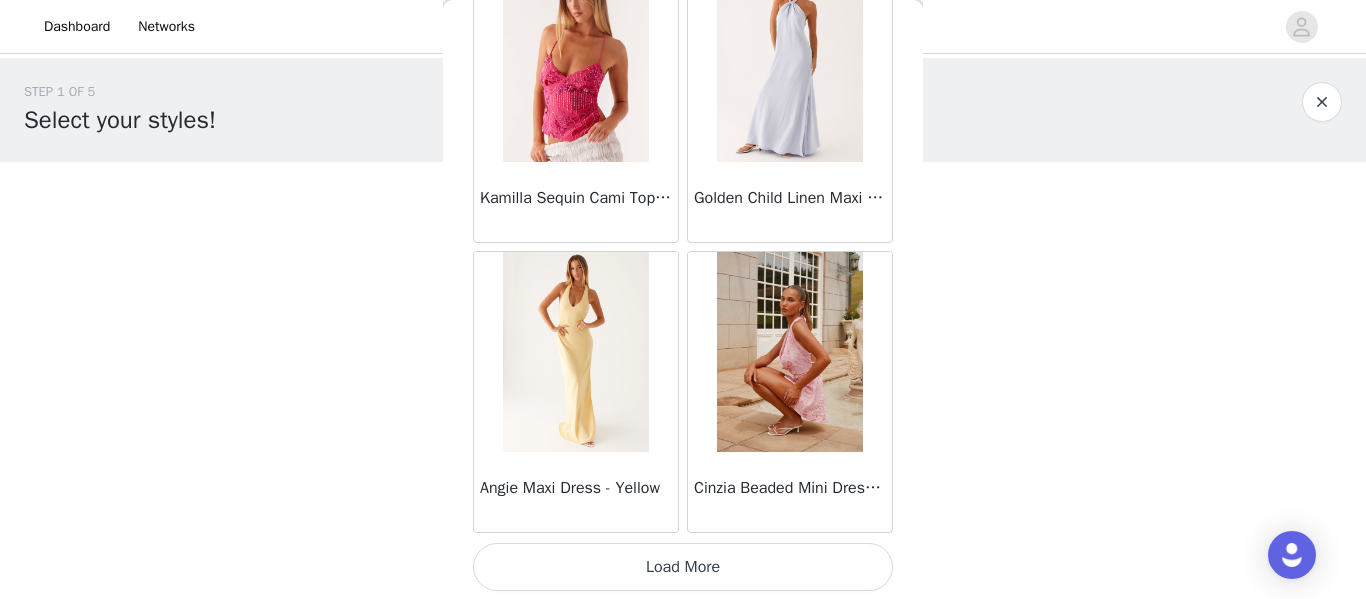 scroll, scrollTop: 22761, scrollLeft: 0, axis: vertical 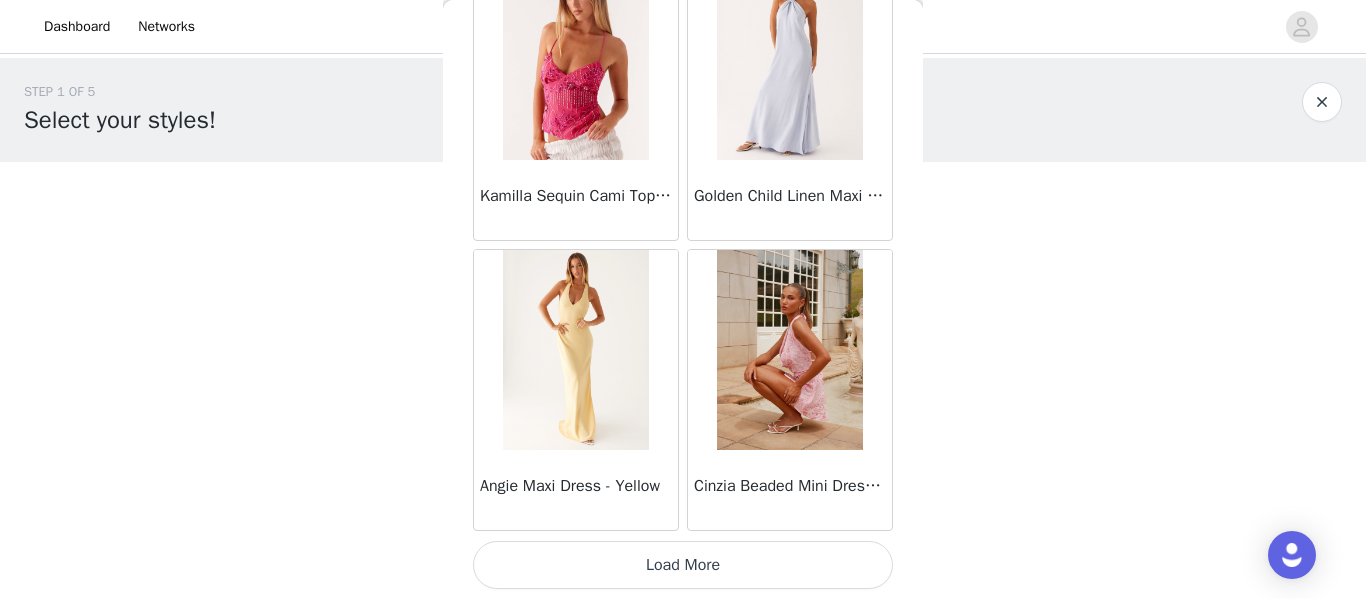 click on "Load More" at bounding box center [683, 565] 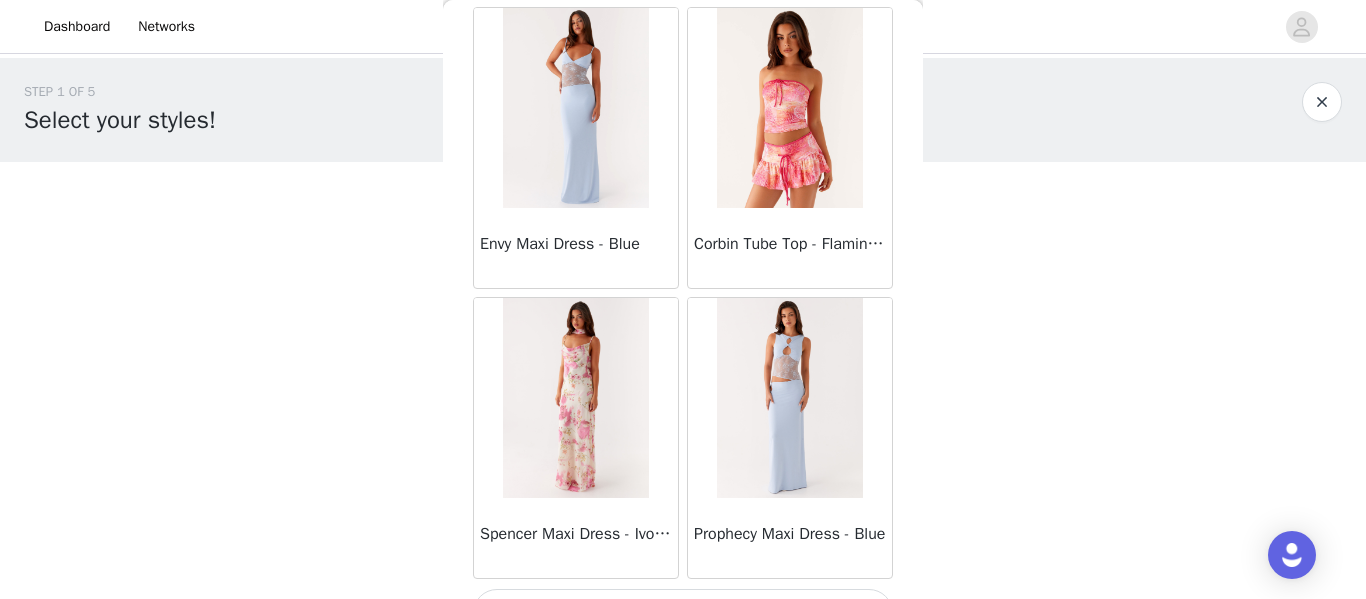 scroll, scrollTop: 25661, scrollLeft: 0, axis: vertical 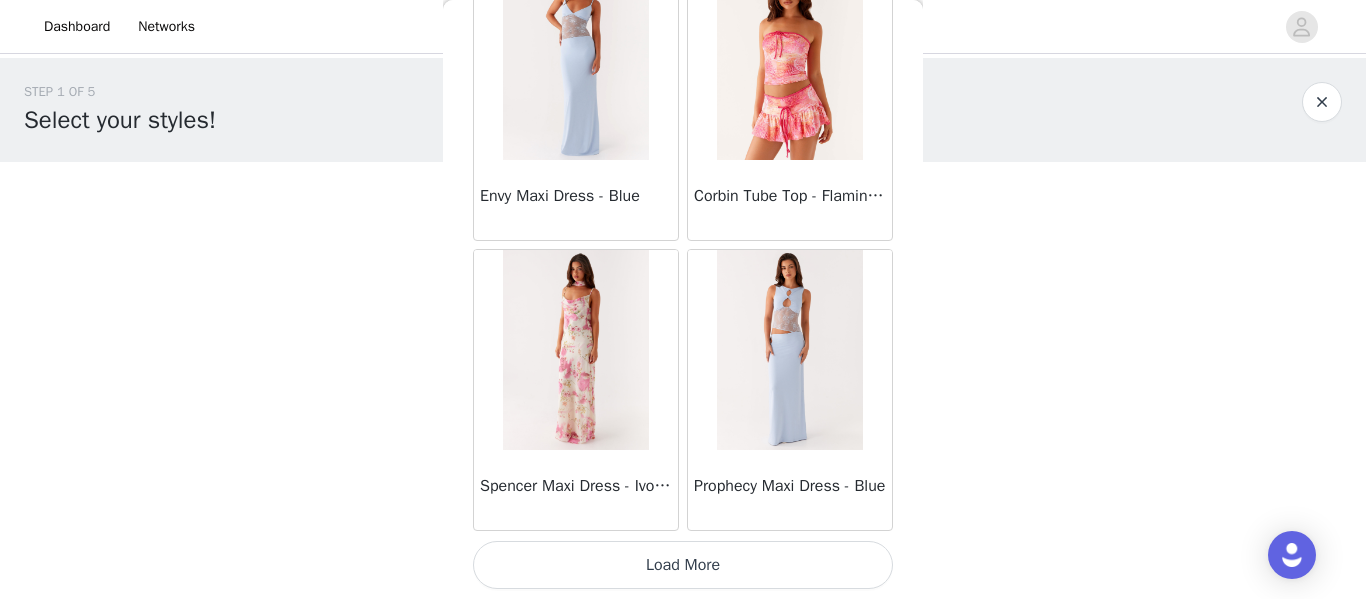 click on "Load More" at bounding box center (683, 565) 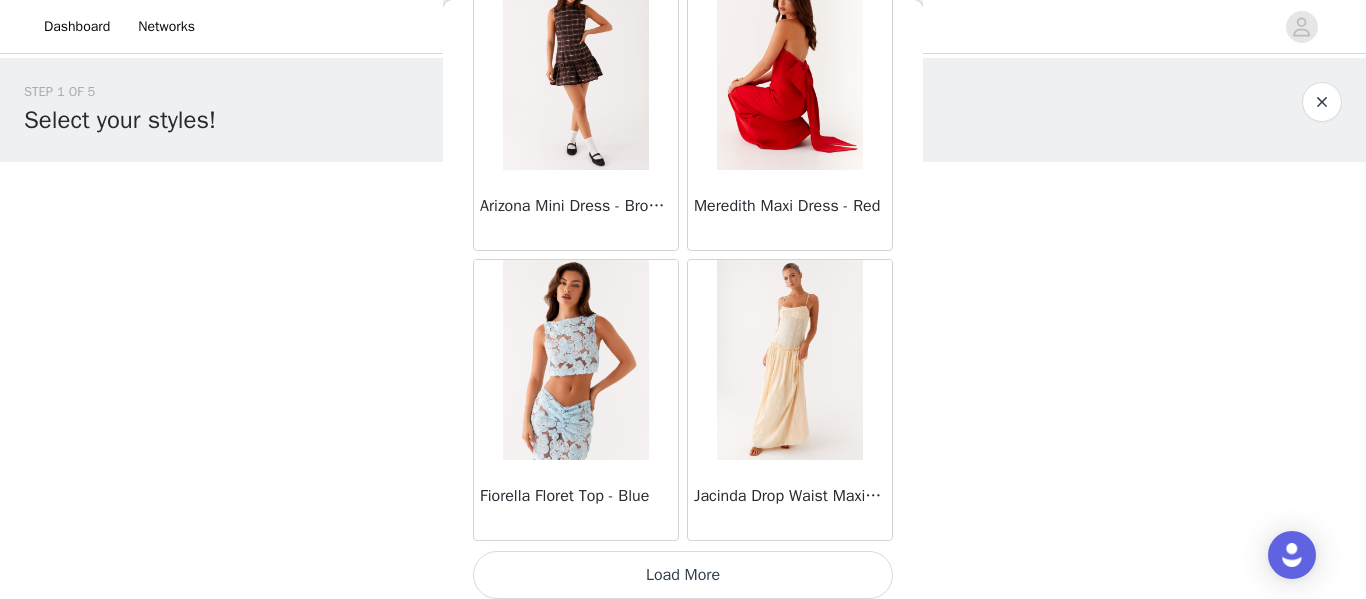 scroll, scrollTop: 28561, scrollLeft: 0, axis: vertical 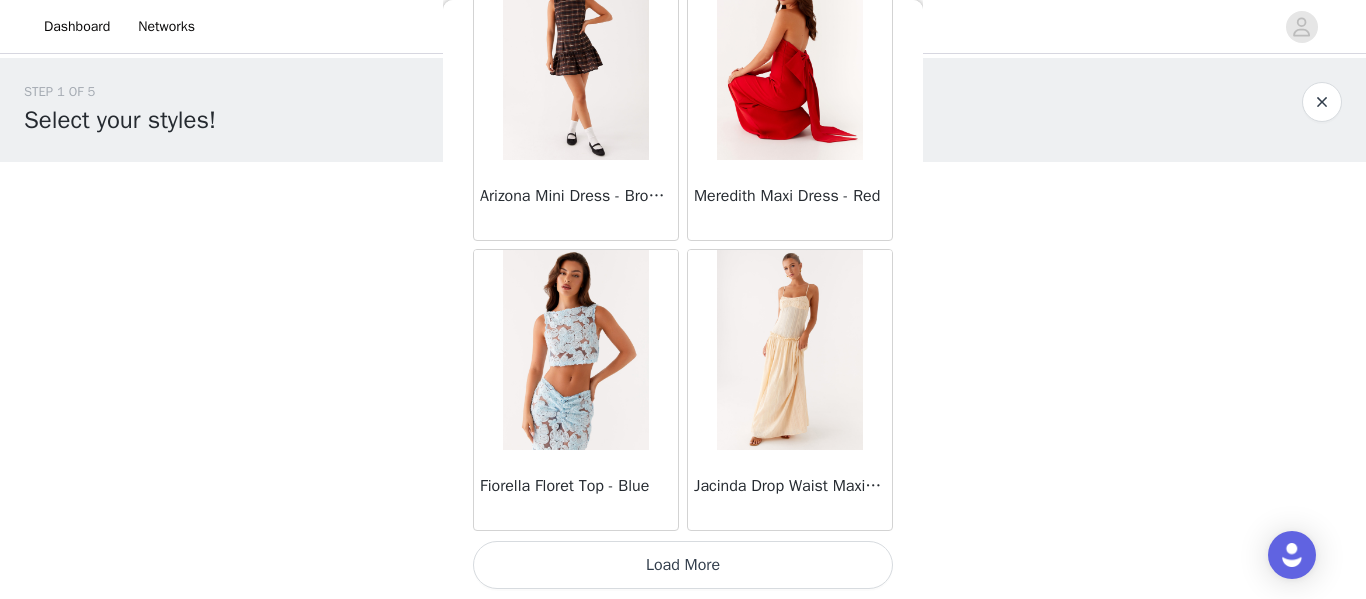 click on "Load More" at bounding box center (683, 565) 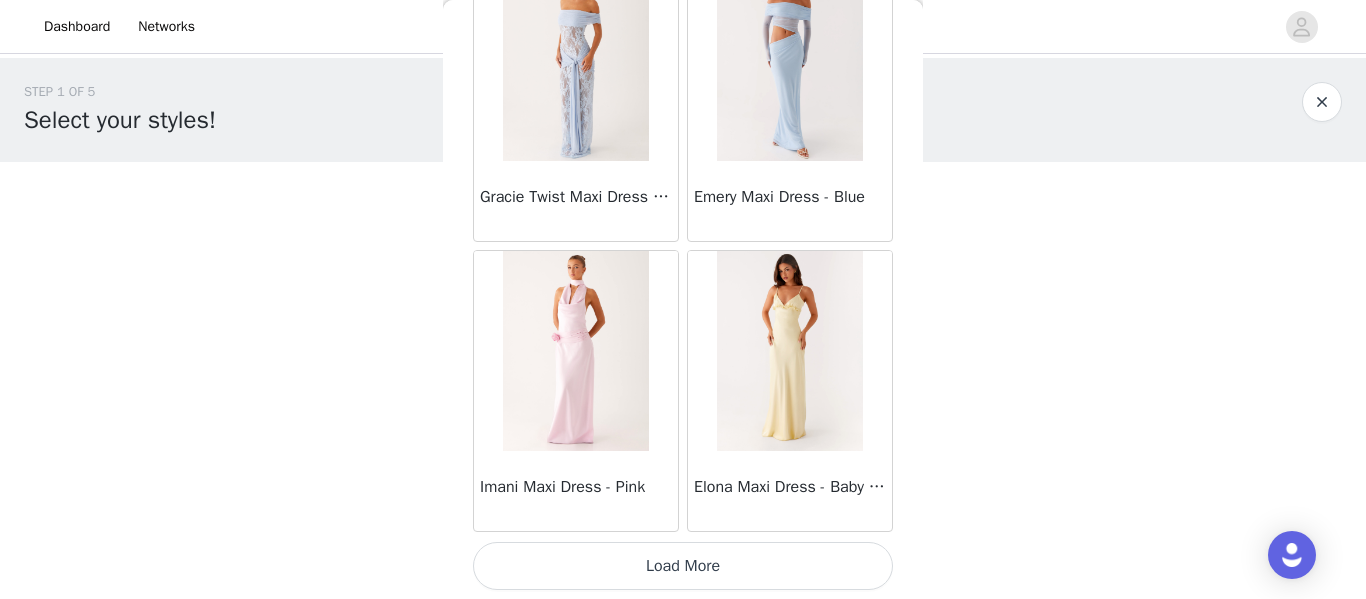 scroll, scrollTop: 31461, scrollLeft: 0, axis: vertical 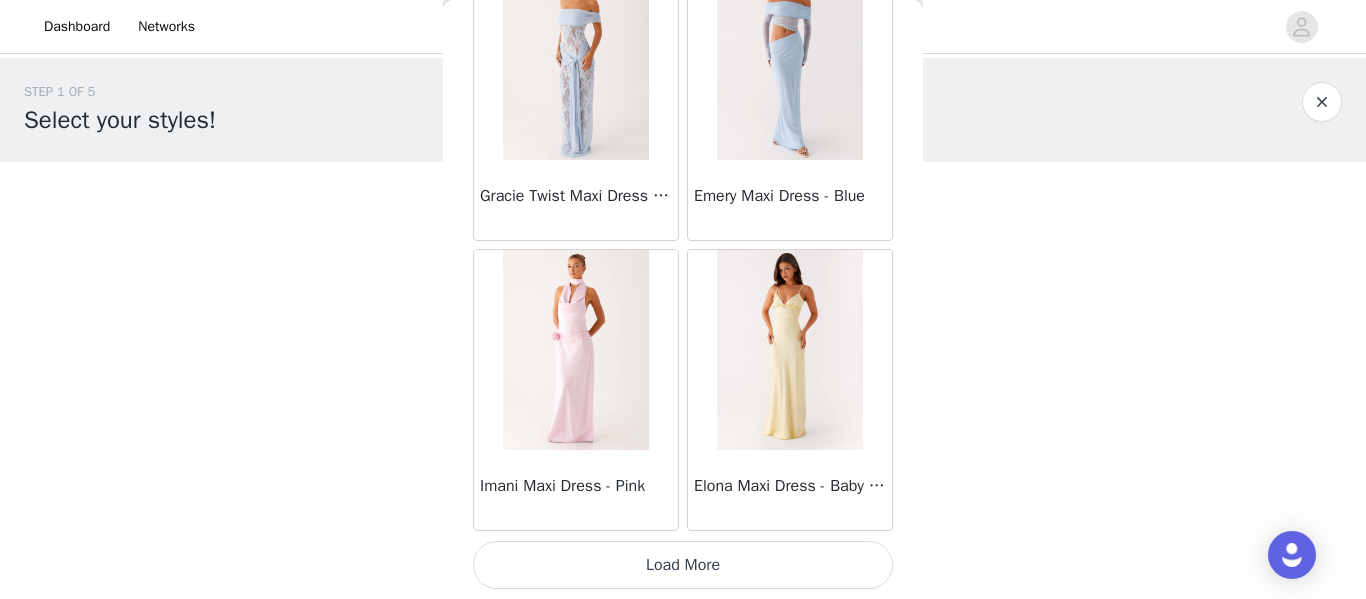 click on "Load More" at bounding box center (683, 565) 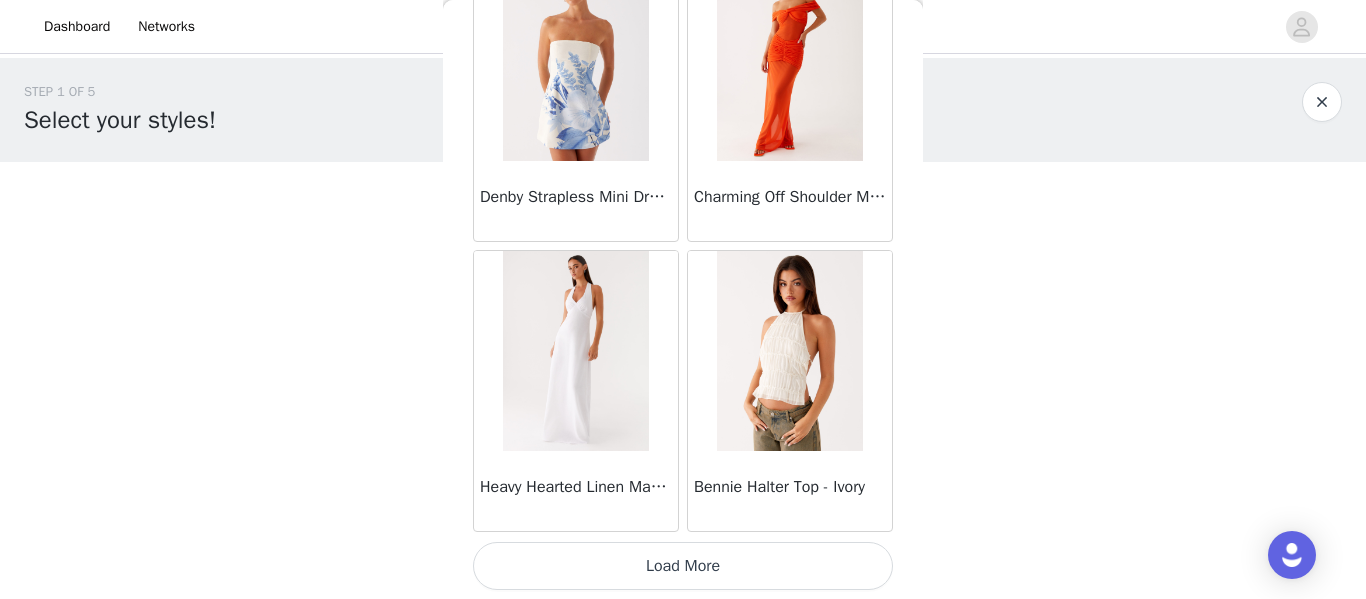 scroll, scrollTop: 34361, scrollLeft: 0, axis: vertical 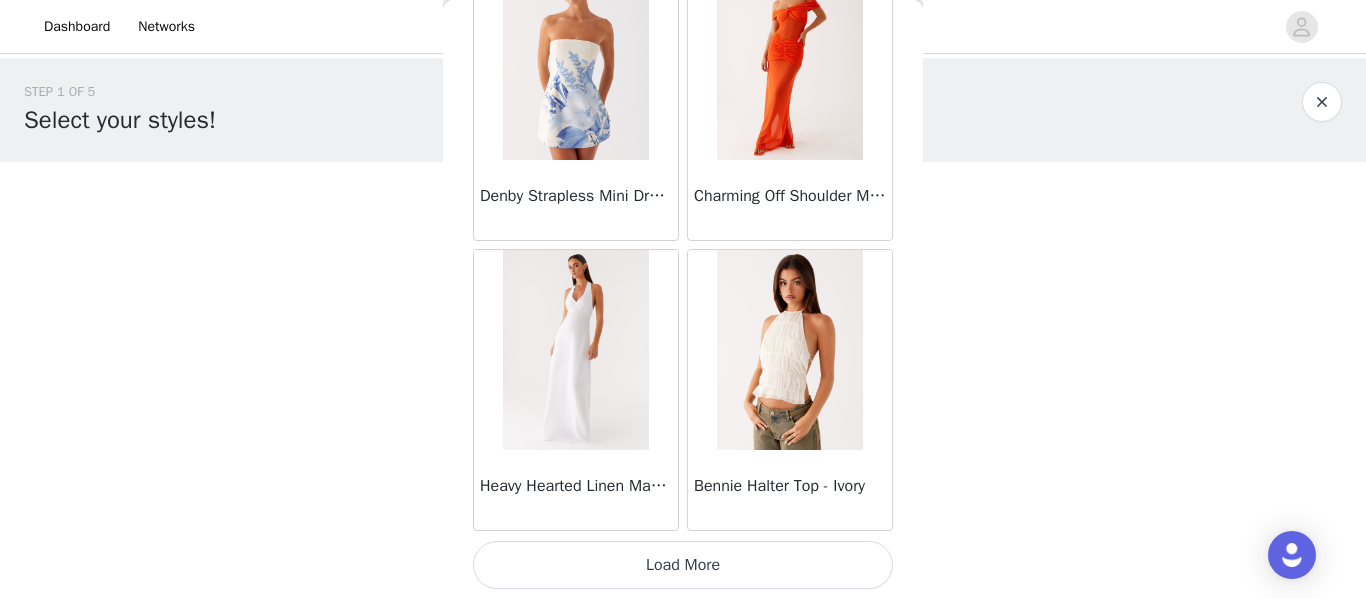 click on "Load More" at bounding box center [683, 565] 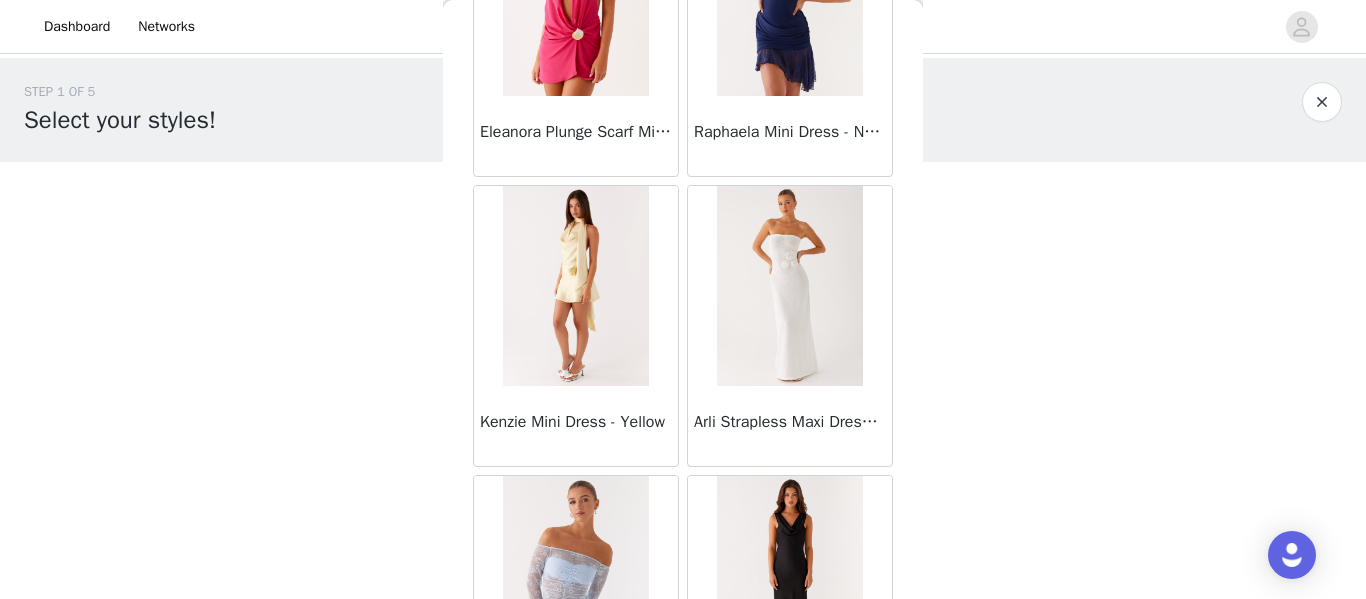 scroll, scrollTop: 36456, scrollLeft: 0, axis: vertical 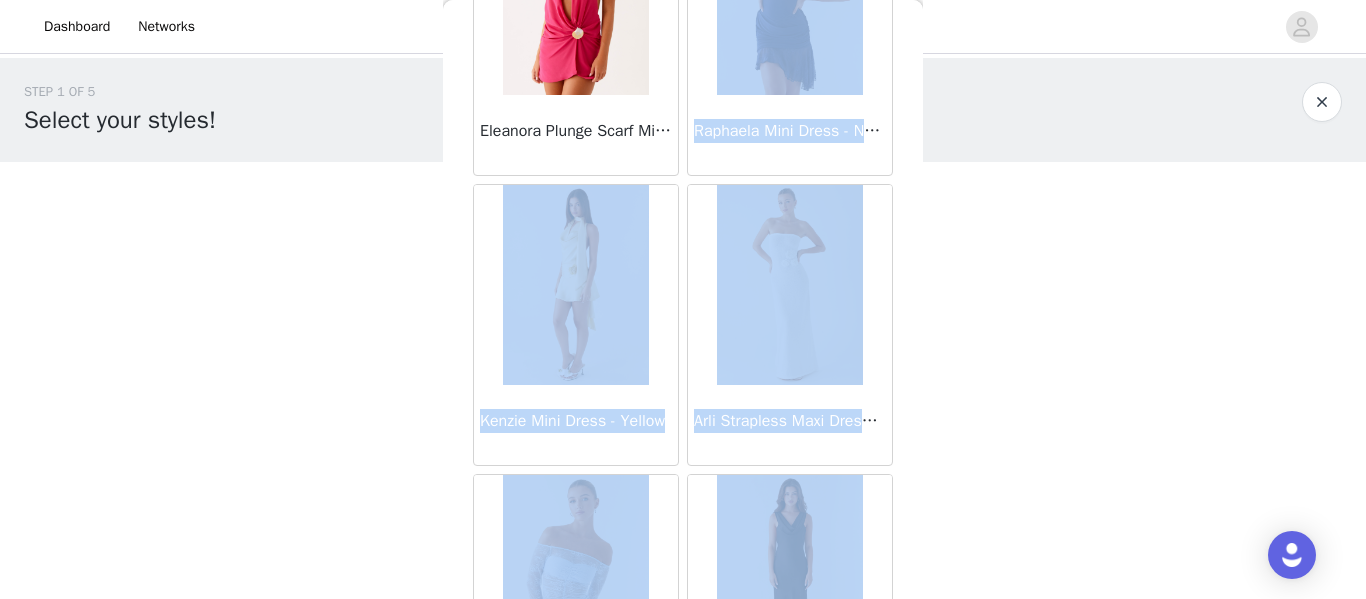 drag, startPoint x: 695, startPoint y: 481, endPoint x: 764, endPoint y: 90, distance: 397.04156 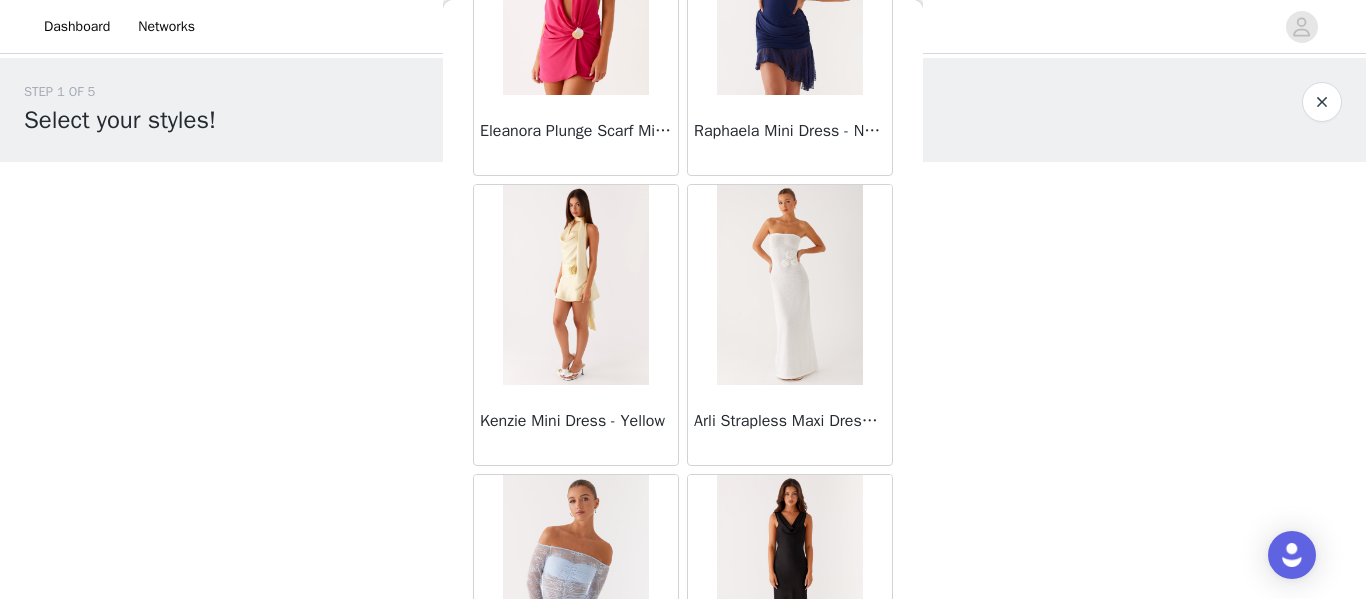 click on "STEP 1 OF 5
Select your styles!
Please note that the sizes are in AU Sizes       0/3 Selected           Add Product       Back       Sweetpea Mini Dress - Yellow       Manifest Mini Dress - Amber       Raquel Off Shoulder Long Sleeve Top - Pink       Julianna Linen Mini Dress - Black       Radiate Halterneck Top - Pink       Arden Mesh Mini Dress - White       Cheryl Bustier Halter Top - Cherry Red       Under The Pagoda Maxi Dress - Deep Red Floral       Sweetest Pie T-Shirt - Black Gingham       That Girl Maxi Dress - Pink       Peppermayo Exclusive Heavy Hearted Mini - Black       Songbird Maxi Dress - Blue Black Floral       Viviana Mini Dress - Lavender       Eden Strapless Maxi Dress - Navy       Claudie Mesh Top - White Pink Lilly       Nia Micro Short - Black       Luciana Crochet Halterneck Mini Dress - Pink       Happy Hour Mini Dress - Yellow       Aullie Maxi Dress - Ivory" at bounding box center [683, 216] 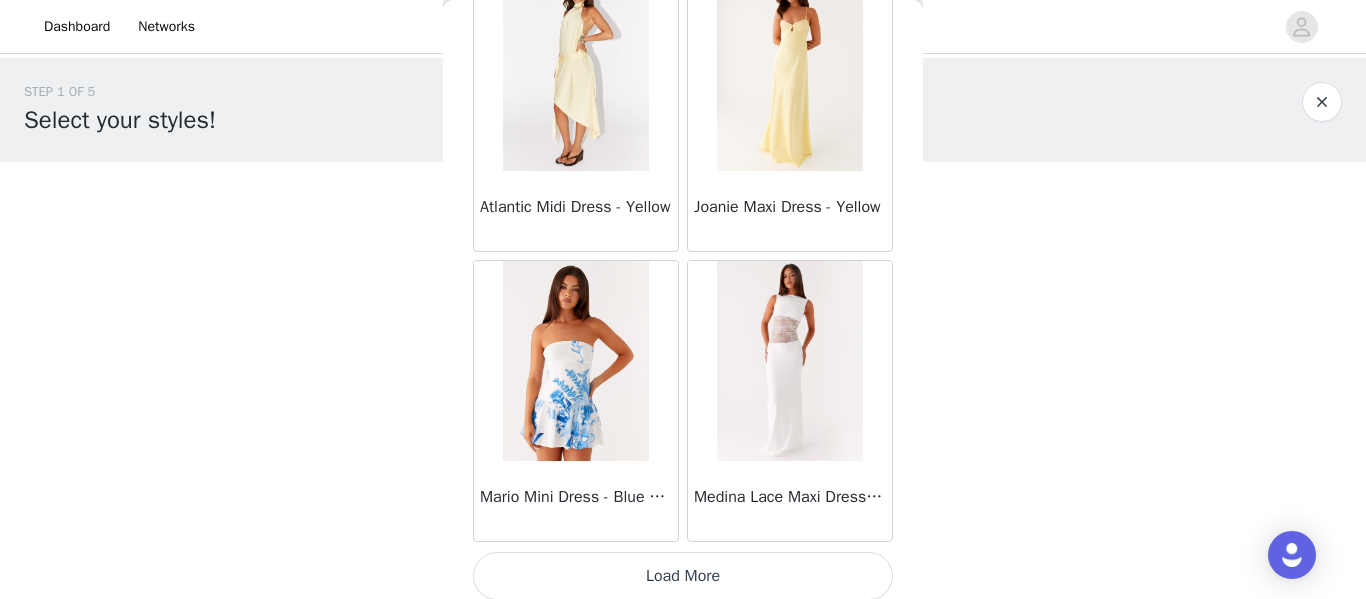 scroll, scrollTop: 37261, scrollLeft: 0, axis: vertical 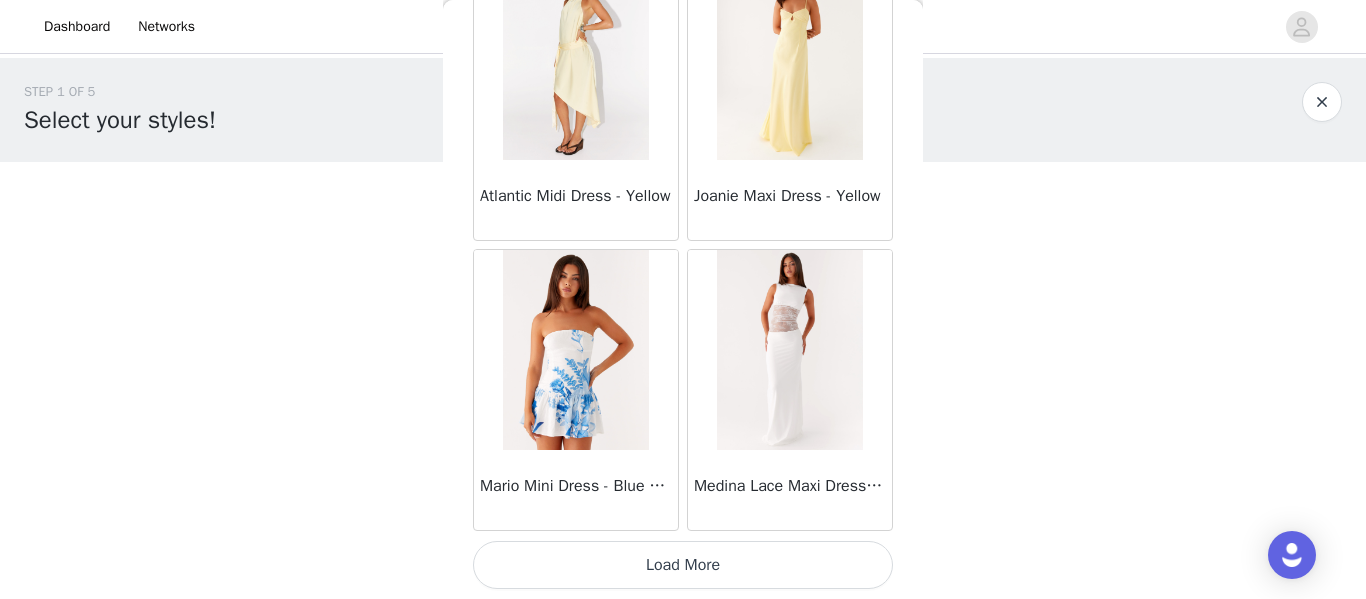 click on "Load More" at bounding box center (683, 565) 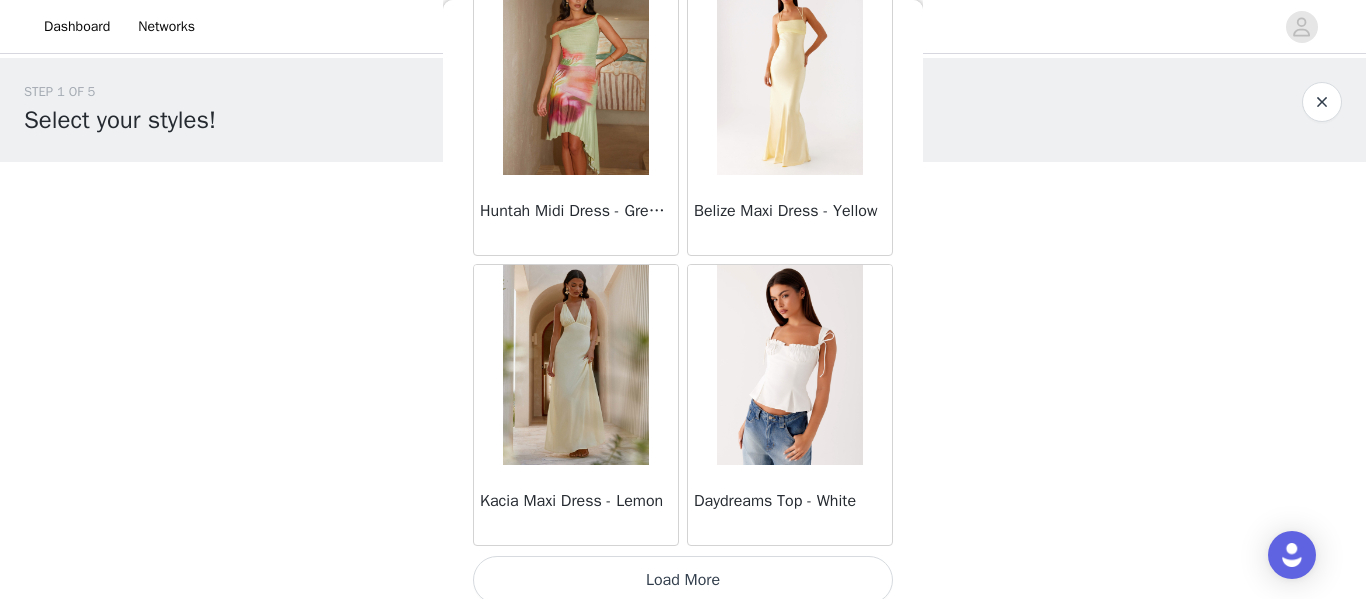 scroll, scrollTop: 40161, scrollLeft: 0, axis: vertical 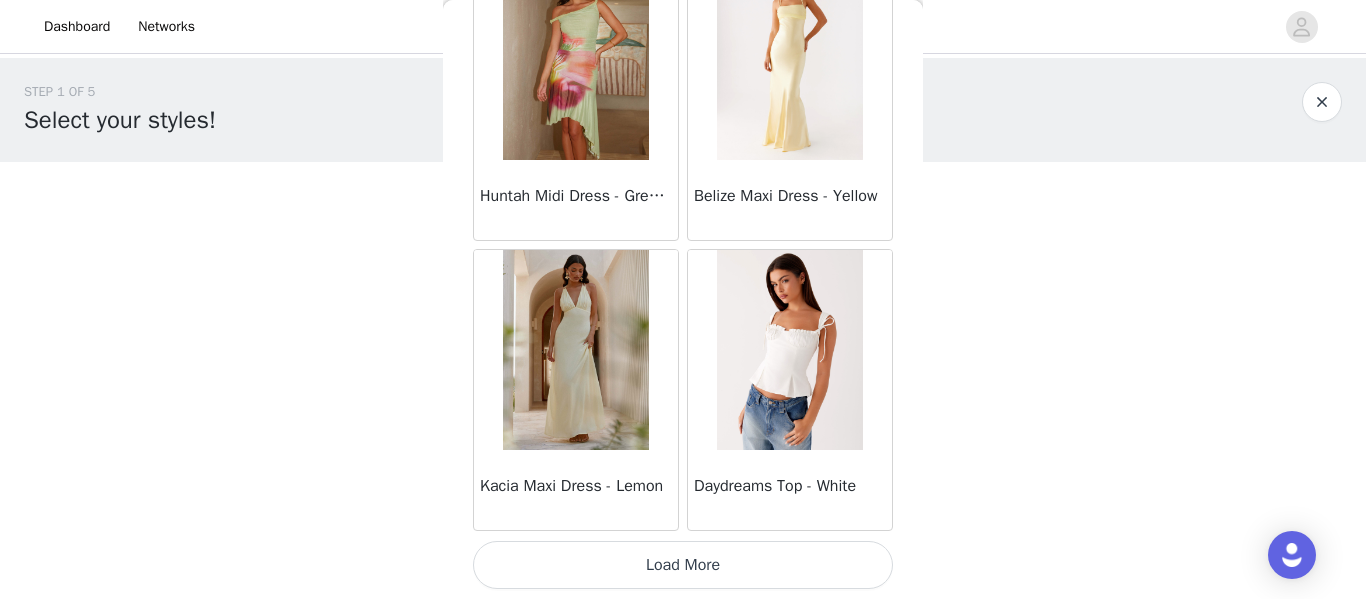 click on "Load More" at bounding box center [683, 565] 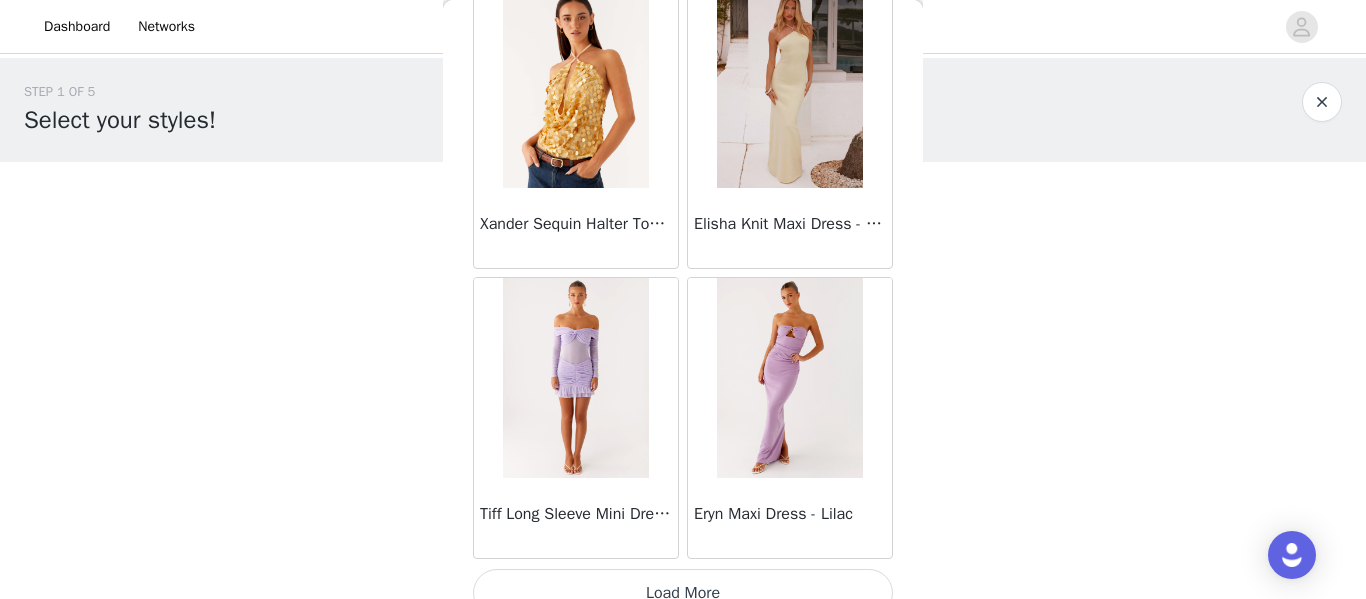 scroll, scrollTop: 43061, scrollLeft: 0, axis: vertical 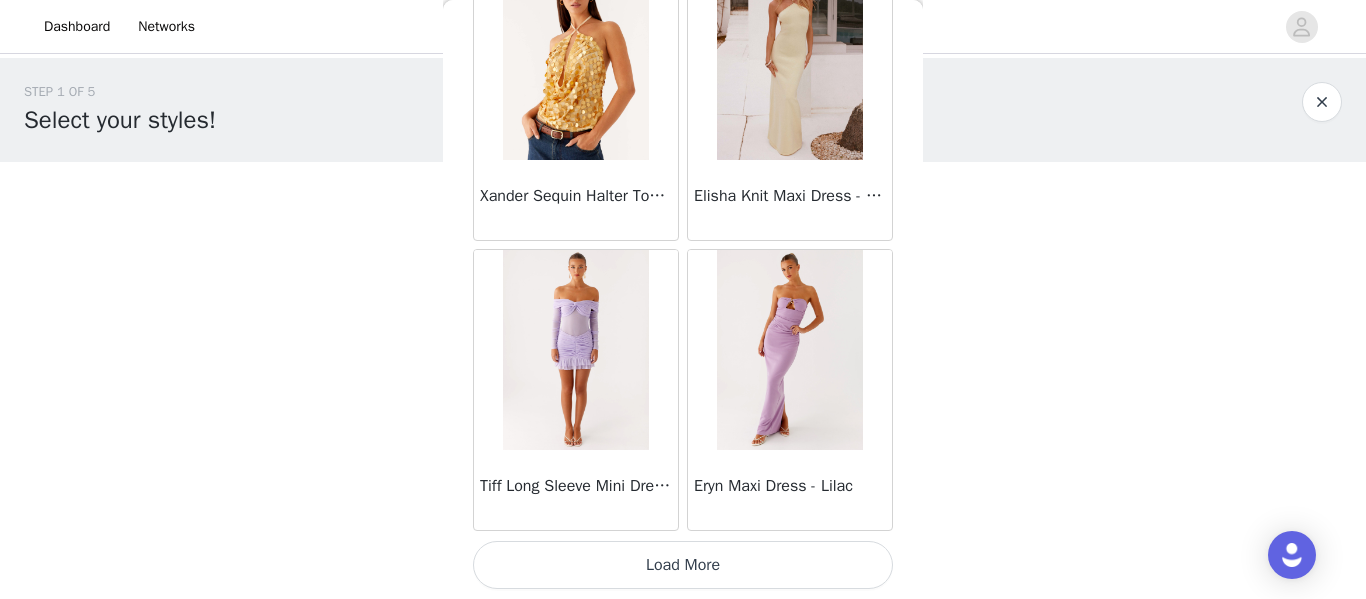 click on "Load More" at bounding box center (683, 565) 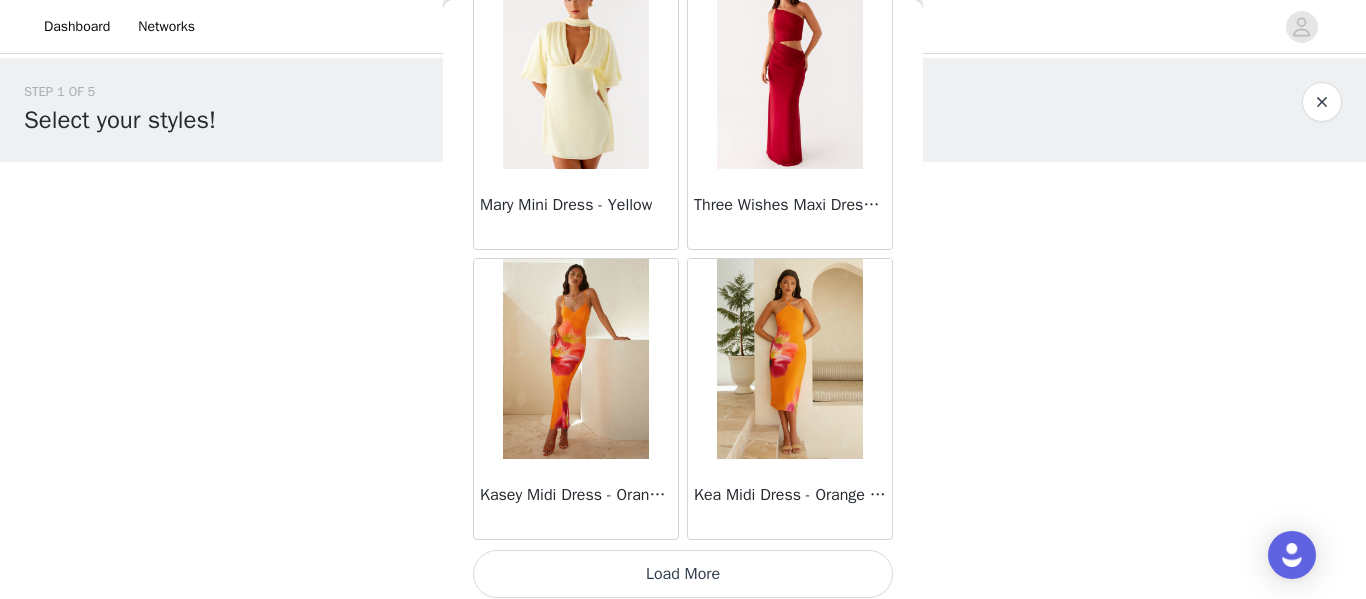 scroll, scrollTop: 45961, scrollLeft: 0, axis: vertical 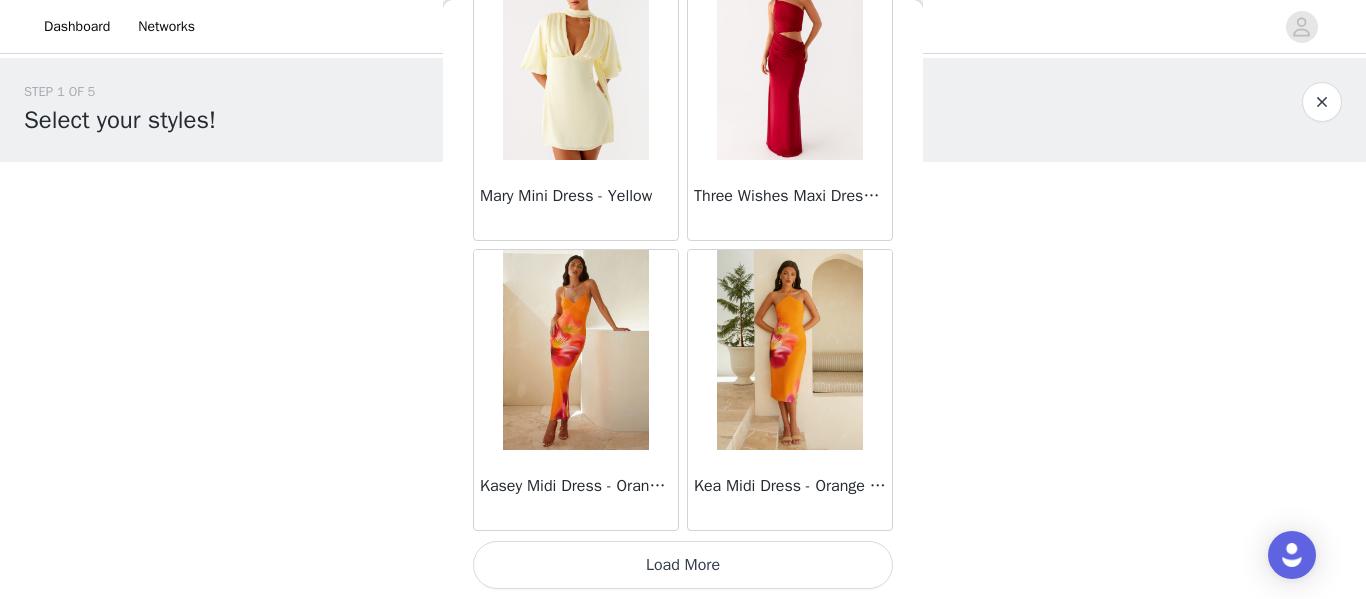 click on "Load More" at bounding box center [683, 565] 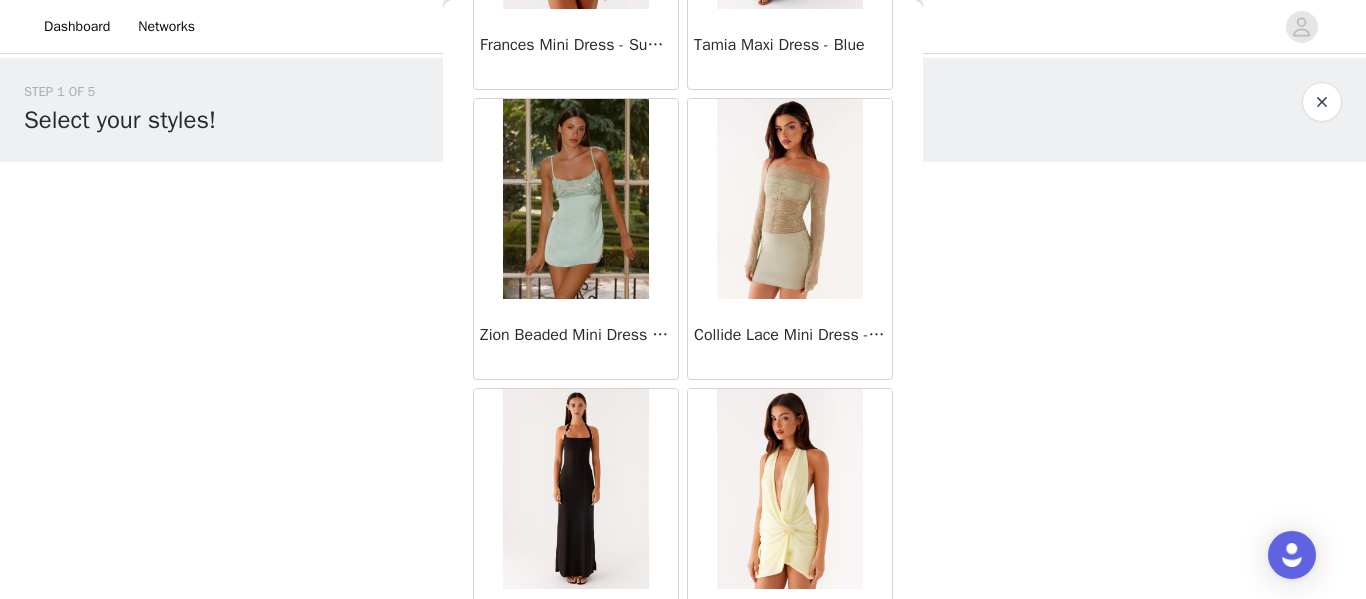 scroll, scrollTop: 48861, scrollLeft: 0, axis: vertical 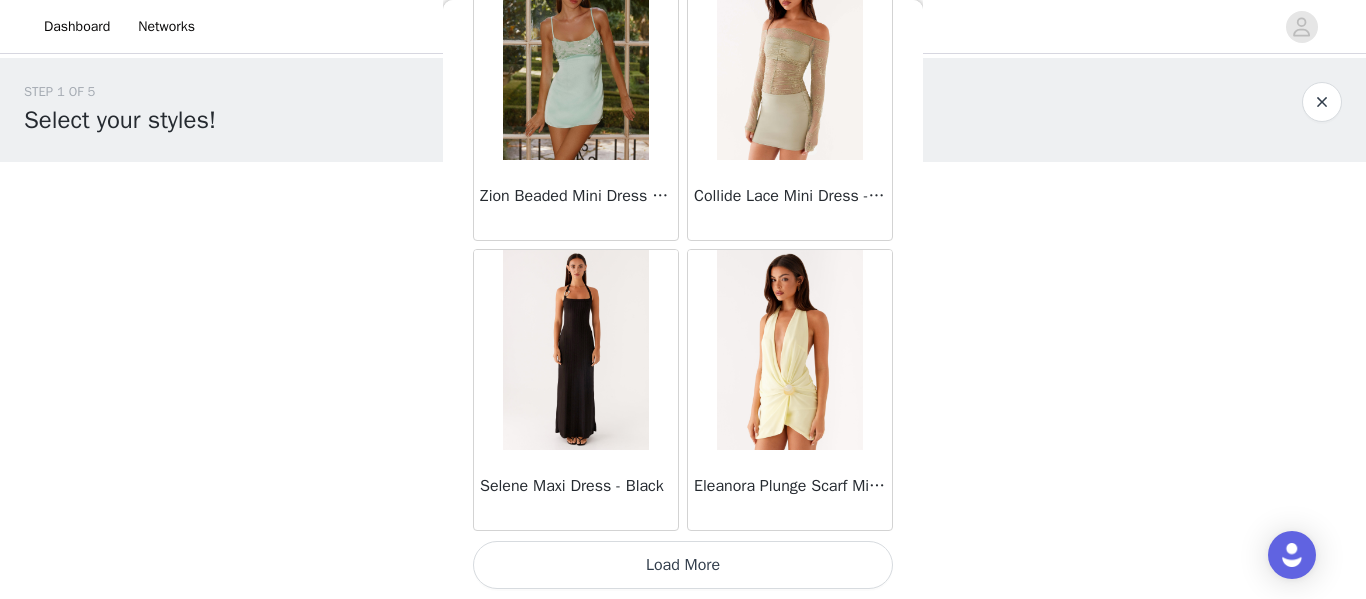 click on "Load More" at bounding box center [683, 565] 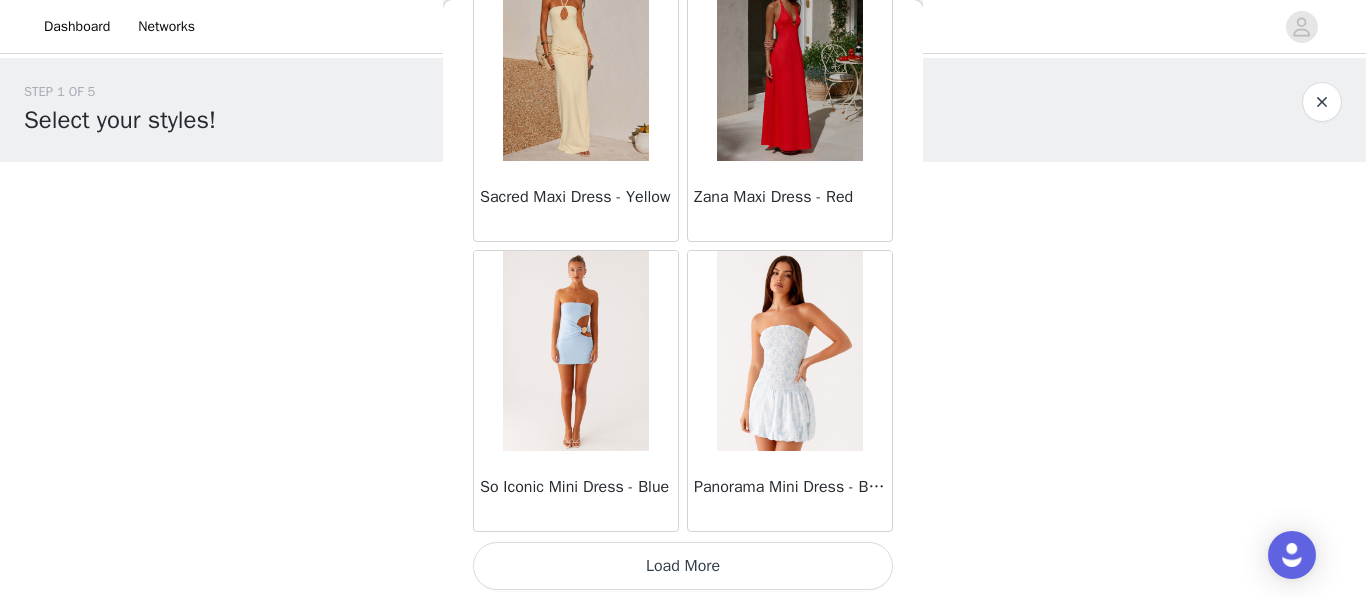 scroll, scrollTop: 51761, scrollLeft: 0, axis: vertical 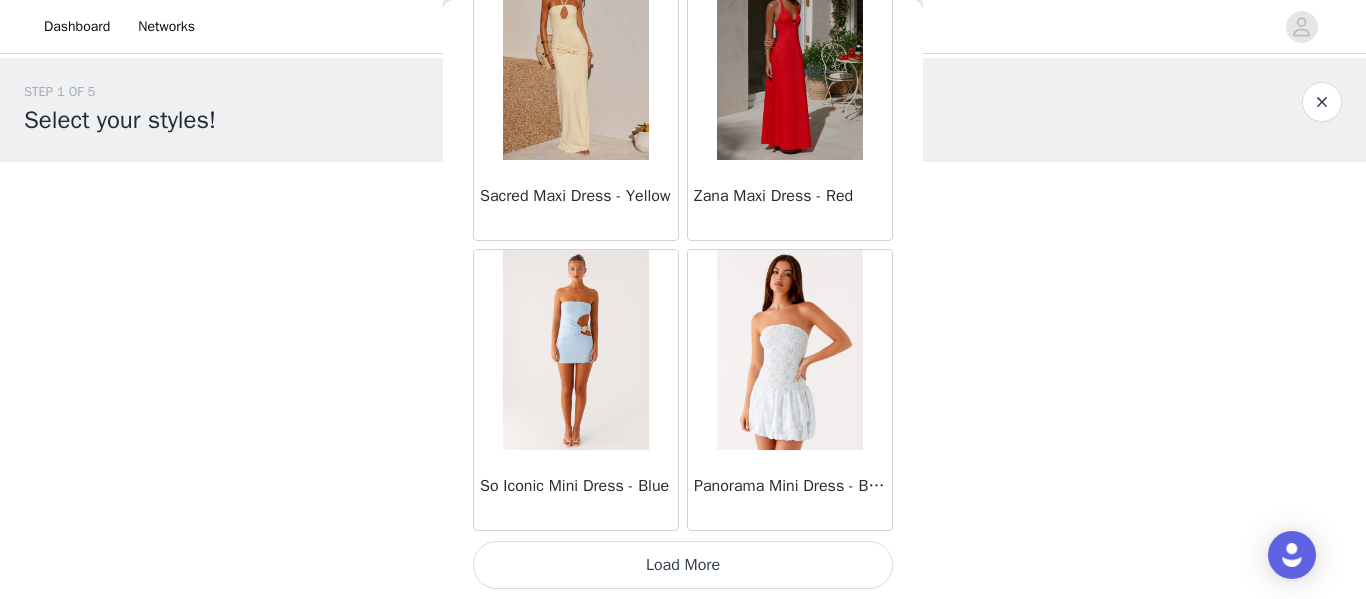 click on "Load More" at bounding box center (683, 565) 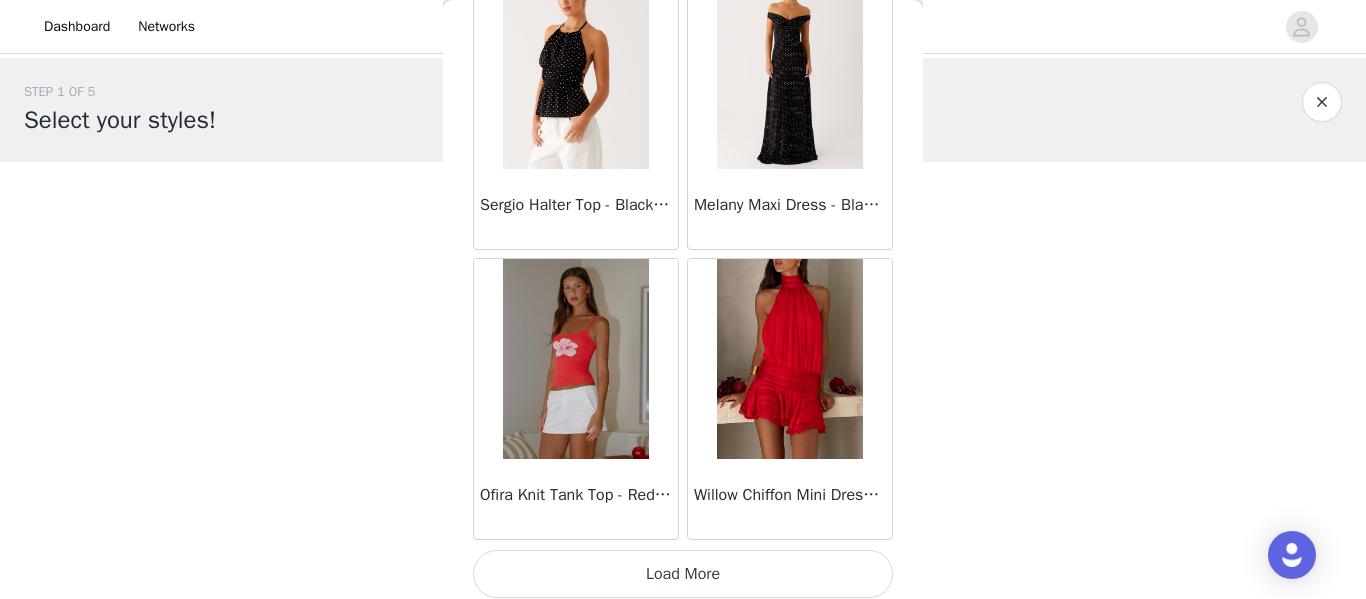 scroll, scrollTop: 54661, scrollLeft: 0, axis: vertical 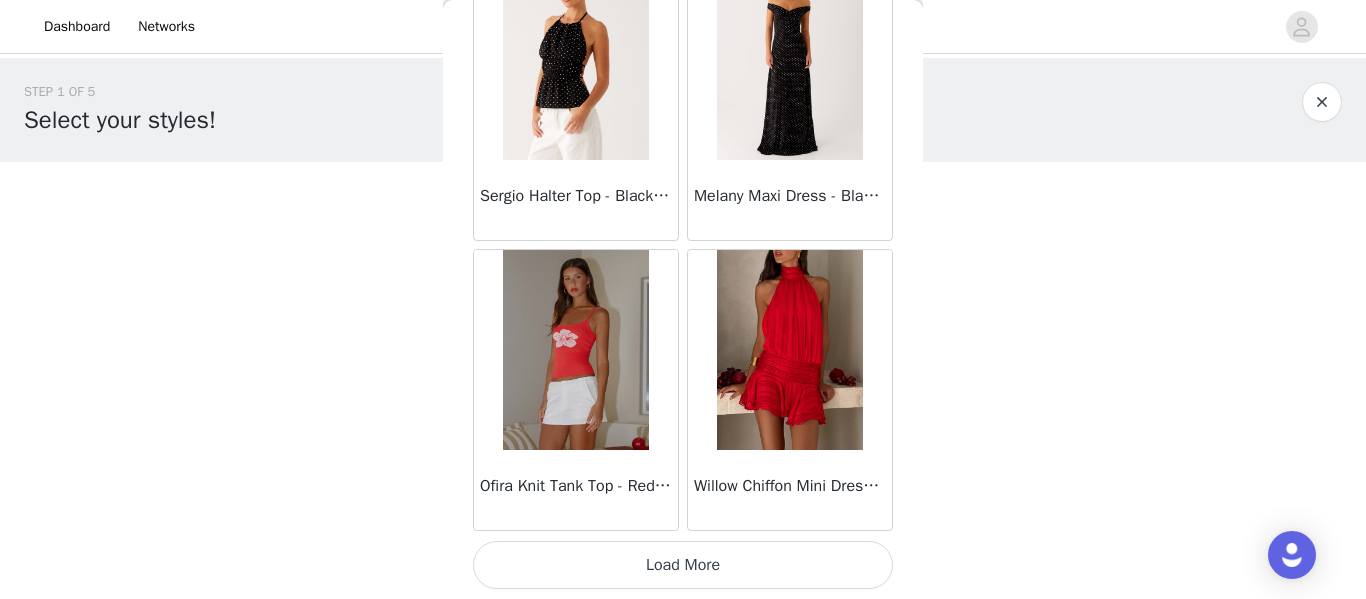 click on "Load More" at bounding box center (683, 565) 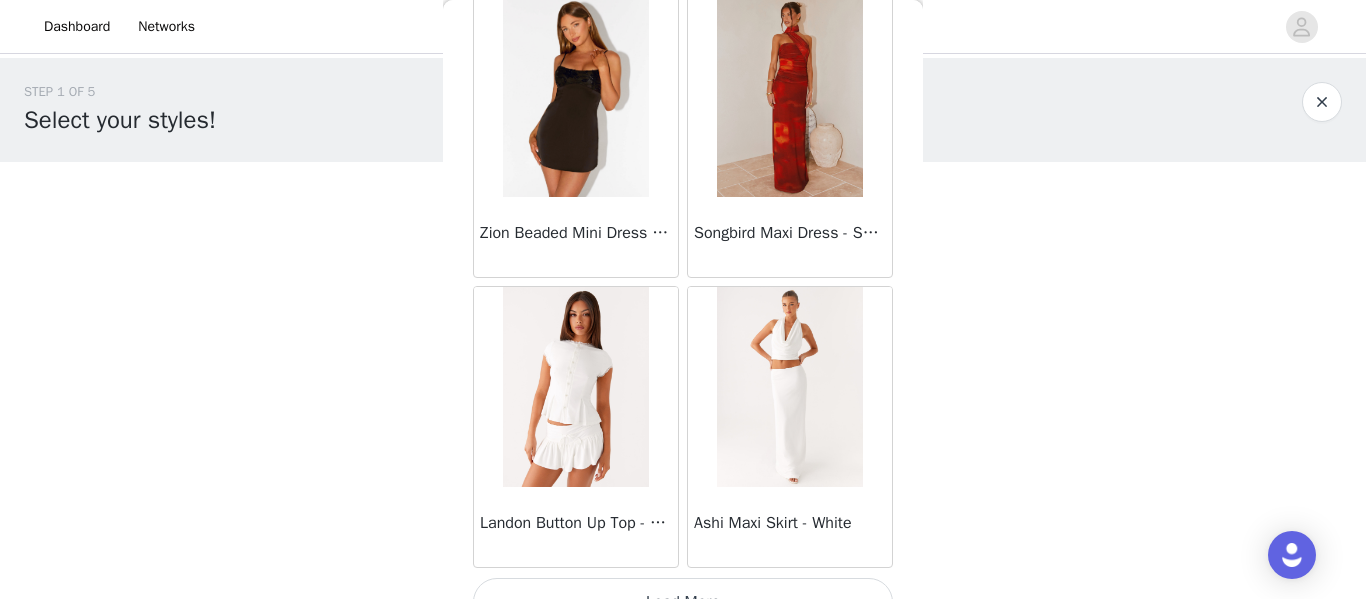 scroll, scrollTop: 57561, scrollLeft: 0, axis: vertical 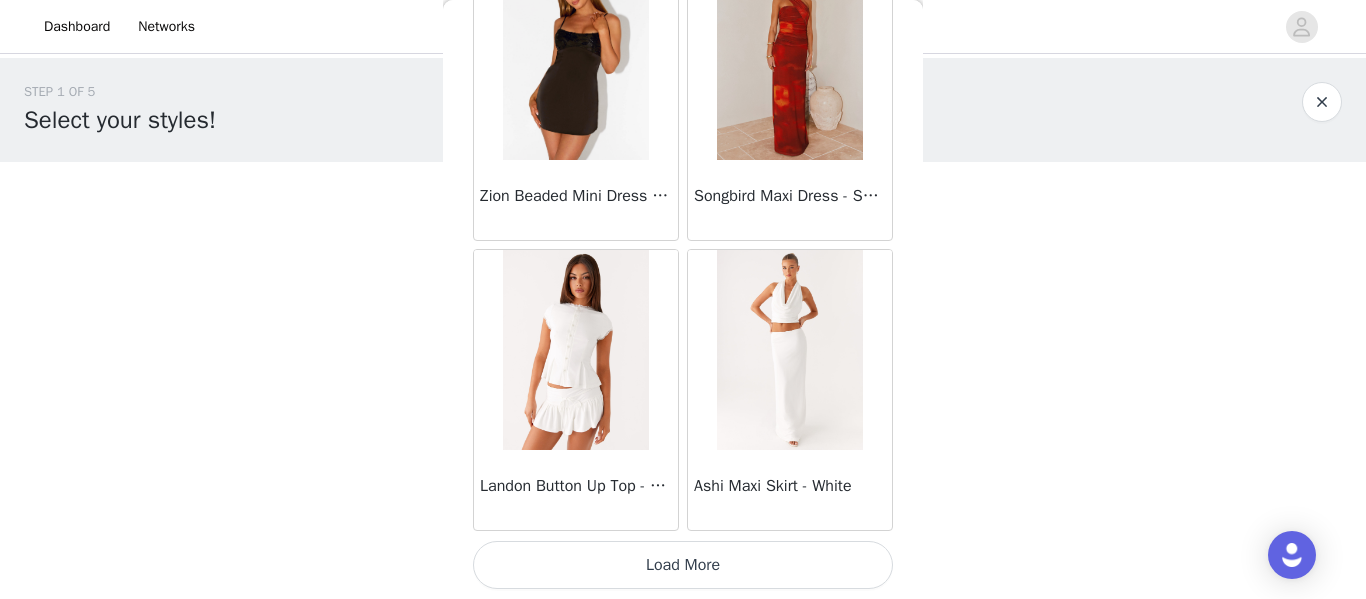 click on "Load More" at bounding box center [683, 565] 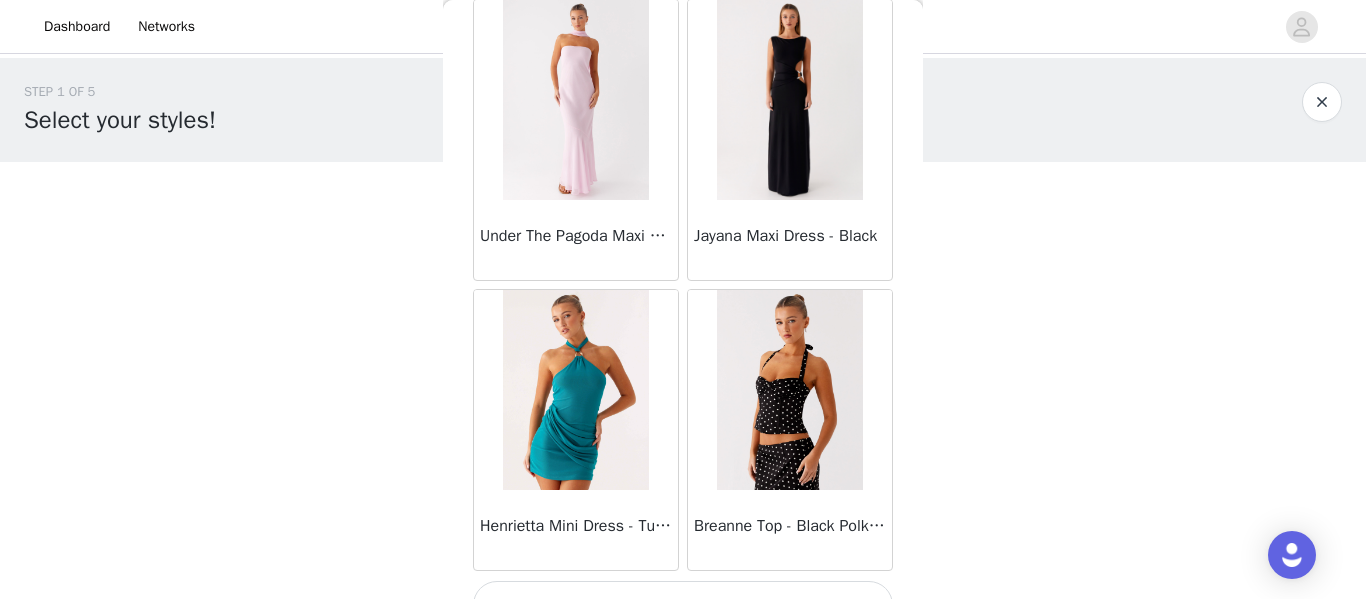 scroll, scrollTop: 60461, scrollLeft: 0, axis: vertical 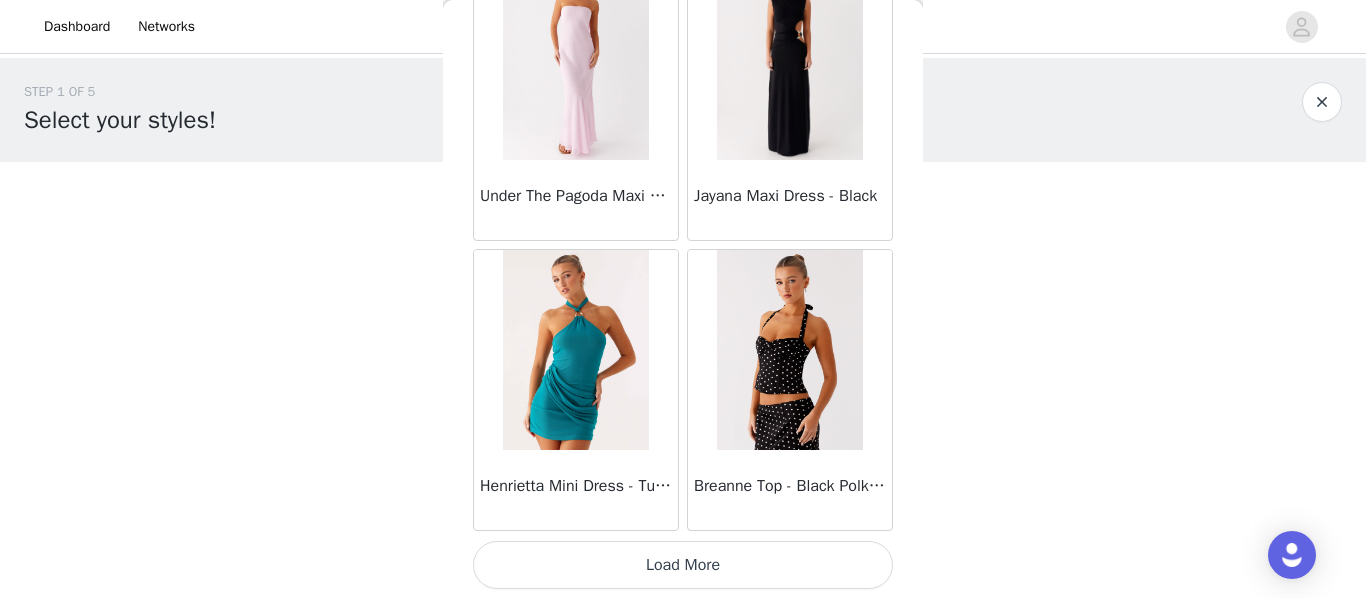 click on "Load More" at bounding box center [683, 565] 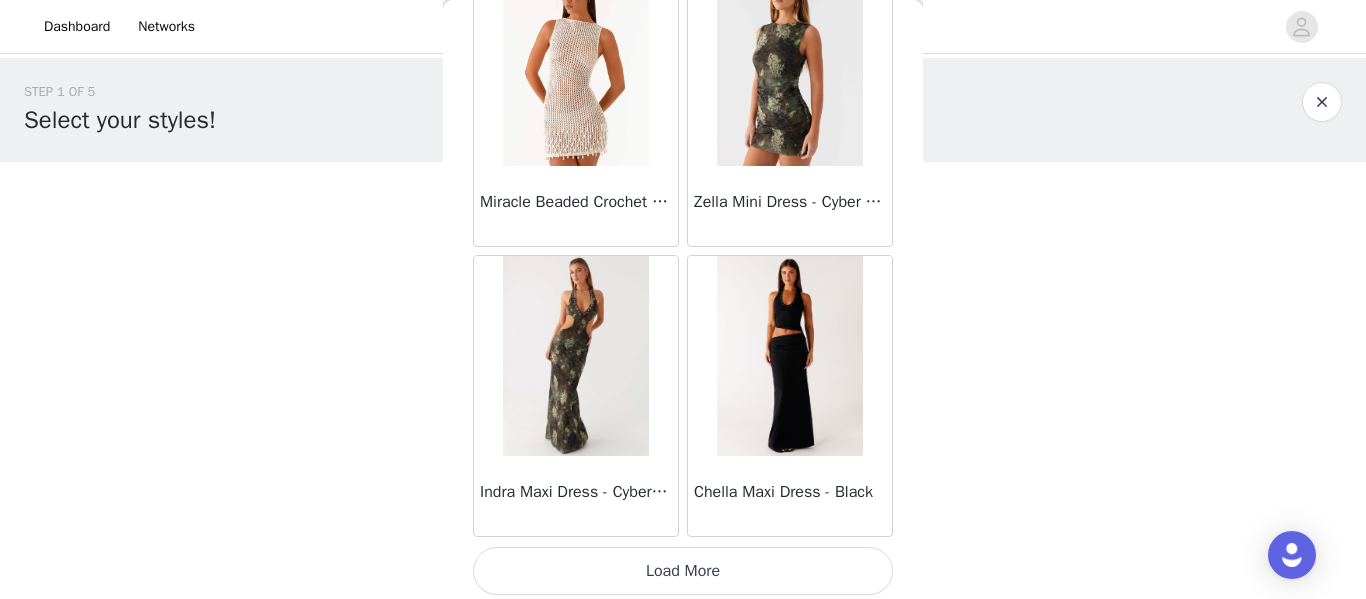 scroll, scrollTop: 63361, scrollLeft: 0, axis: vertical 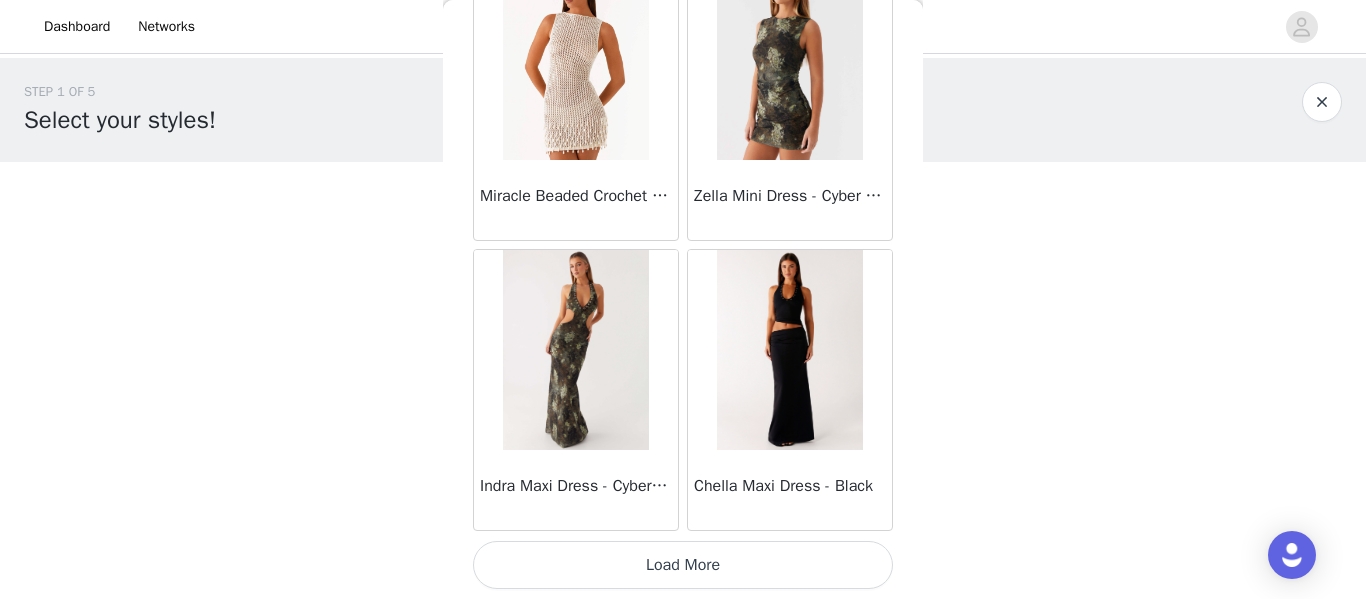 click on "Load More" at bounding box center [683, 565] 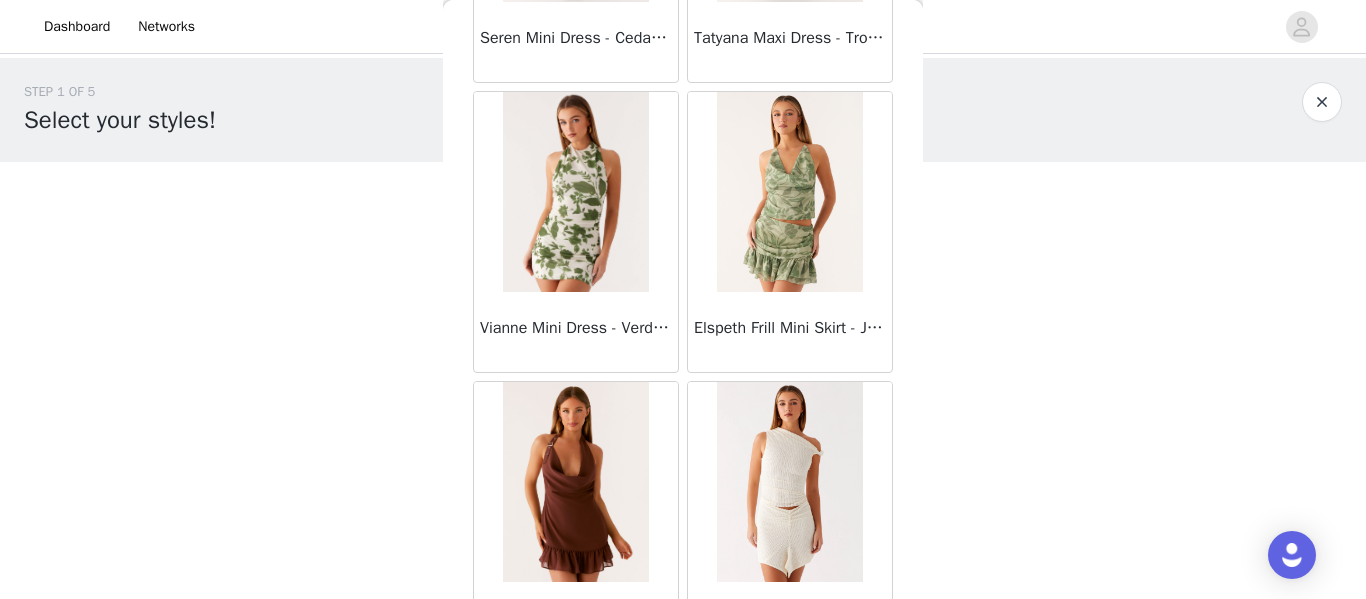 scroll, scrollTop: 66261, scrollLeft: 0, axis: vertical 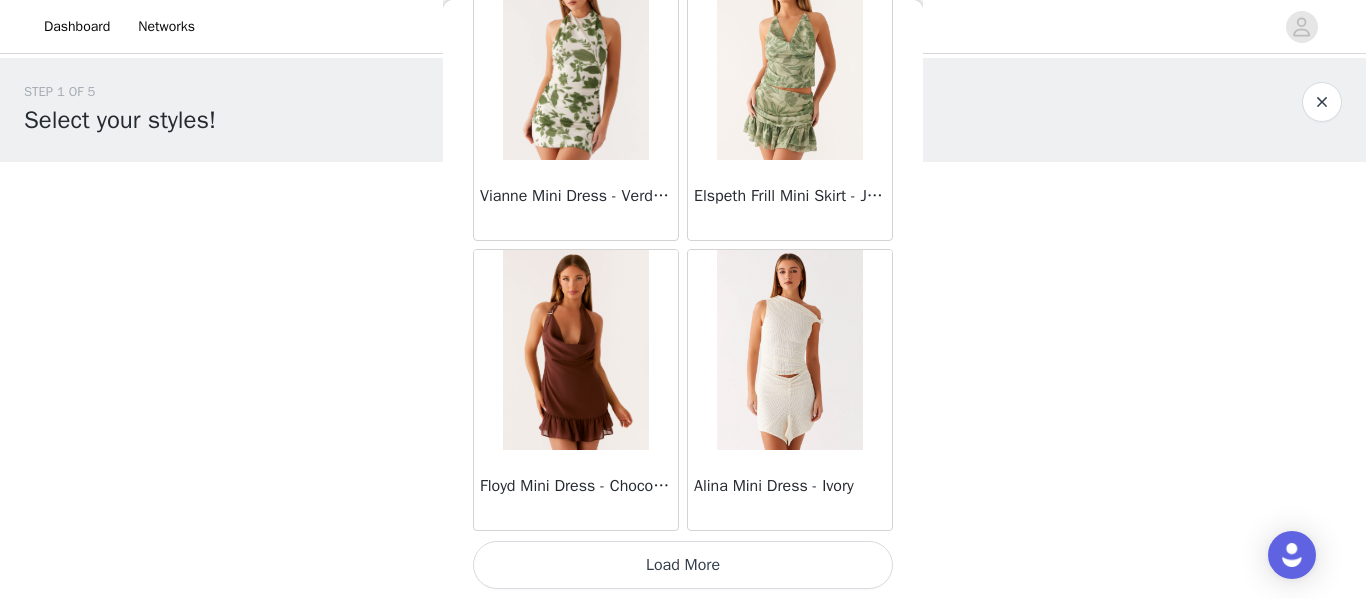 click on "Load More" at bounding box center (683, 565) 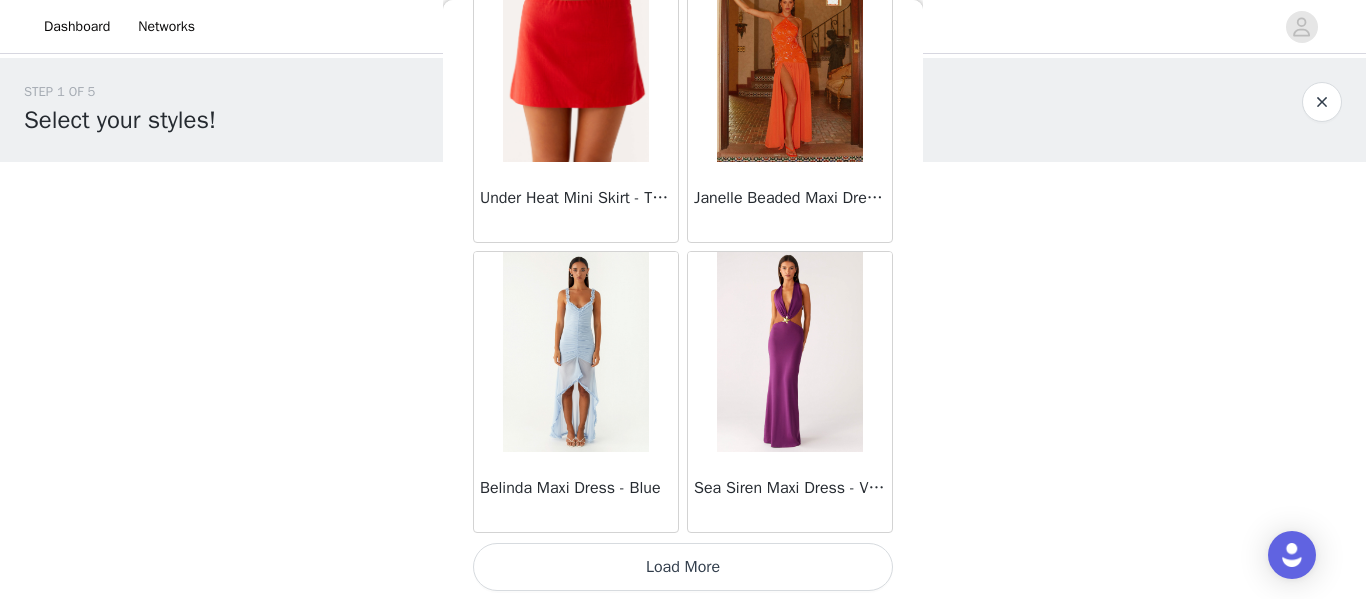 scroll, scrollTop: 69161, scrollLeft: 0, axis: vertical 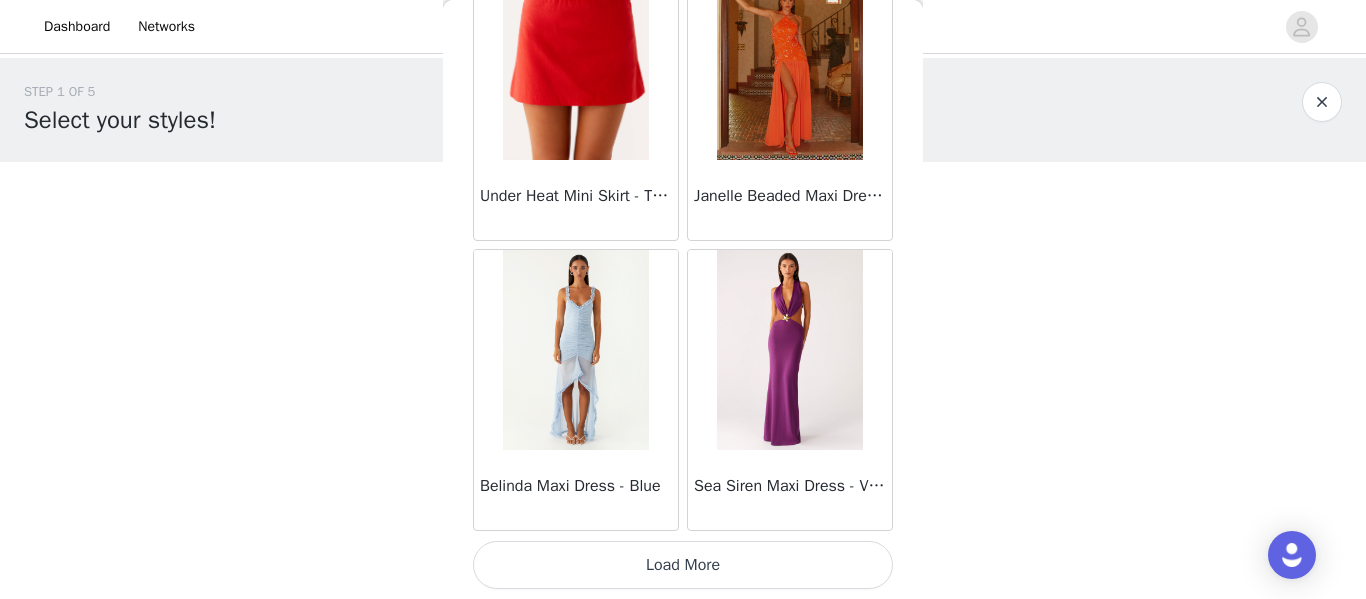 click on "Load More" at bounding box center [683, 565] 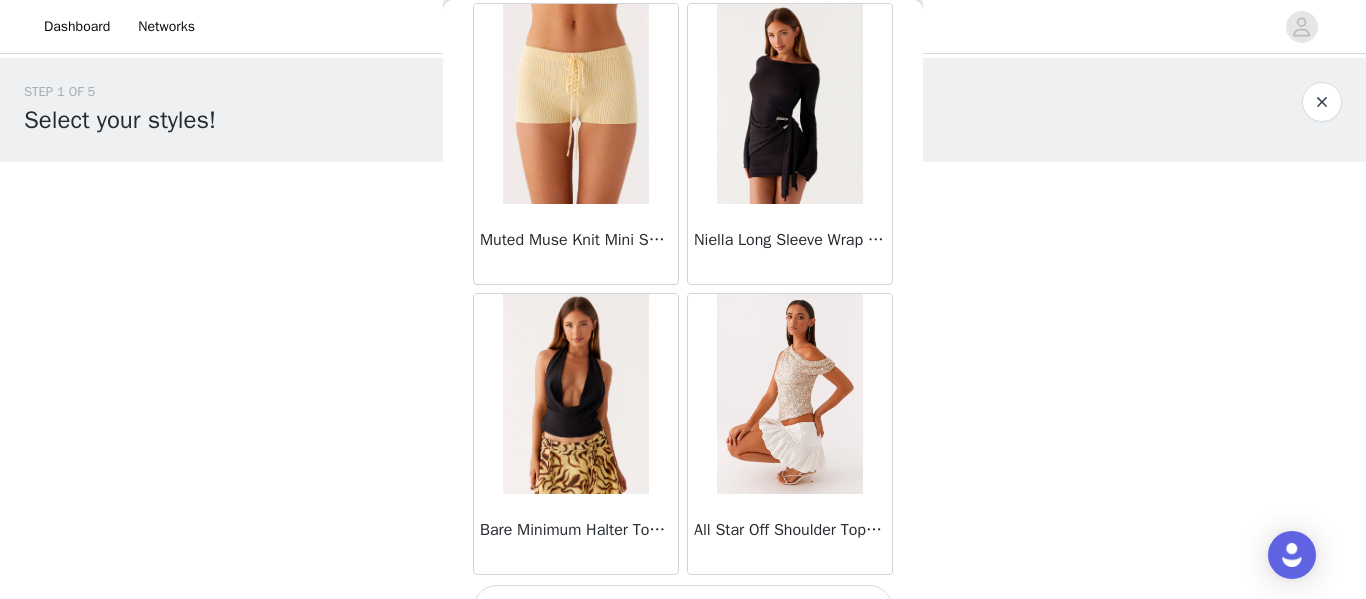 scroll, scrollTop: 72061, scrollLeft: 0, axis: vertical 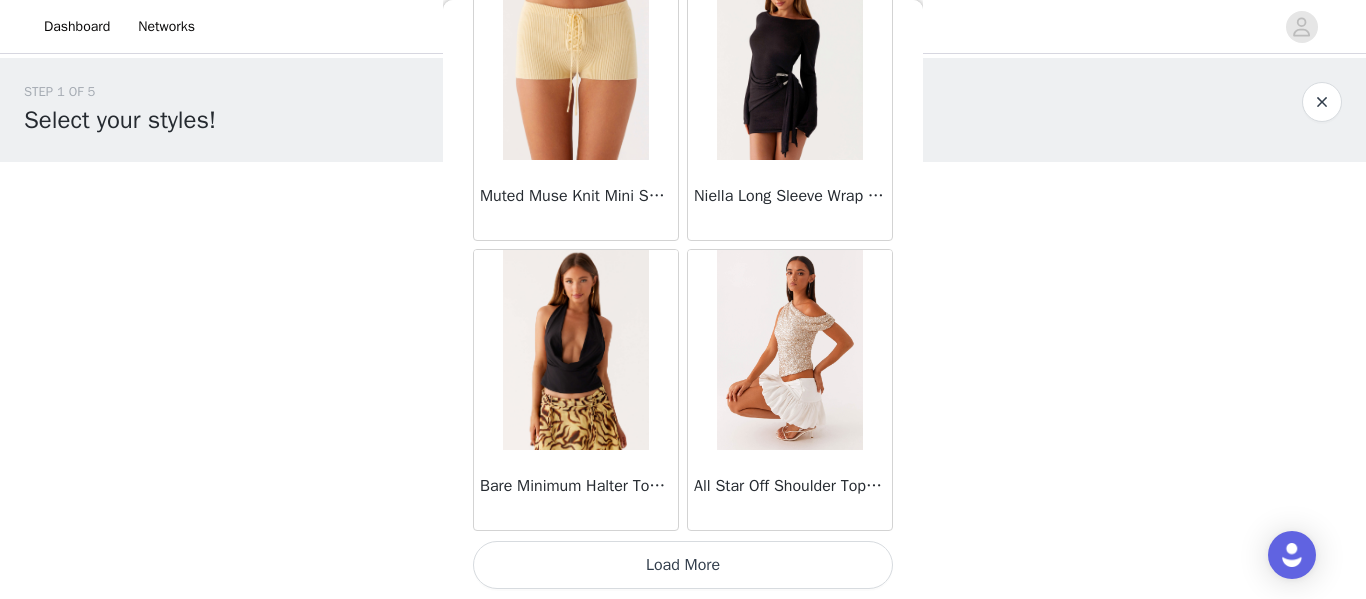click on "Load More" at bounding box center (683, 565) 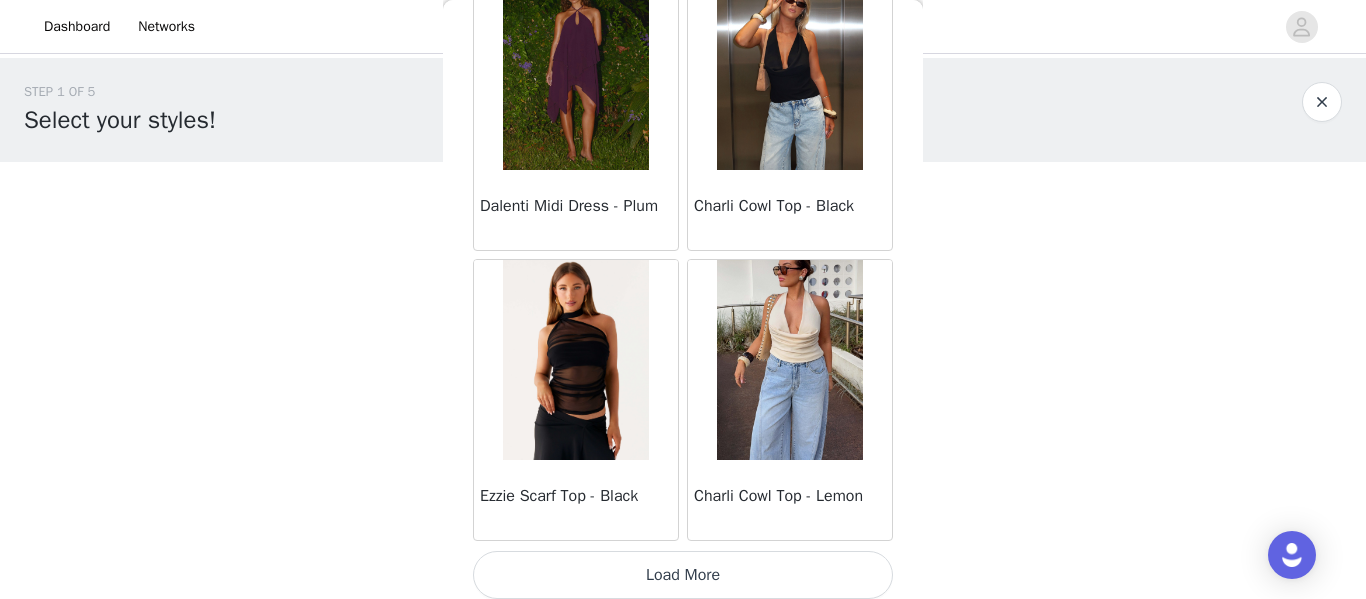 scroll, scrollTop: 74961, scrollLeft: 0, axis: vertical 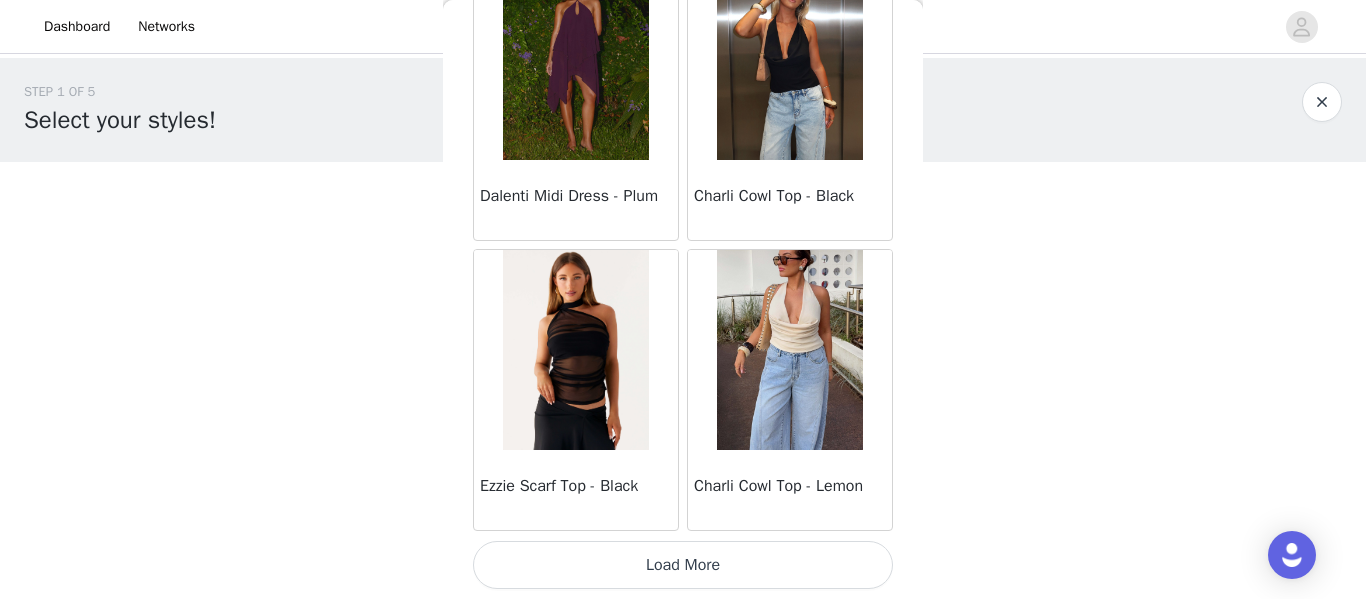 click on "Load More" at bounding box center [683, 565] 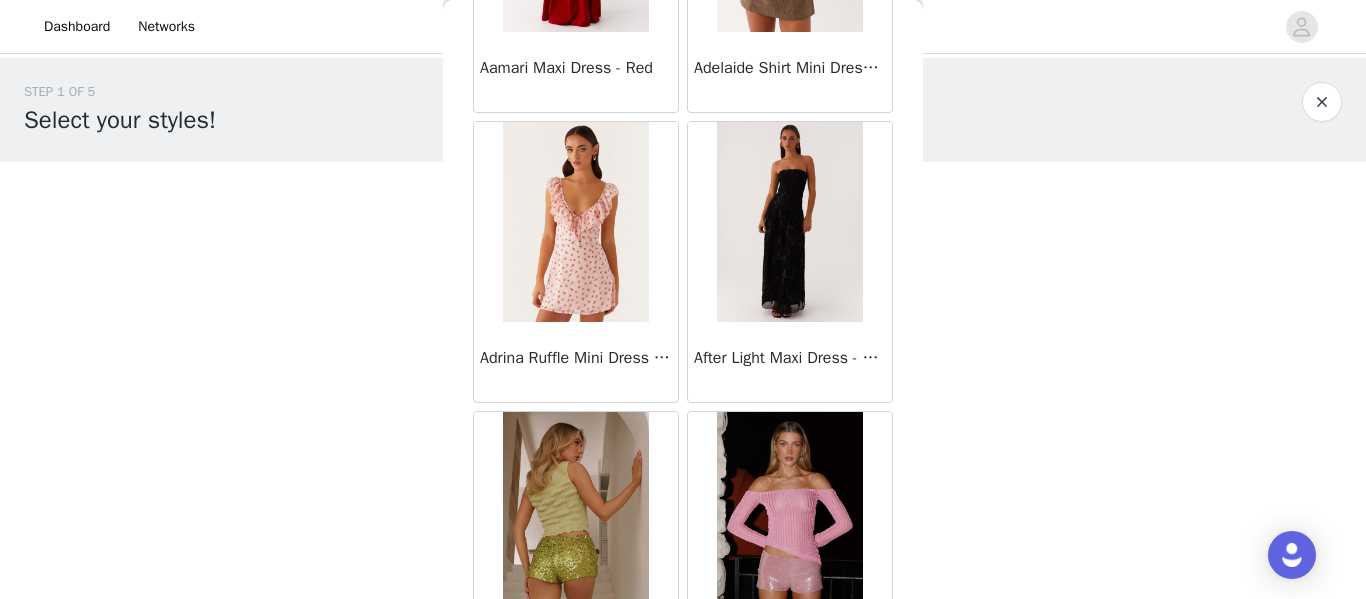 scroll, scrollTop: 77861, scrollLeft: 0, axis: vertical 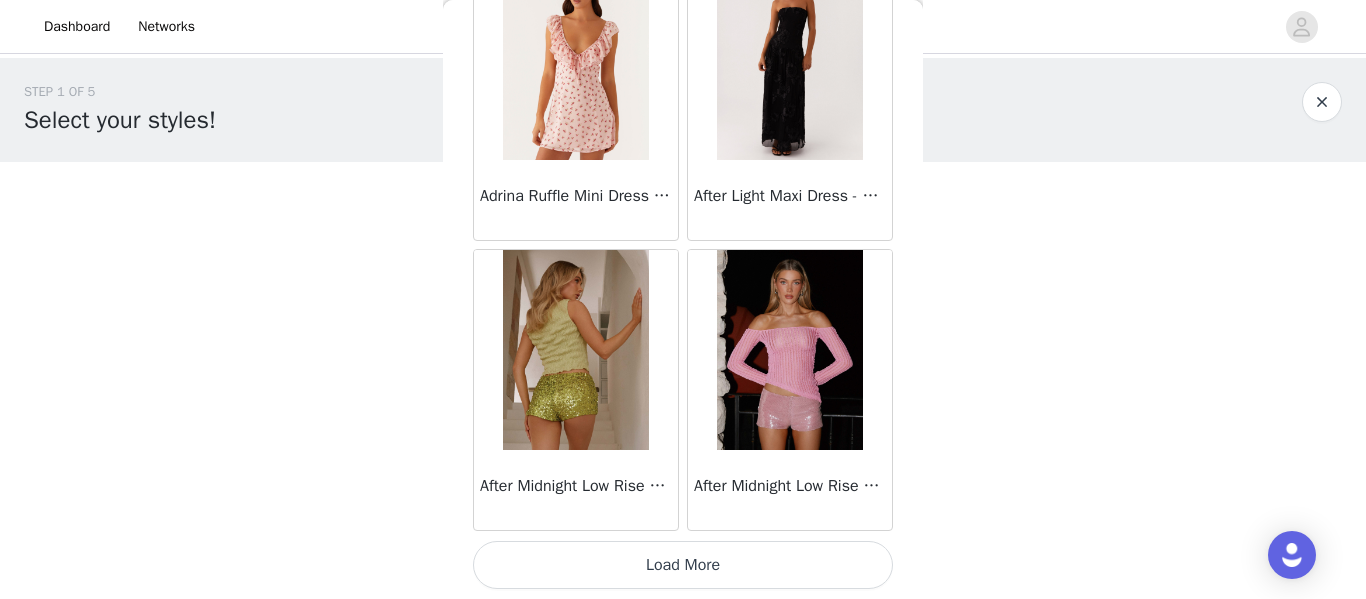 click on "Load More" at bounding box center (683, 565) 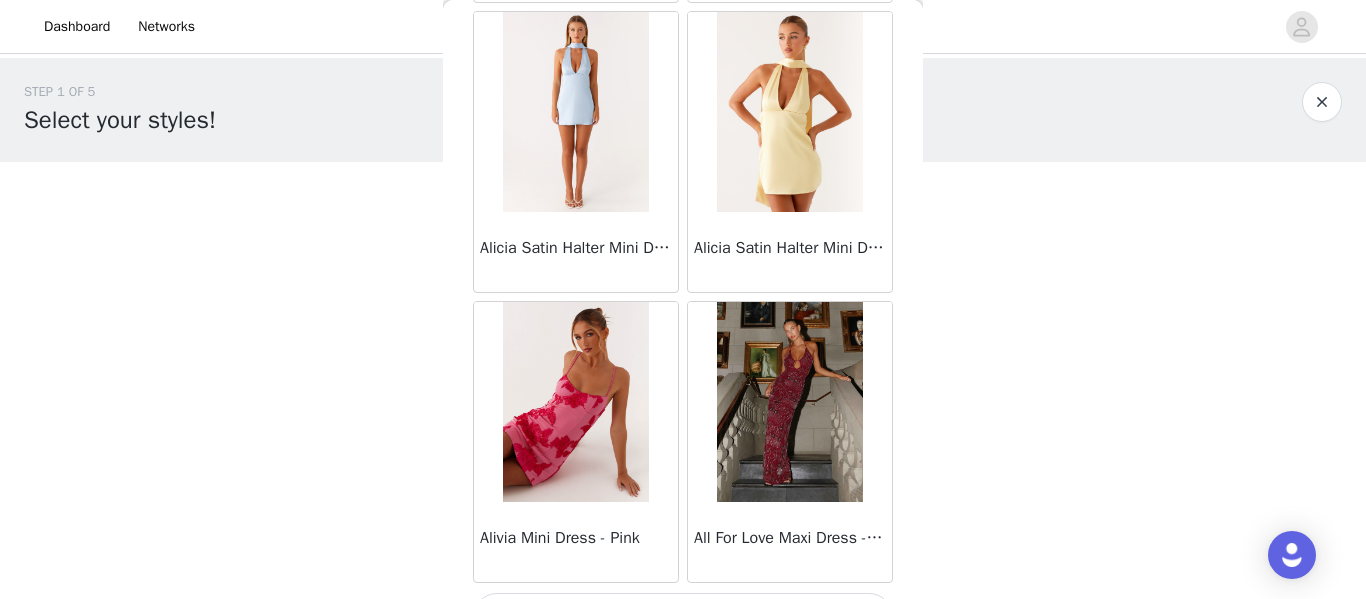 scroll, scrollTop: 80761, scrollLeft: 0, axis: vertical 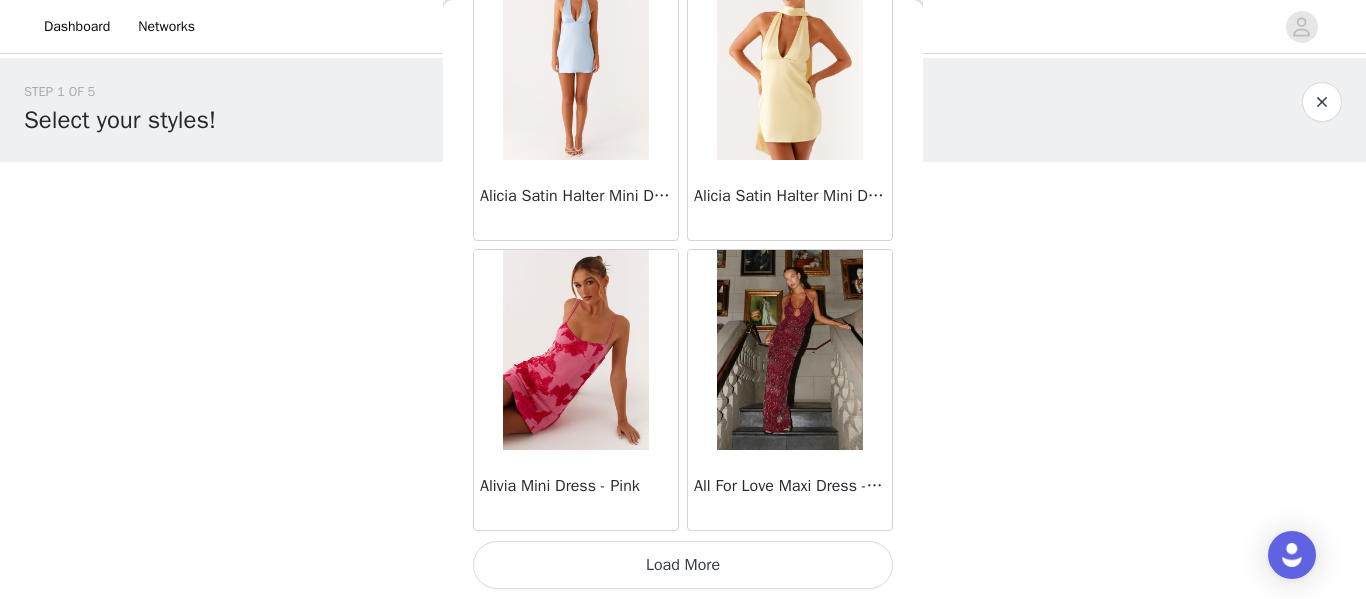 click on "Load More" at bounding box center [683, 565] 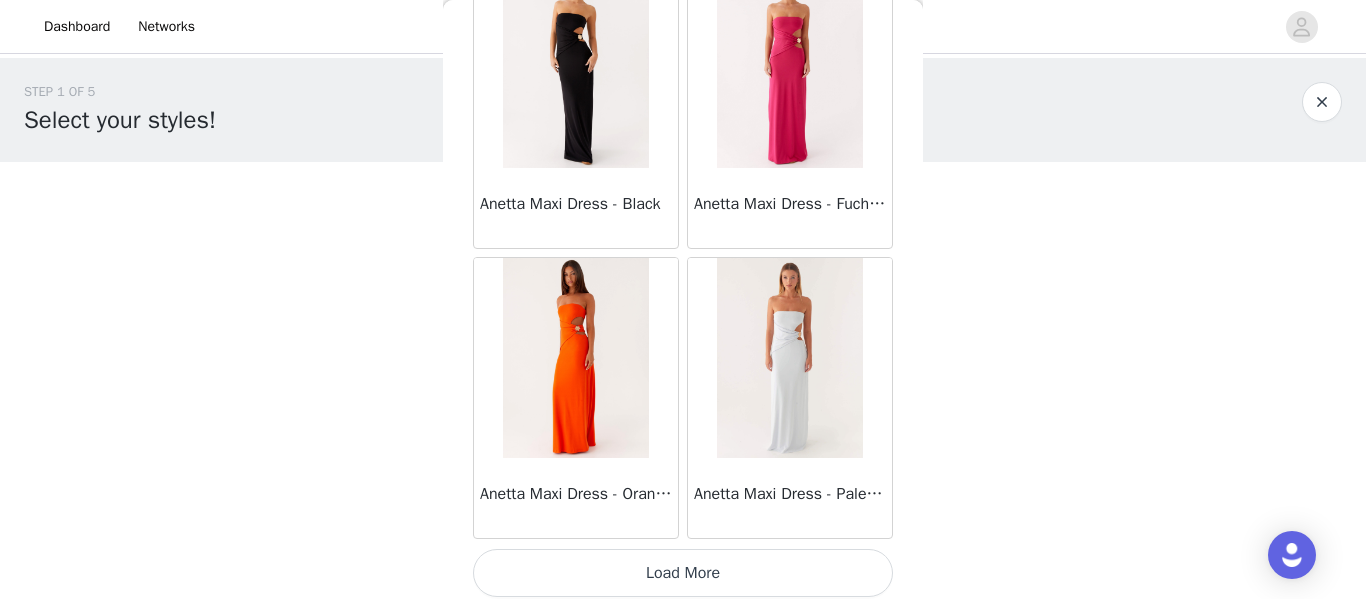 scroll, scrollTop: 83661, scrollLeft: 0, axis: vertical 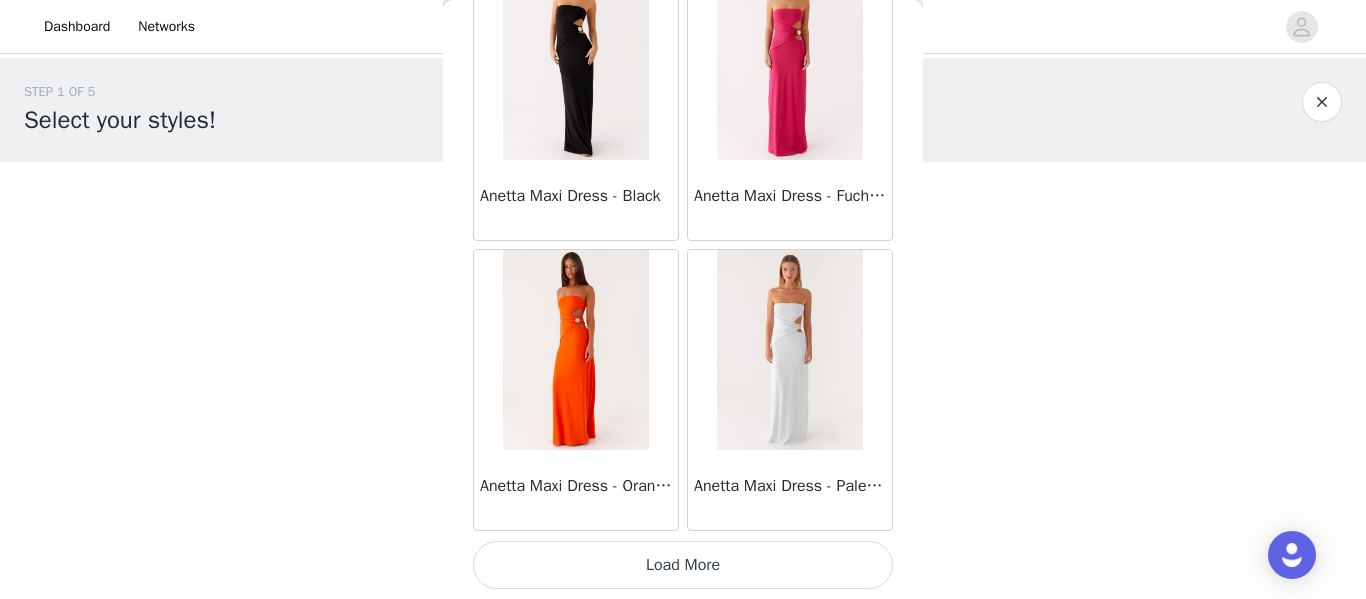 click on "Load More" at bounding box center [683, 565] 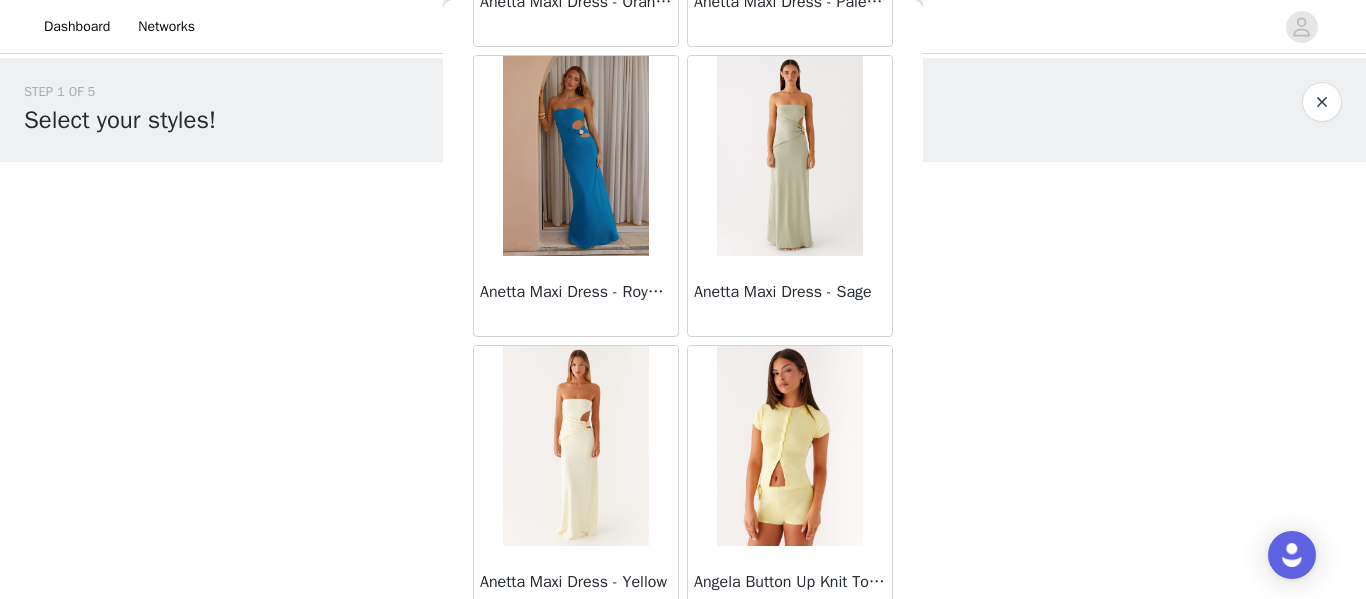 scroll, scrollTop: 84177, scrollLeft: 0, axis: vertical 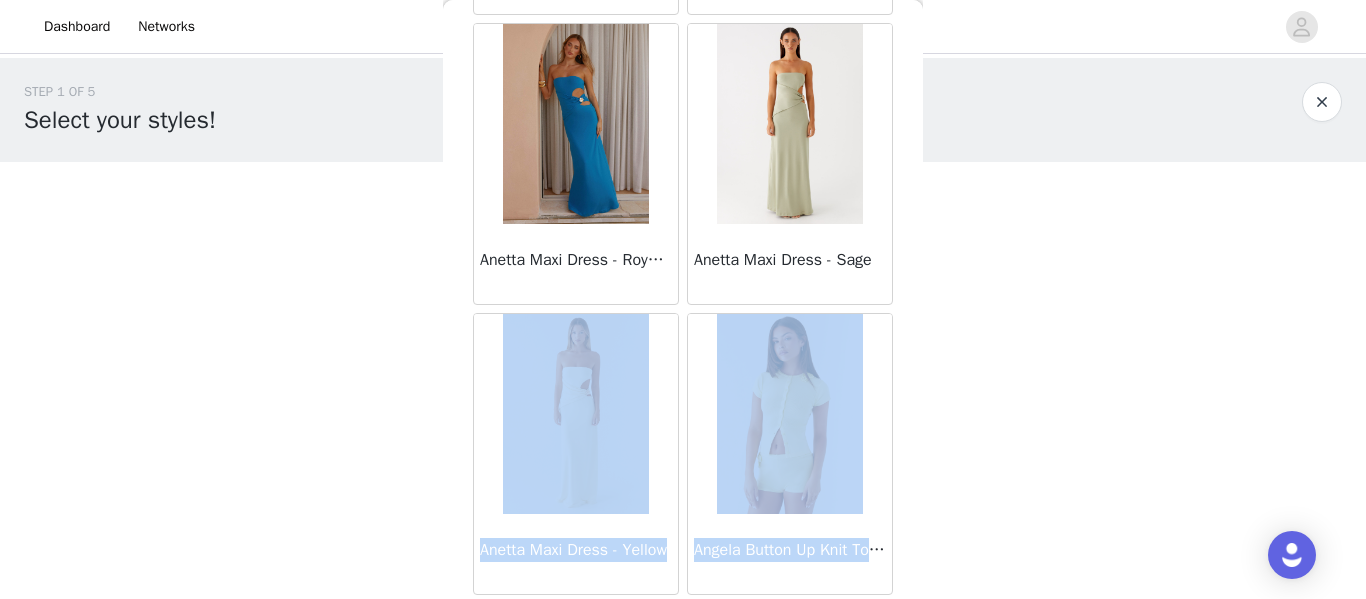 drag, startPoint x: 869, startPoint y: 254, endPoint x: 900, endPoint y: 193, distance: 68.42514 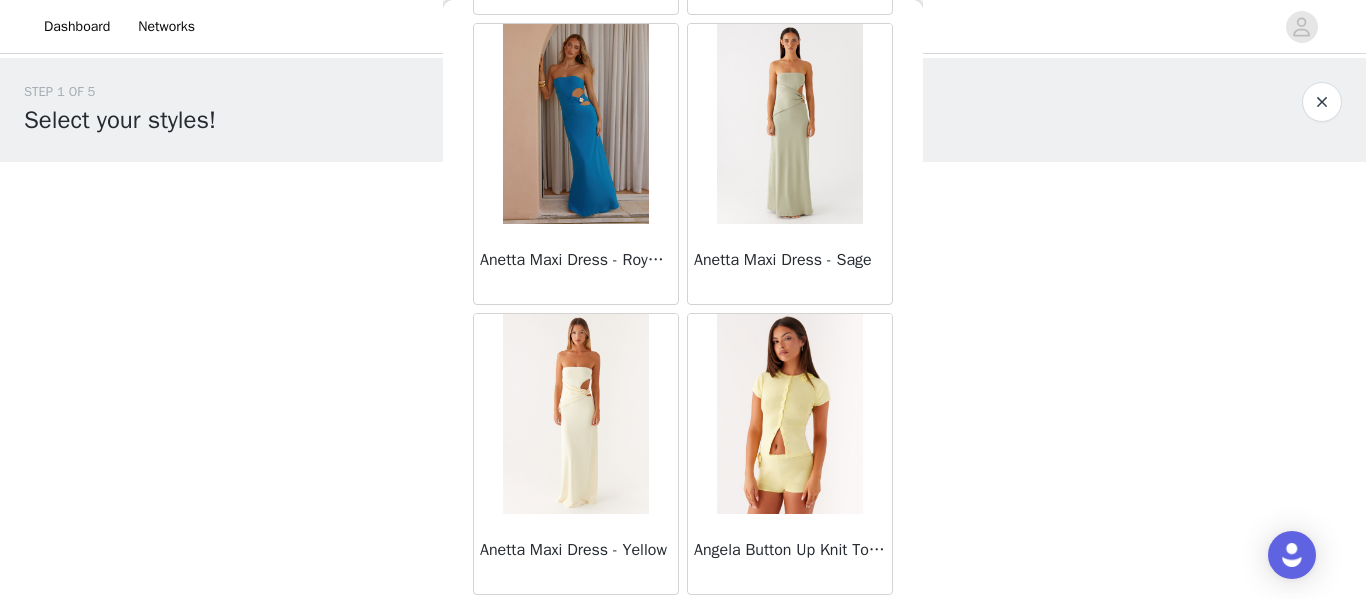 click on "STEP 1 OF 5
Select your styles!
Please note that the sizes are in AU Sizes       0/3 Selected           Add Product       Back       Sweetpea Mini Dress - Yellow       Manifest Mini Dress - Amber       Raquel Off Shoulder Long Sleeve Top - Pink       Julianna Linen Mini Dress - Black       Radiate Halterneck Top - Pink       Arden Mesh Mini Dress - White       Cheryl Bustier Halter Top - Cherry Red       Under The Pagoda Maxi Dress - Deep Red Floral       Sweetest Pie T-Shirt - Black Gingham       That Girl Maxi Dress - Pink       Peppermayo Exclusive Heavy Hearted Mini - Black       Songbird Maxi Dress - Blue Black Floral       Viviana Mini Dress - Lavender       Eden Strapless Maxi Dress - Navy       Claudie Mesh Top - White Pink Lilly       Nia Micro Short - Black       Luciana Crochet Halterneck Mini Dress - Pink       Happy Hour Mini Dress - Yellow       Aullie Maxi Dress - Ivory" at bounding box center (683, 288) 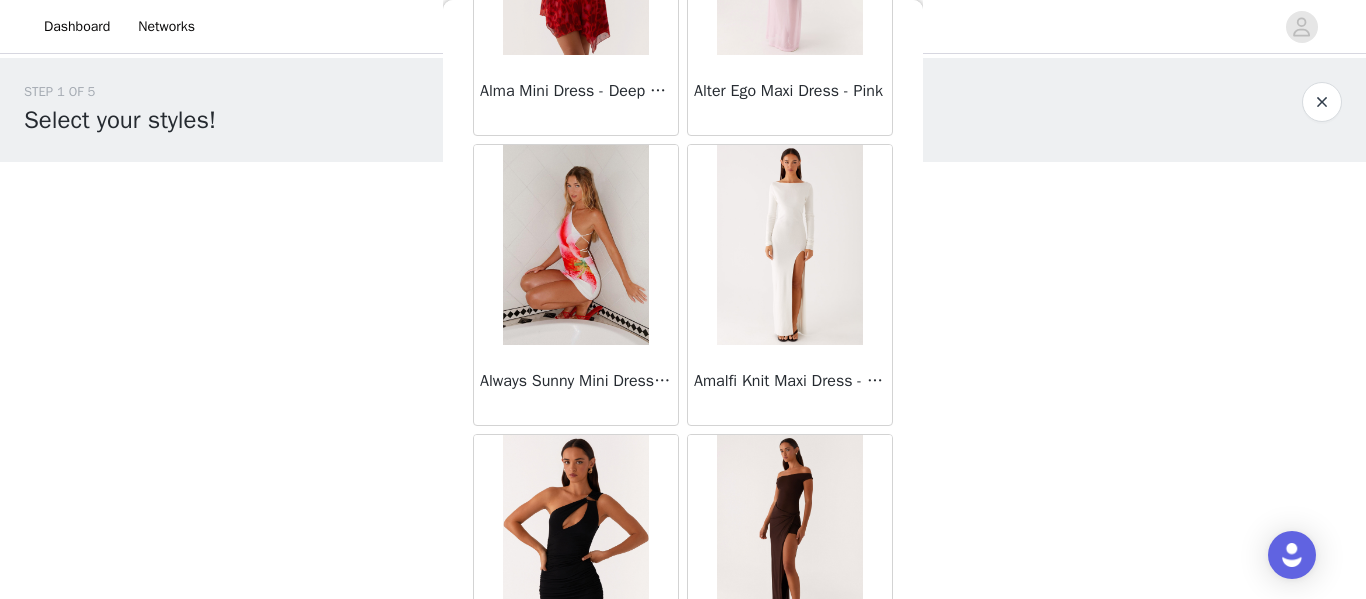 scroll, scrollTop: 81873, scrollLeft: 0, axis: vertical 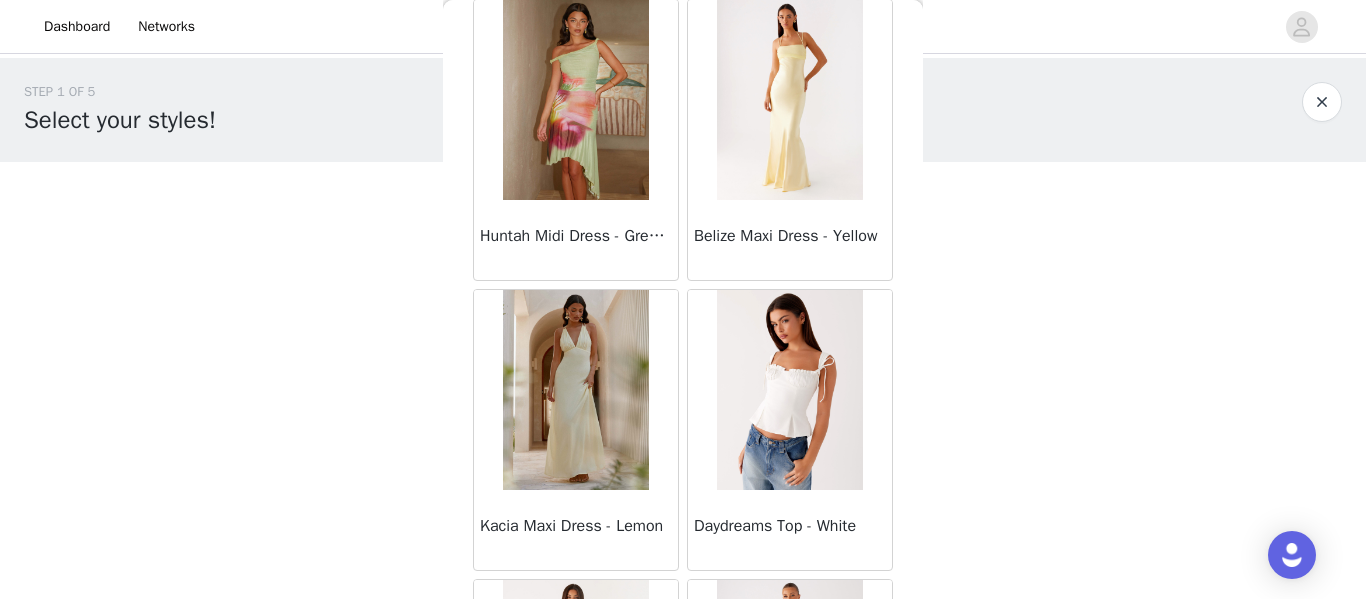 click at bounding box center (575, 100) 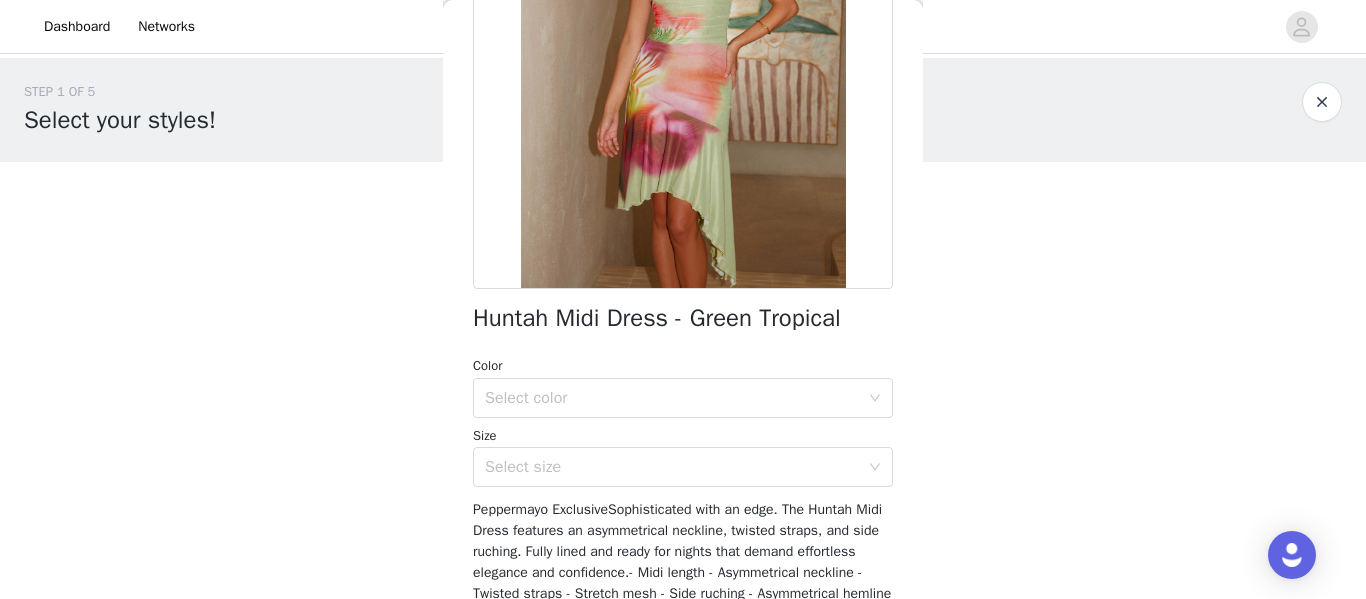 scroll, scrollTop: 267, scrollLeft: 0, axis: vertical 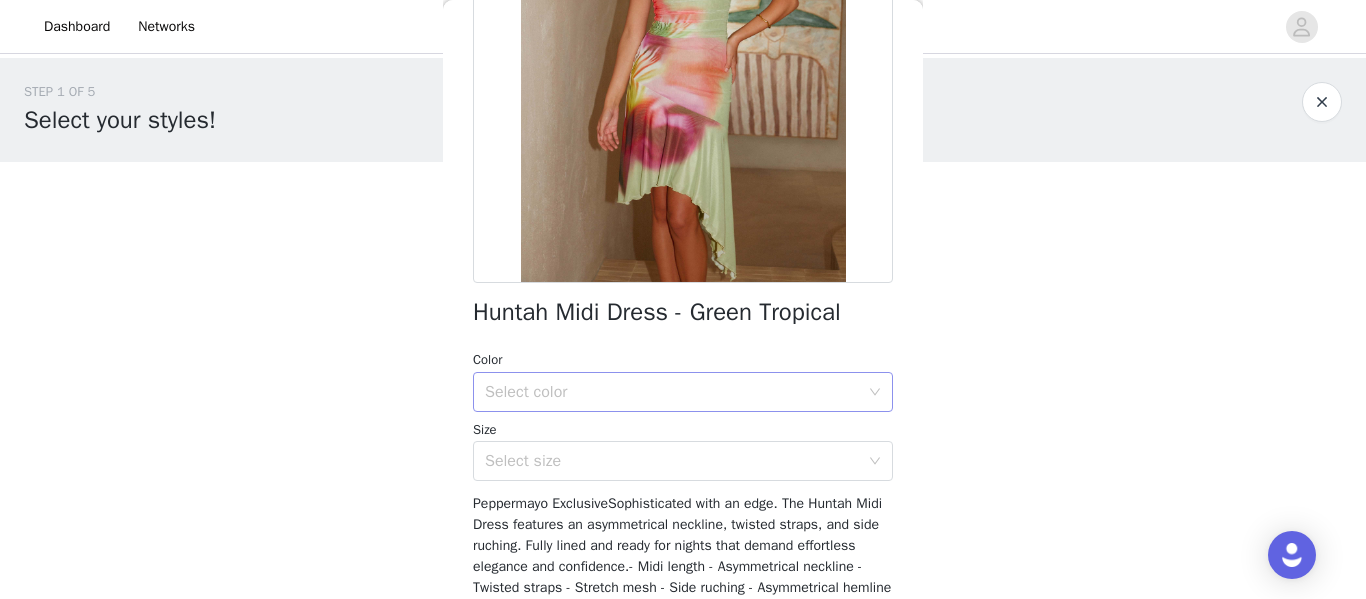 click on "Select color" at bounding box center [676, 392] 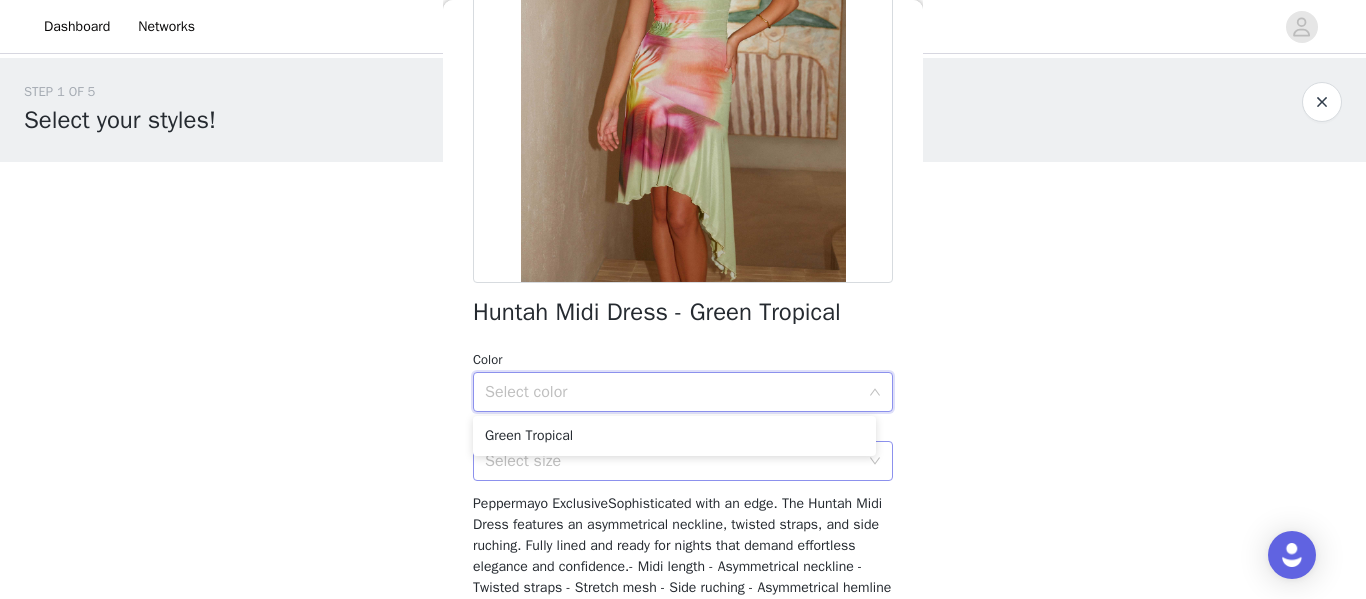 click on "Select size" at bounding box center (672, 461) 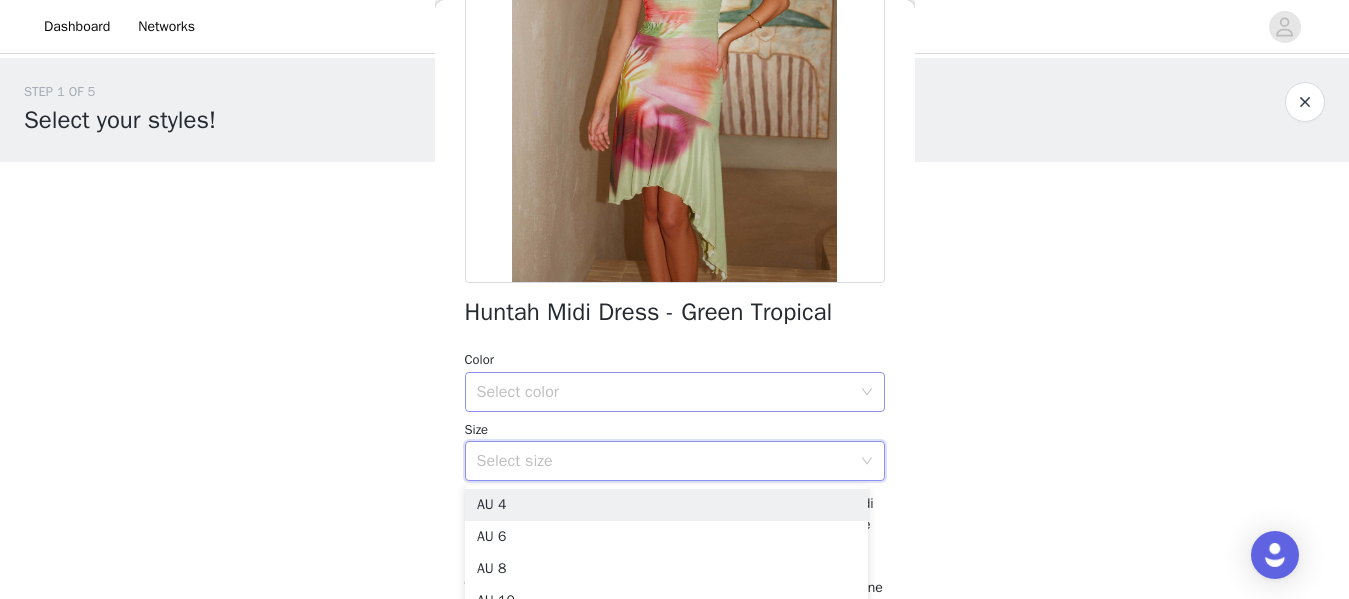 click on "Select color" at bounding box center [664, 392] 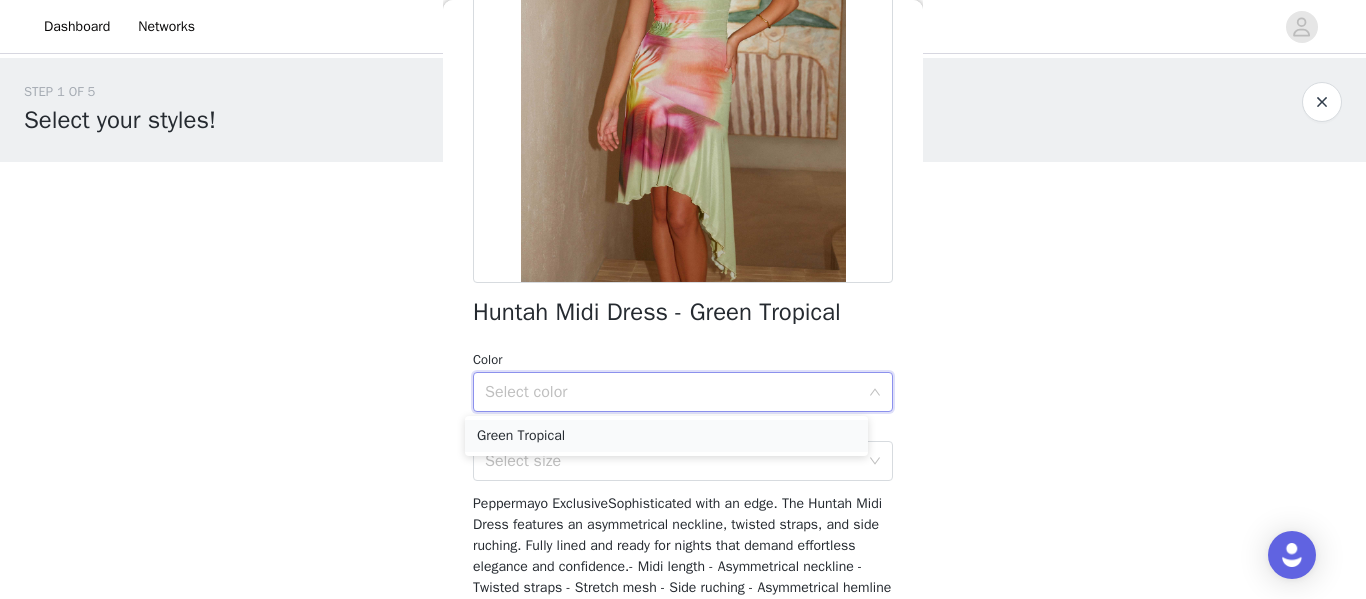 click on "Green Tropical" at bounding box center [666, 436] 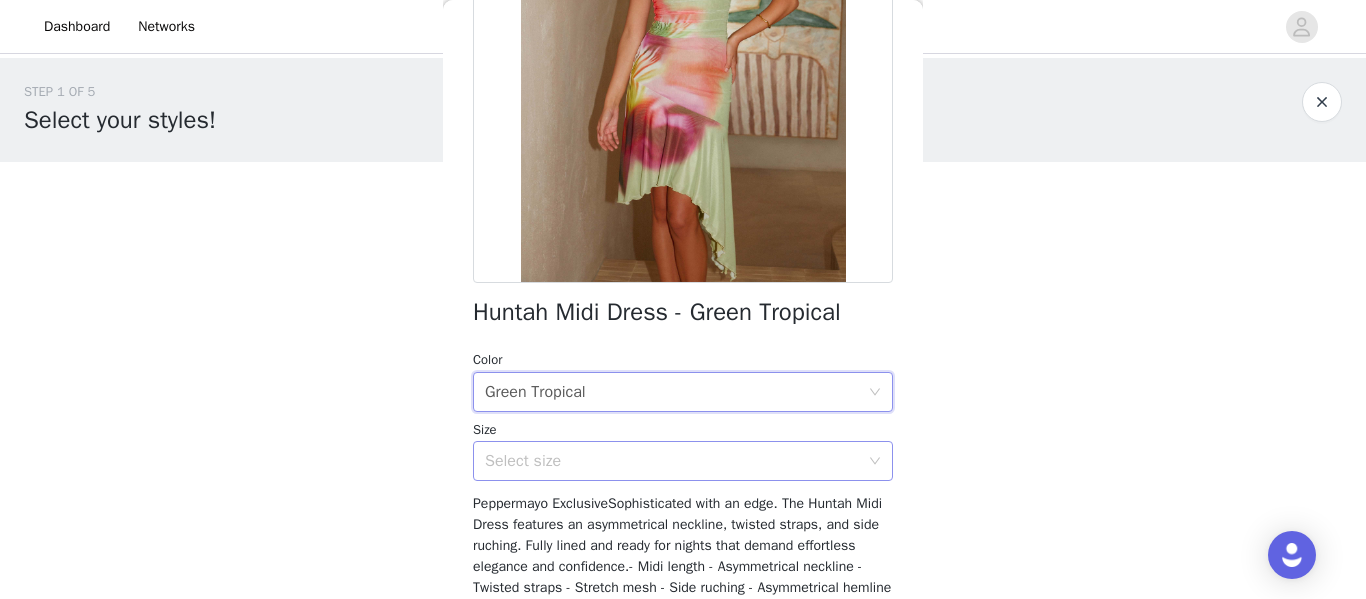 click on "Select size" at bounding box center (672, 461) 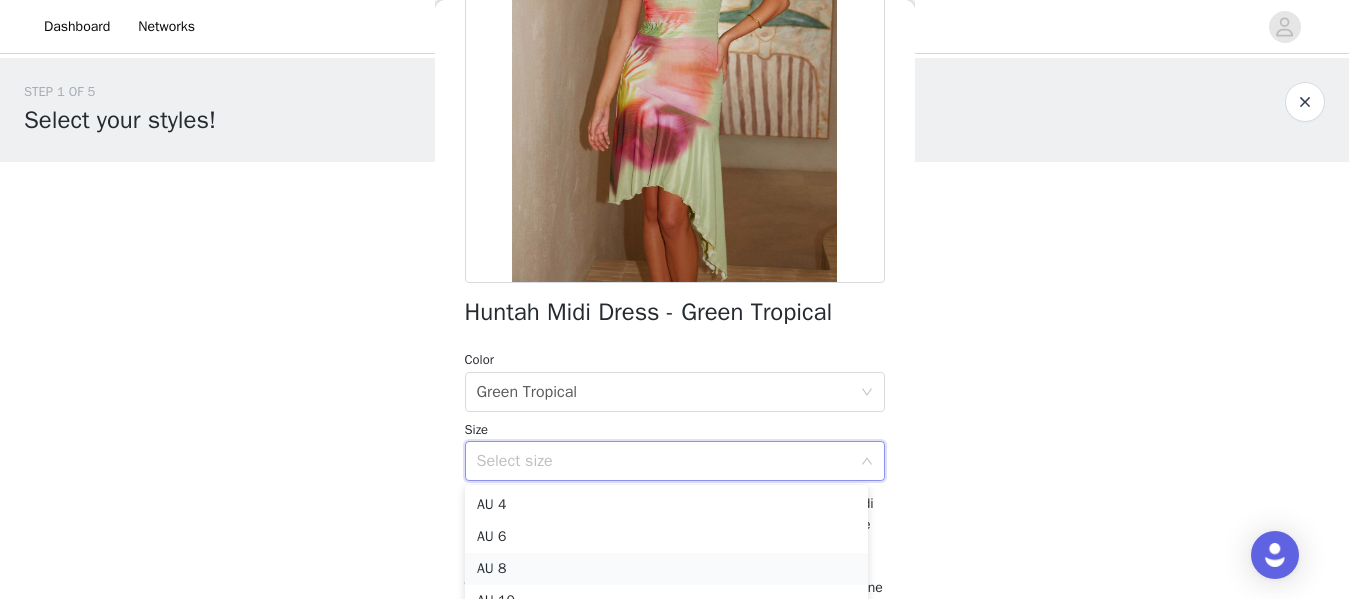 click on "AU 8" at bounding box center (666, 569) 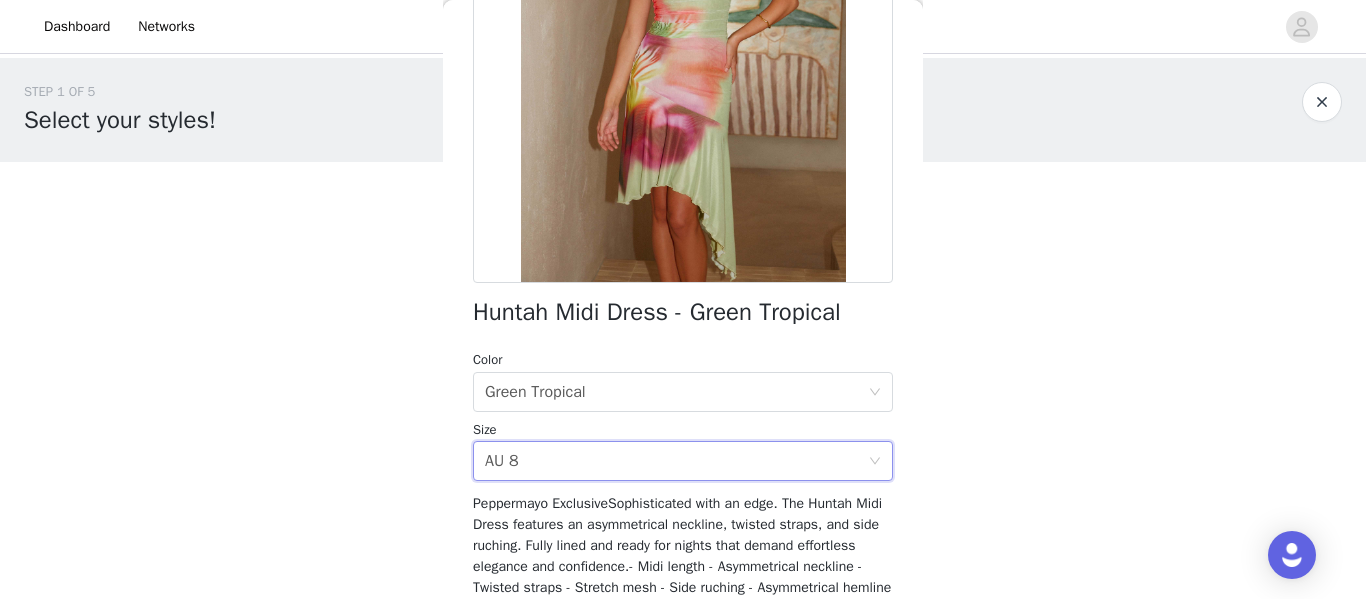 click on "STEP 1 OF 5
Select your styles!
Please note that the sizes are in AU Sizes       0/3 Selected           Add Product       Back     Huntah Midi Dress - Green Tropical               Color   Select color Green Tropical Size   Select size AU 8   Peppermayo ExclusiveSophisticated with an edge. The Huntah Midi Dress features an asymmetrical neckline, twisted straps, and side ruching. Fully lined and ready for nights that demand effortless elegance and confidence.- Midi length - Asymmetrical neckline - Twisted straps - Stretch mesh - Side ruching - Asymmetrical hemline - Exclusive print - Print placement will differ per garment - Fully lined - 95% POLYESTER / 5% SPANDEXSize AU 8 / US 4 garment measurements:Bust: 76 cm / 29.92 inWaist: 64 cm / 25.20 inHip: 82 cm / 32.28 inHem: 230 cm / 90.55 inLength: 85 cm / 33.46 in[PERSON] is [AGE] and wears size AU 8 / size US 4[PERSON] is [AGE] and wears size AU 6 / size US 2" at bounding box center (683, 216) 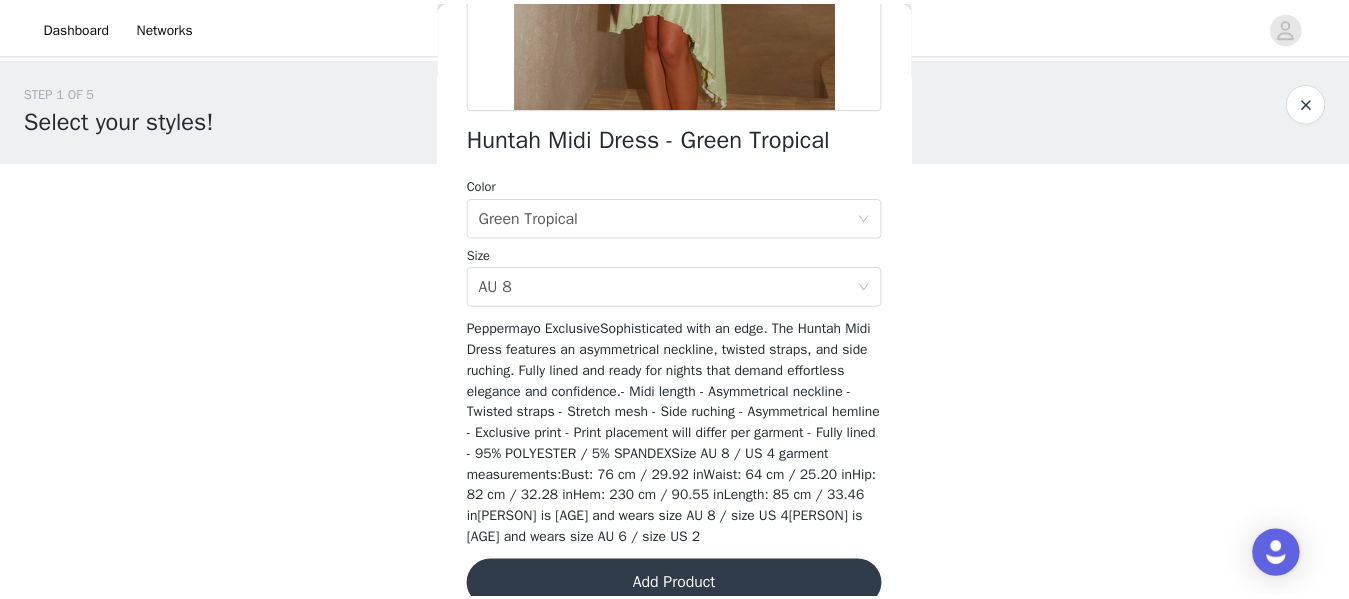 scroll, scrollTop: 446, scrollLeft: 0, axis: vertical 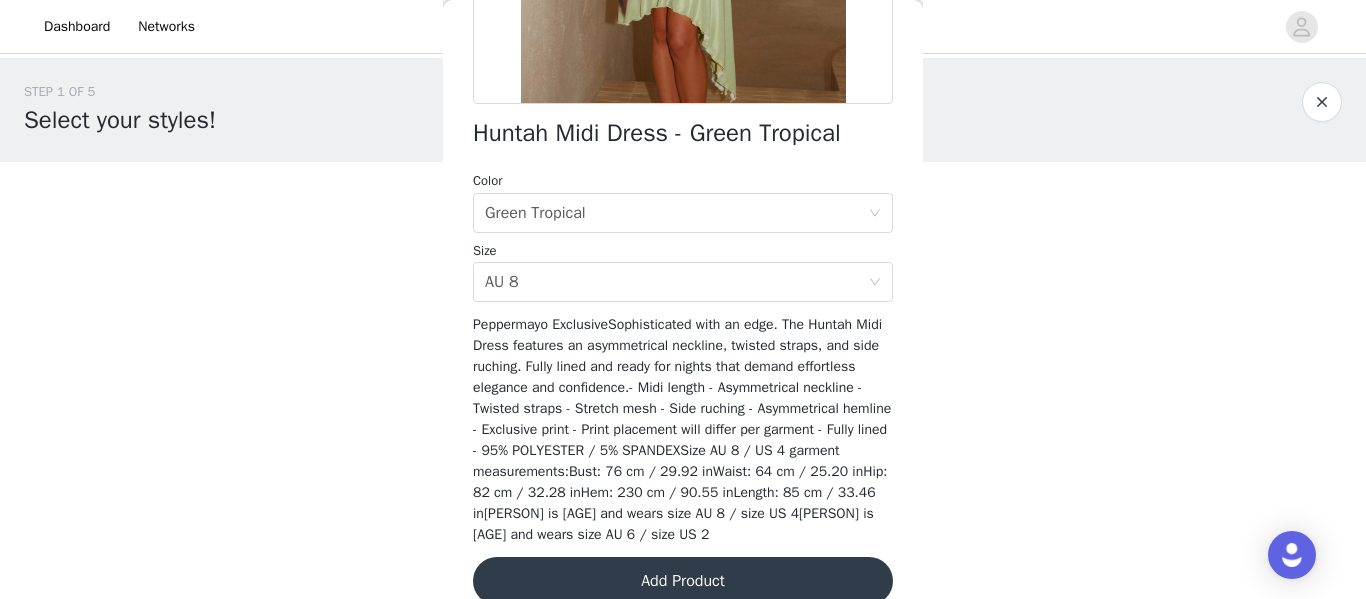 click on "Add Product" at bounding box center [683, 581] 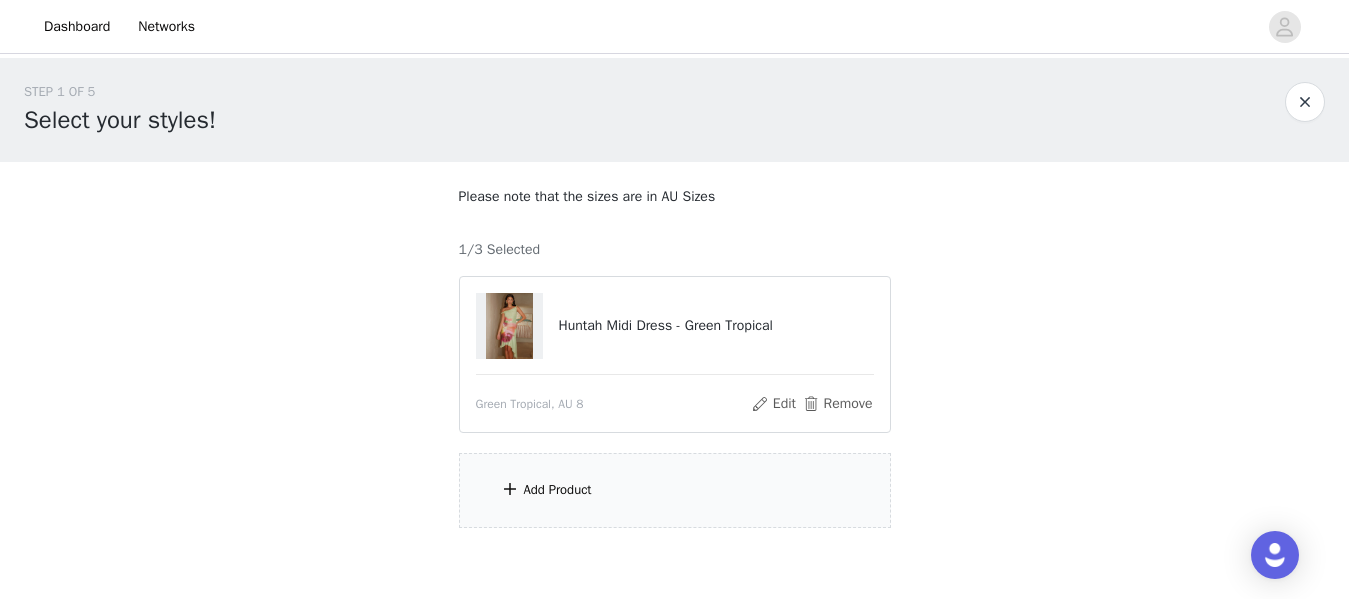 click on "Add Product" at bounding box center [675, 490] 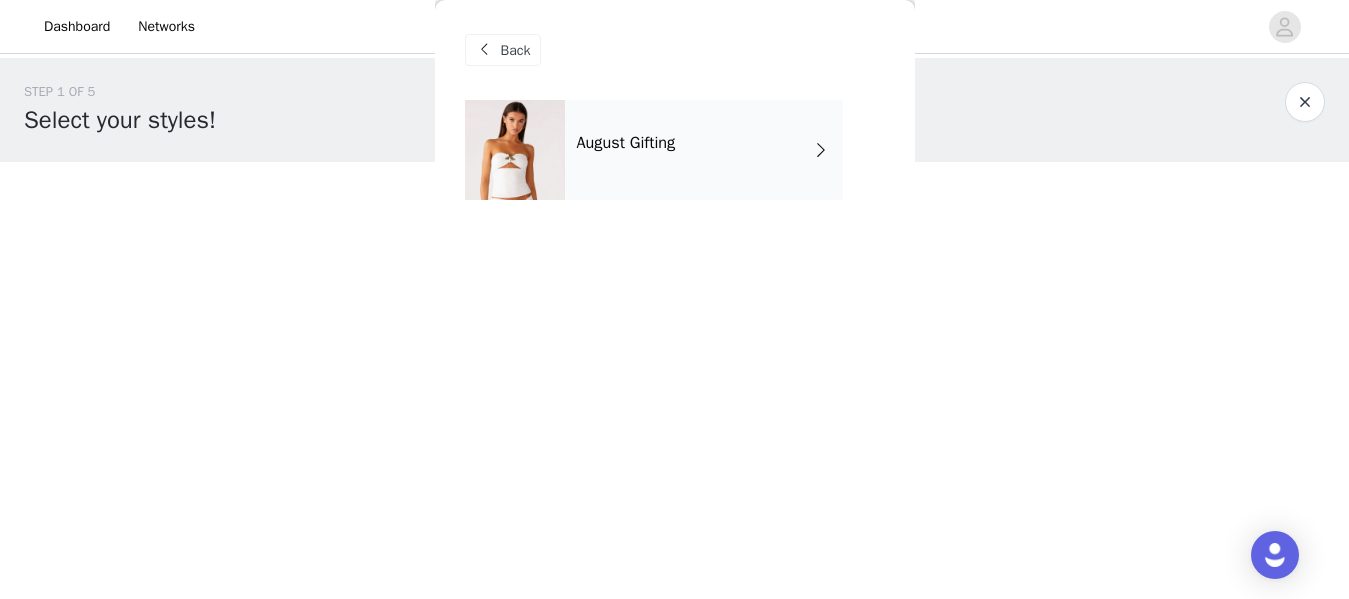 click on "August Gifting" at bounding box center (626, 143) 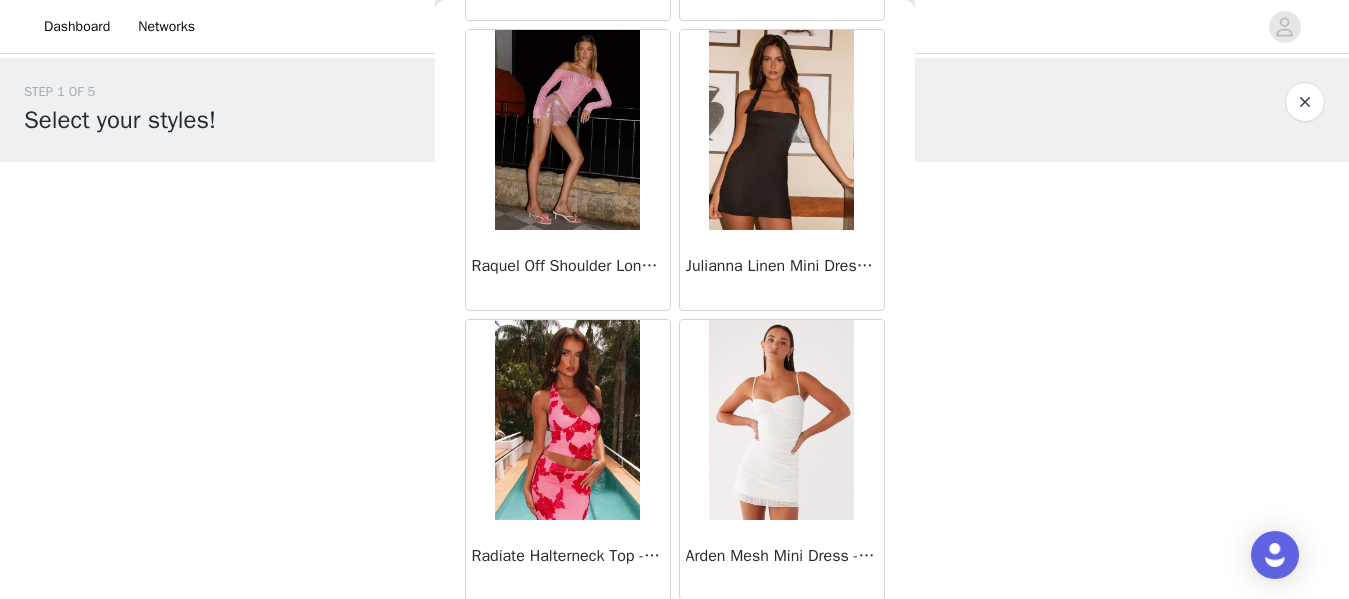 scroll, scrollTop: 431, scrollLeft: 0, axis: vertical 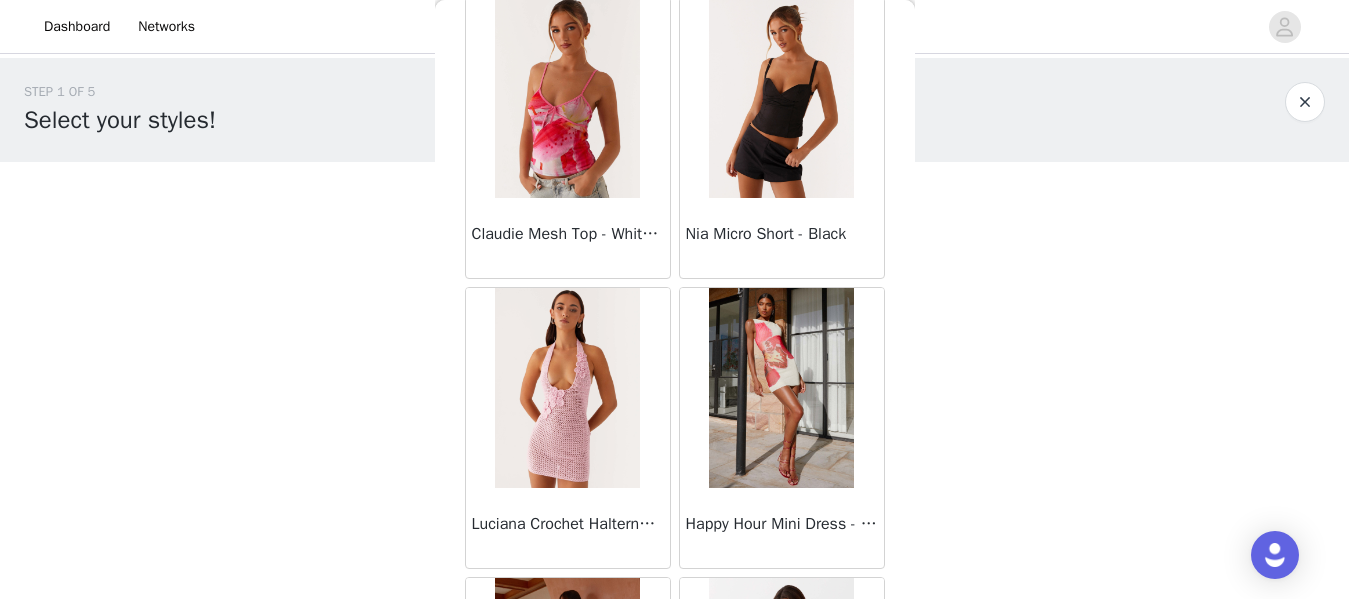click at bounding box center (781, 388) 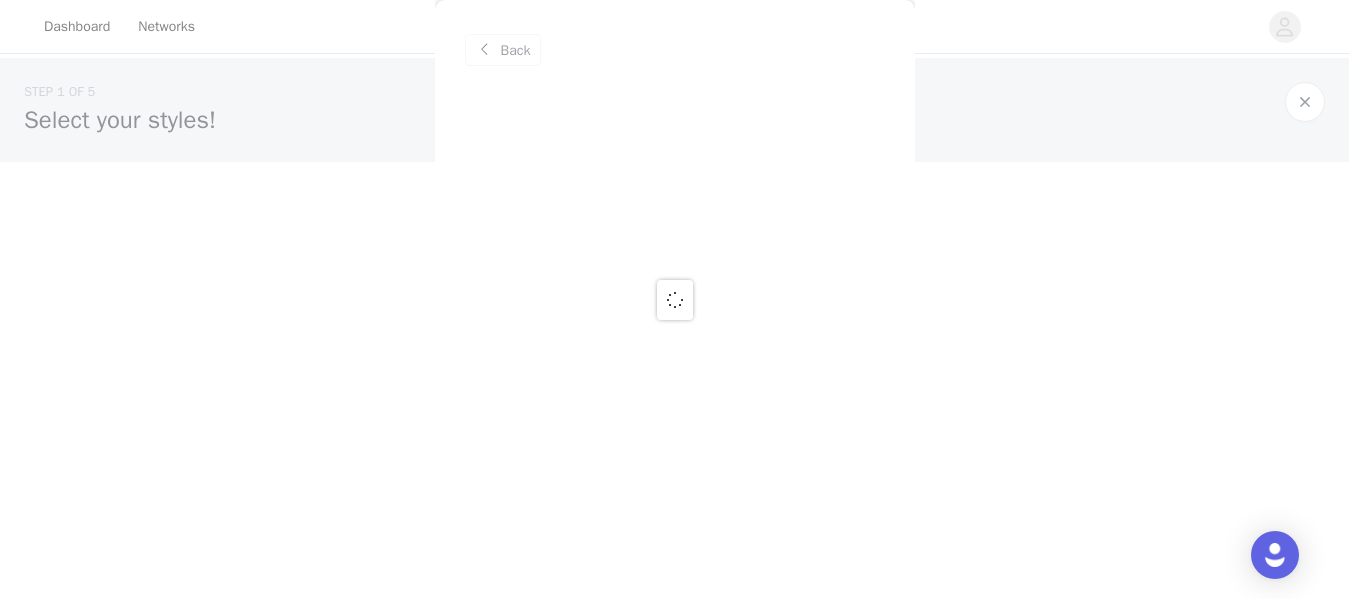 scroll, scrollTop: 0, scrollLeft: 0, axis: both 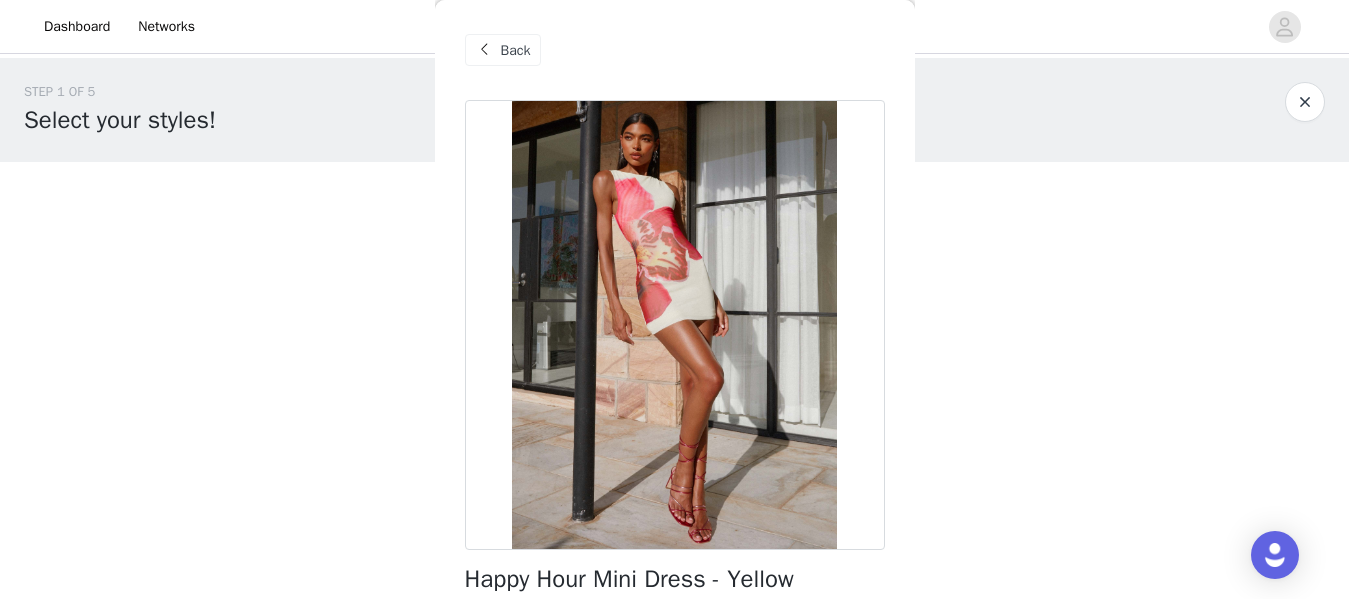 click at bounding box center (485, 50) 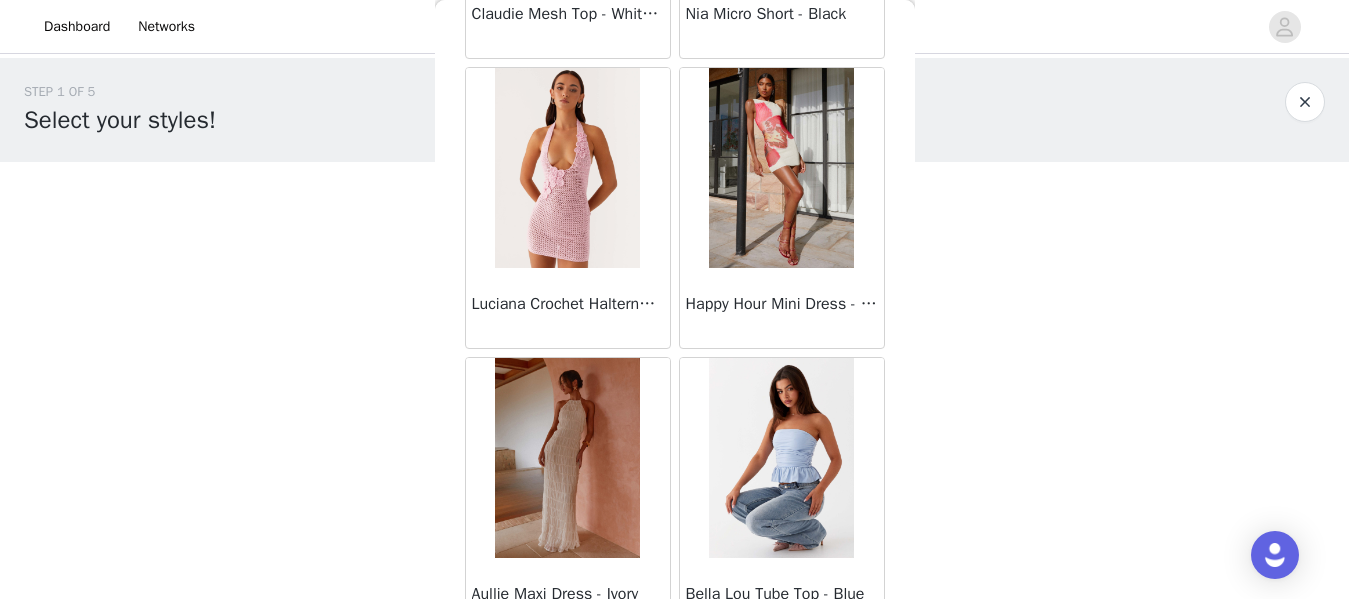 scroll, scrollTop: 2461, scrollLeft: 0, axis: vertical 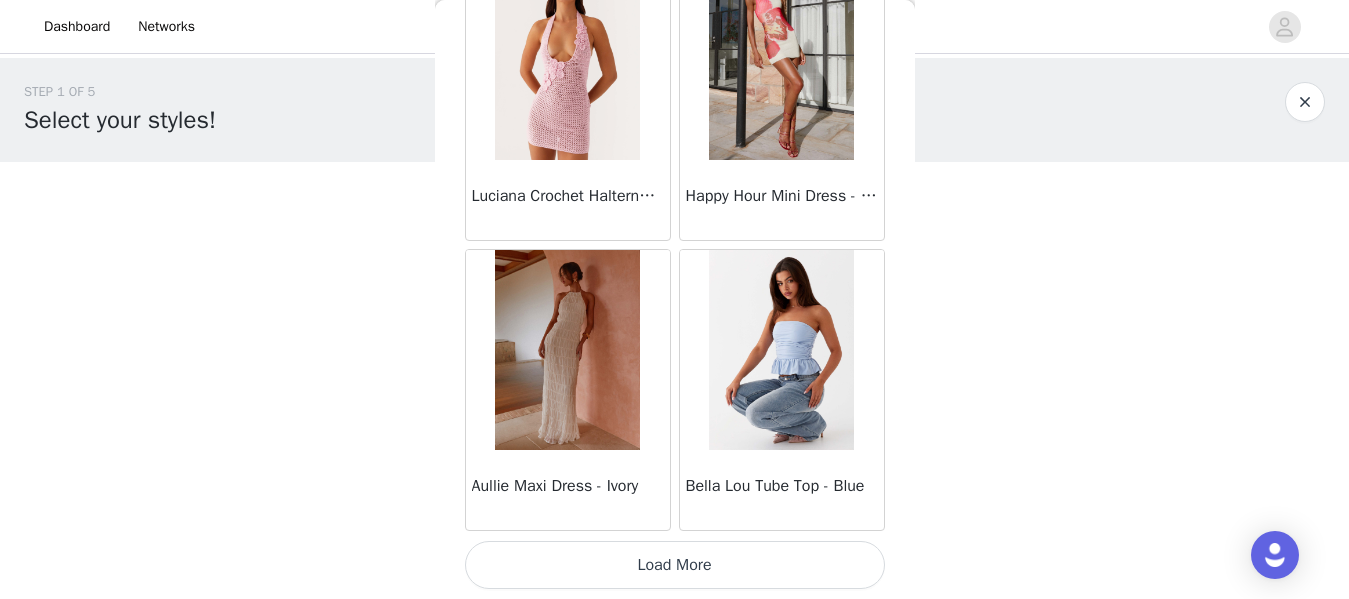 click on "Load More" at bounding box center [675, 565] 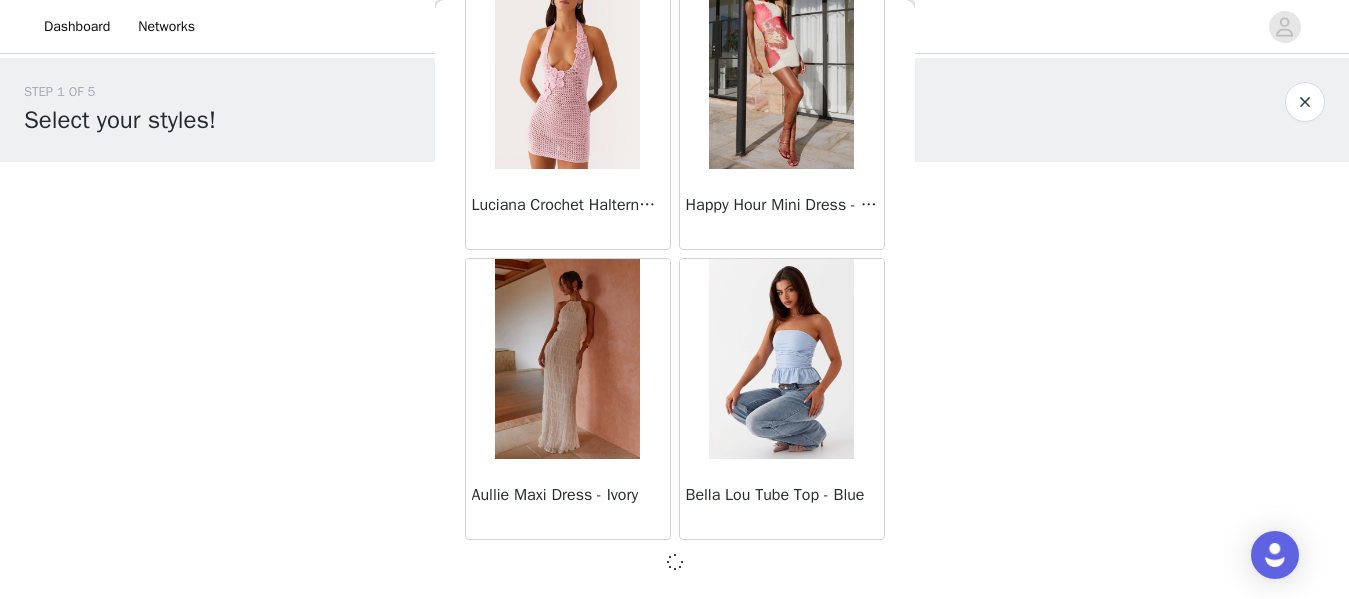 scroll, scrollTop: 2461, scrollLeft: 0, axis: vertical 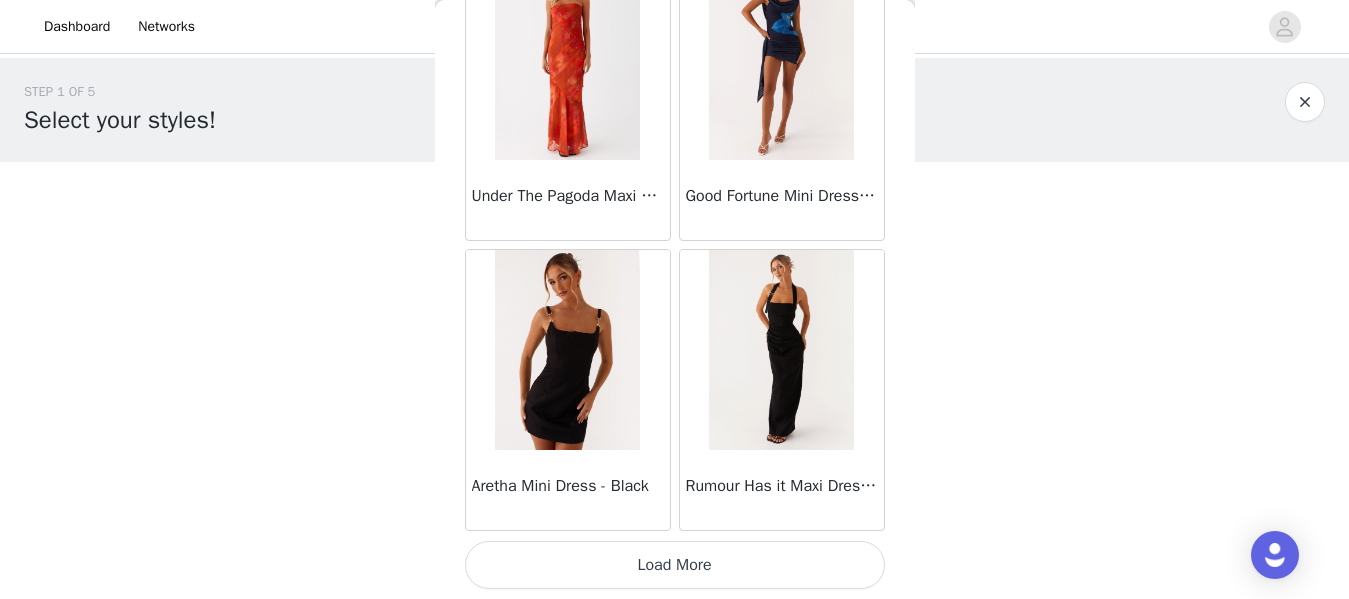click on "Load More" at bounding box center (675, 565) 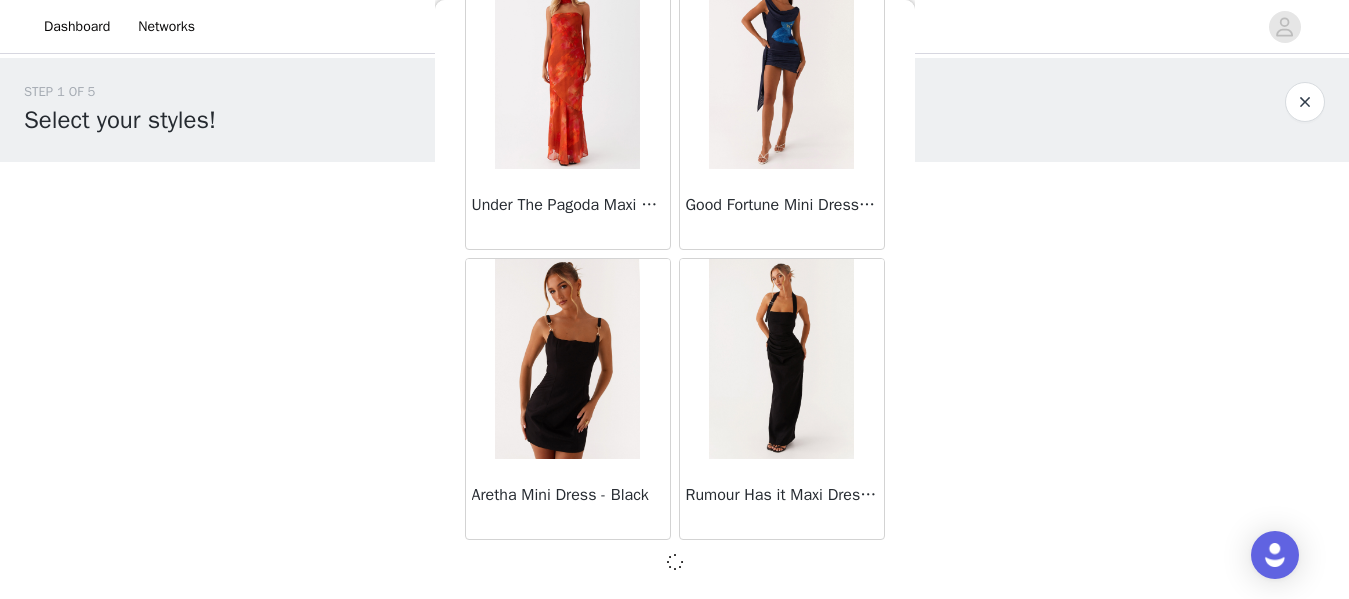 scroll, scrollTop: 5361, scrollLeft: 0, axis: vertical 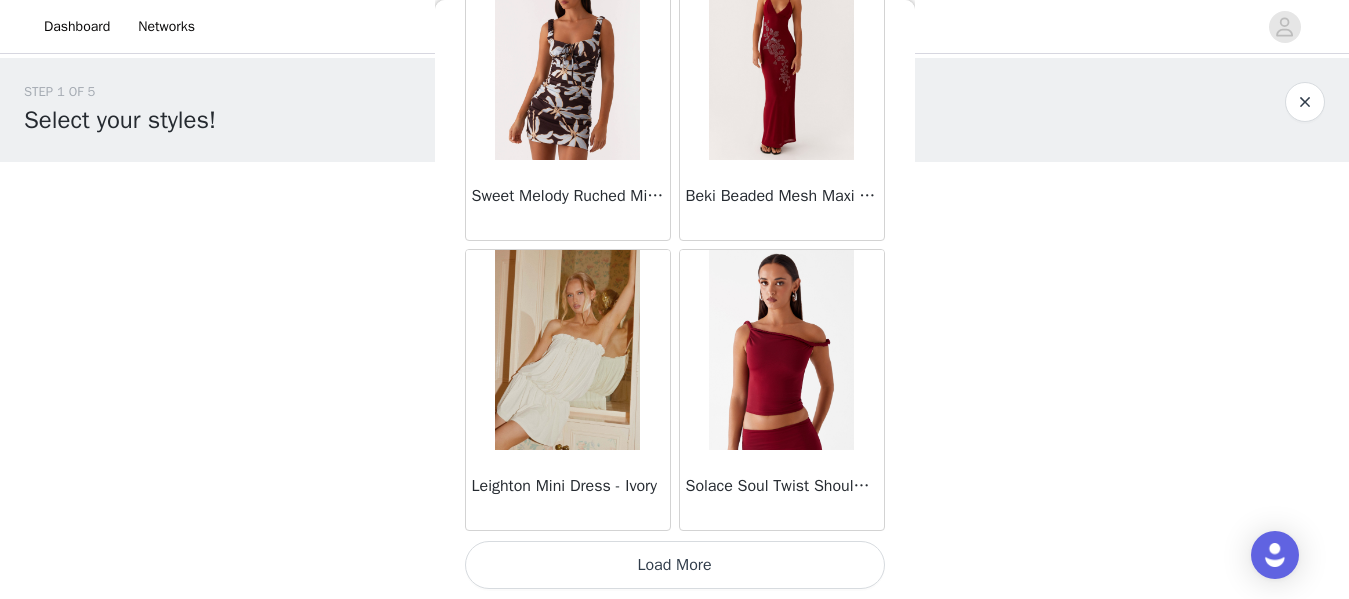 click on "Load More" at bounding box center (675, 565) 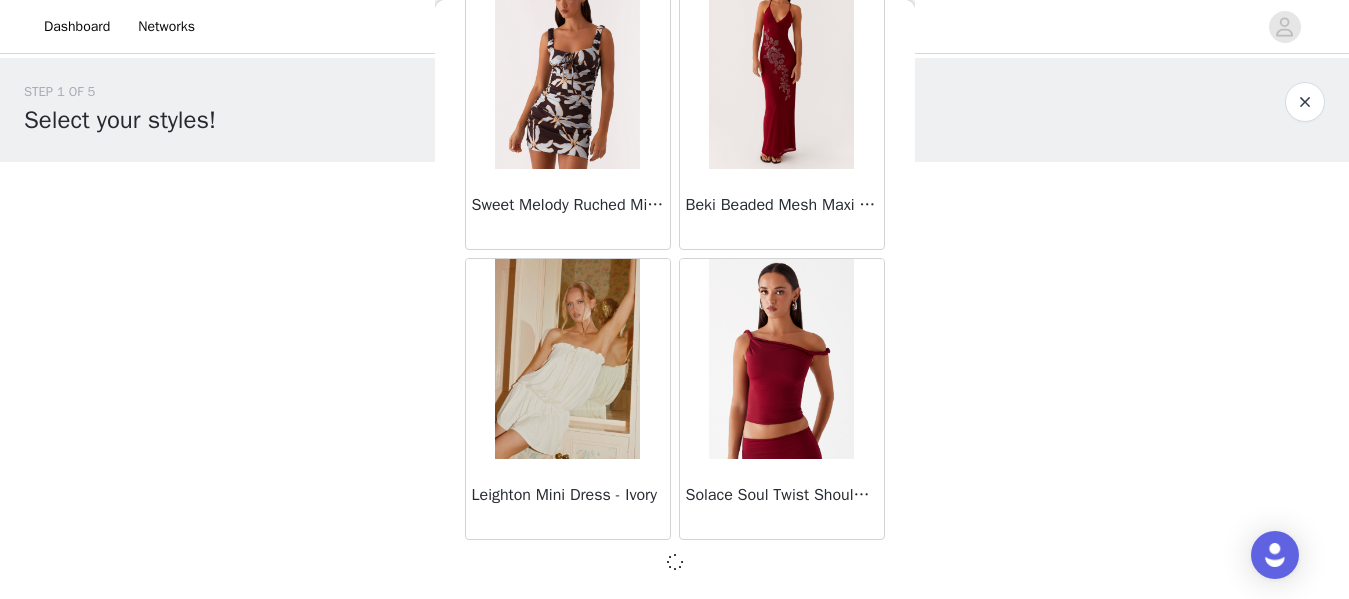 scroll, scrollTop: 8261, scrollLeft: 0, axis: vertical 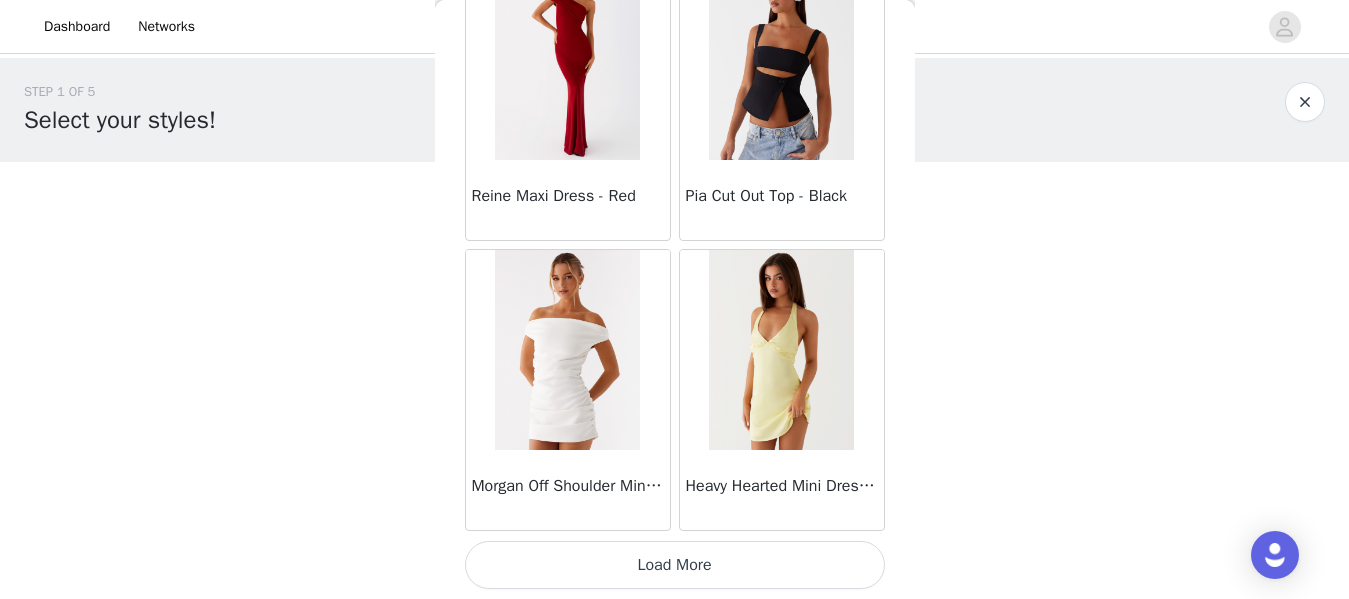 click on "Load More" at bounding box center (675, 565) 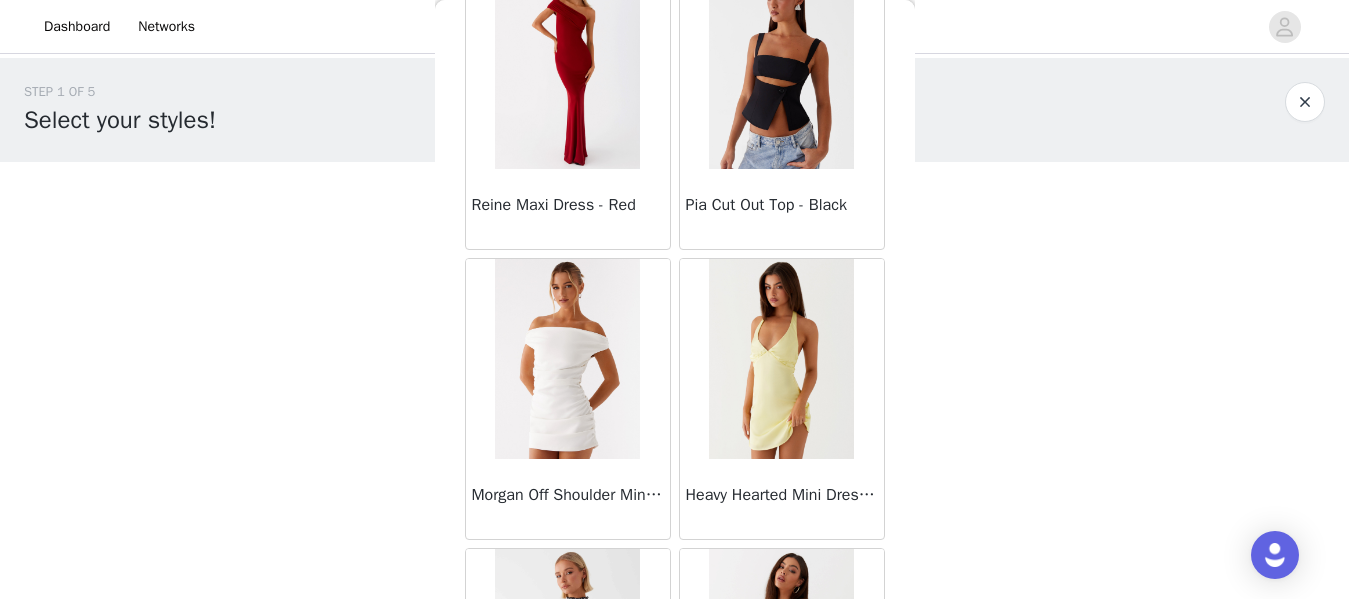 scroll, scrollTop: 11161, scrollLeft: 0, axis: vertical 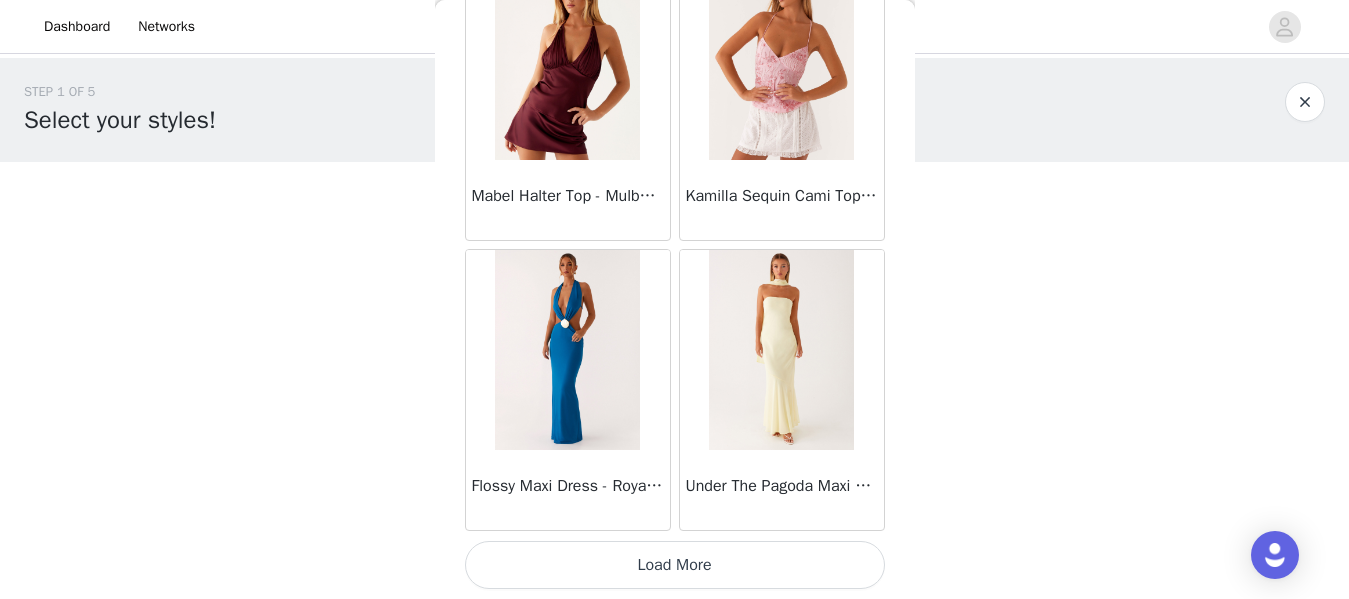 click on "Load More" at bounding box center [675, 565] 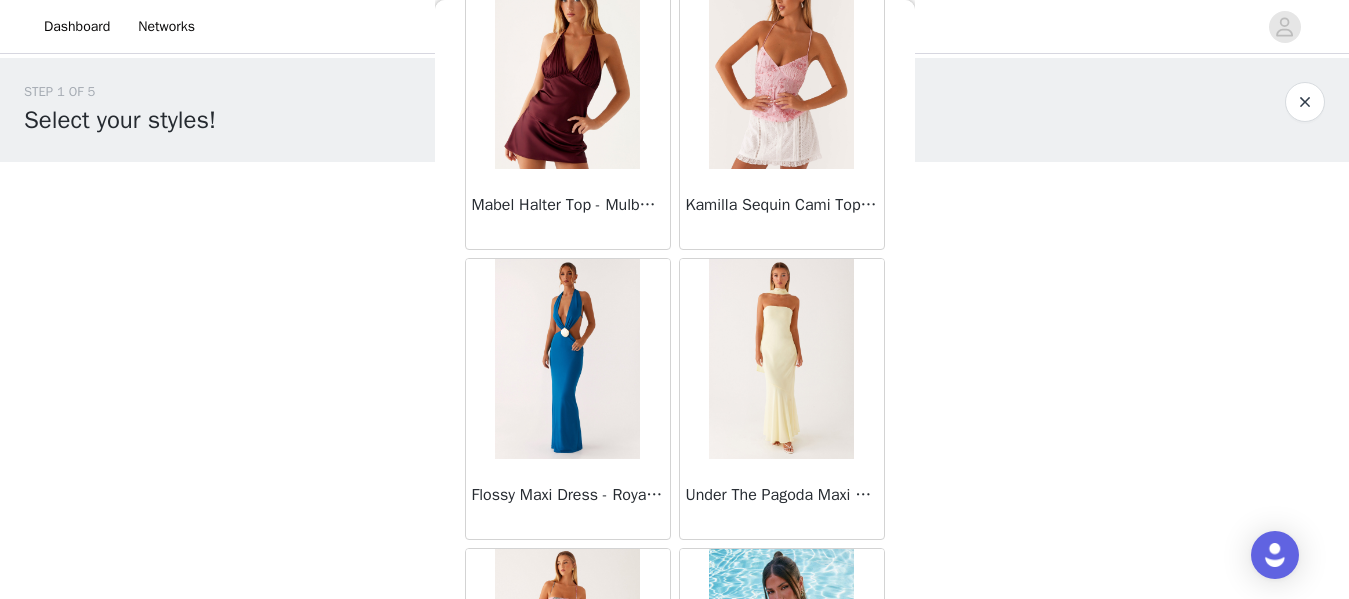 scroll, scrollTop: 14061, scrollLeft: 0, axis: vertical 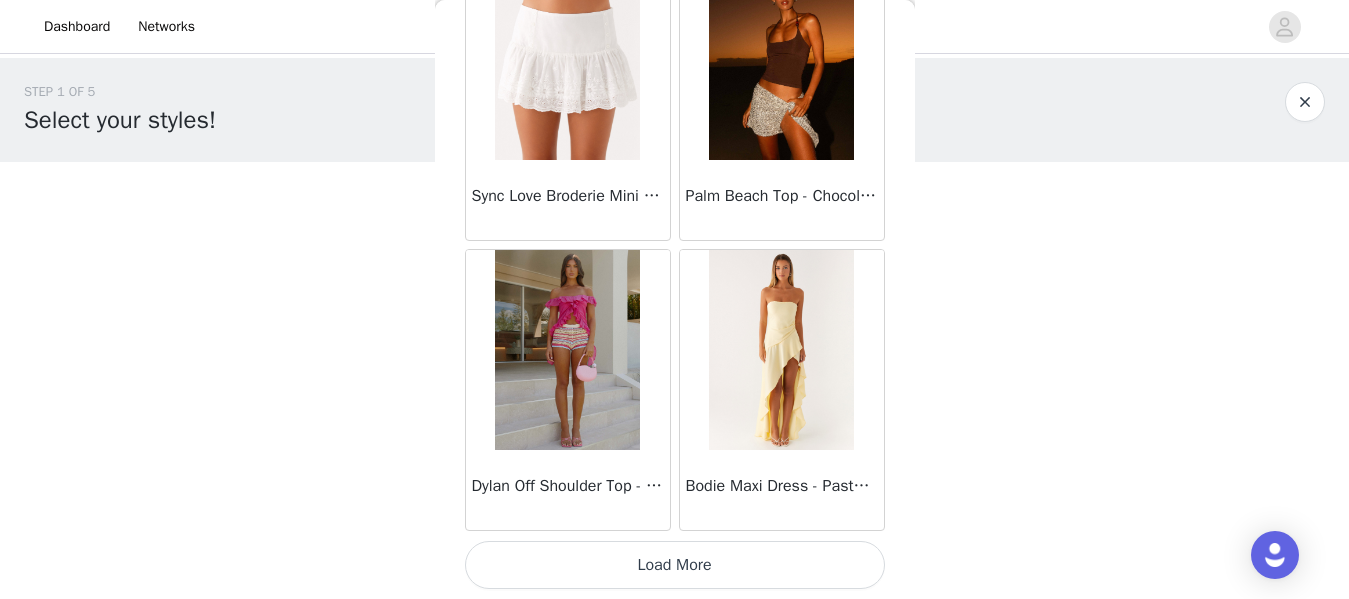 click on "Load More" at bounding box center (675, 565) 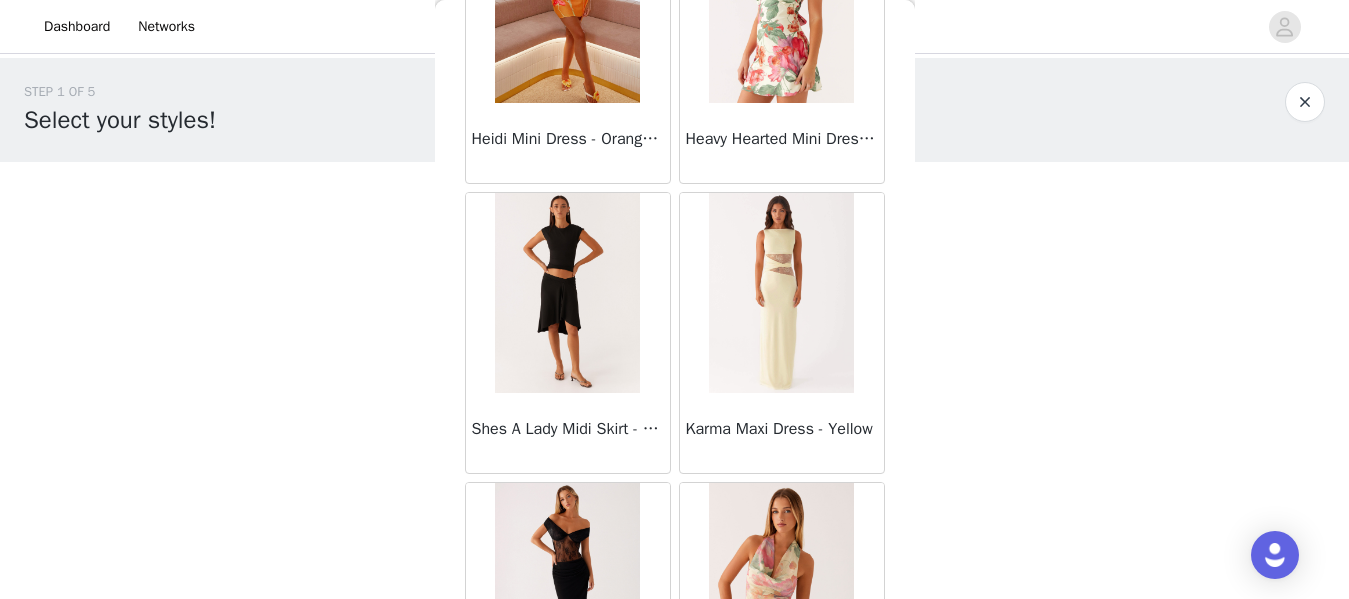scroll, scrollTop: 18469, scrollLeft: 0, axis: vertical 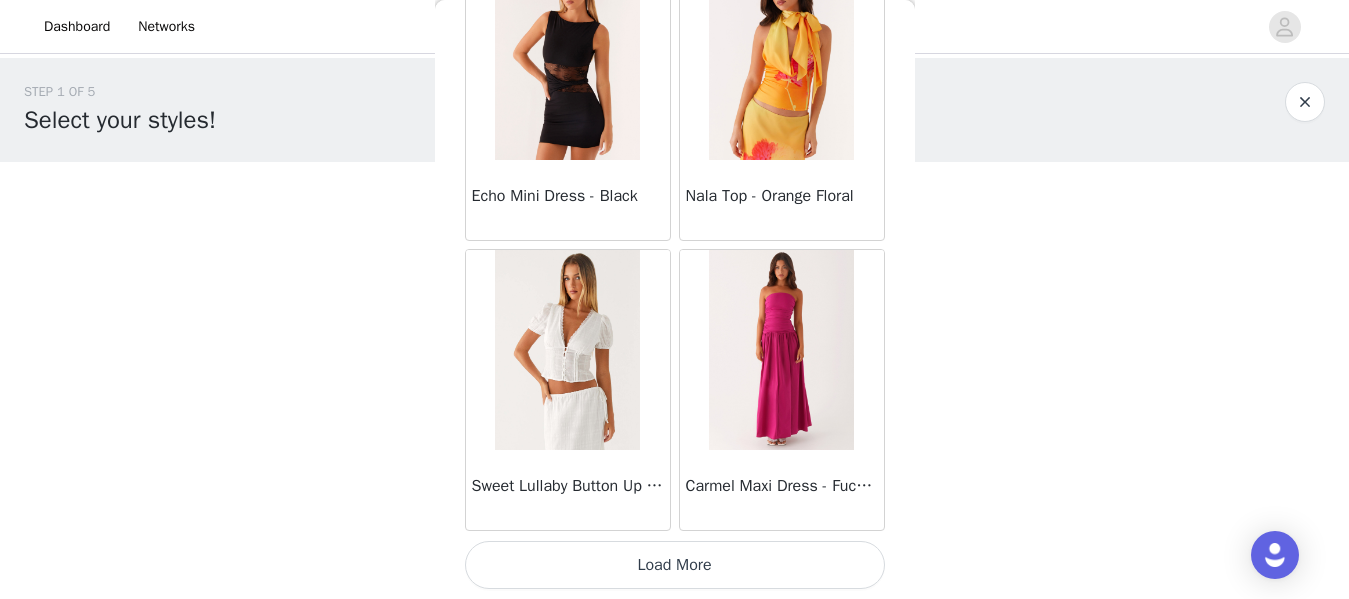 drag, startPoint x: 808, startPoint y: 593, endPoint x: 806, endPoint y: 583, distance: 10.198039 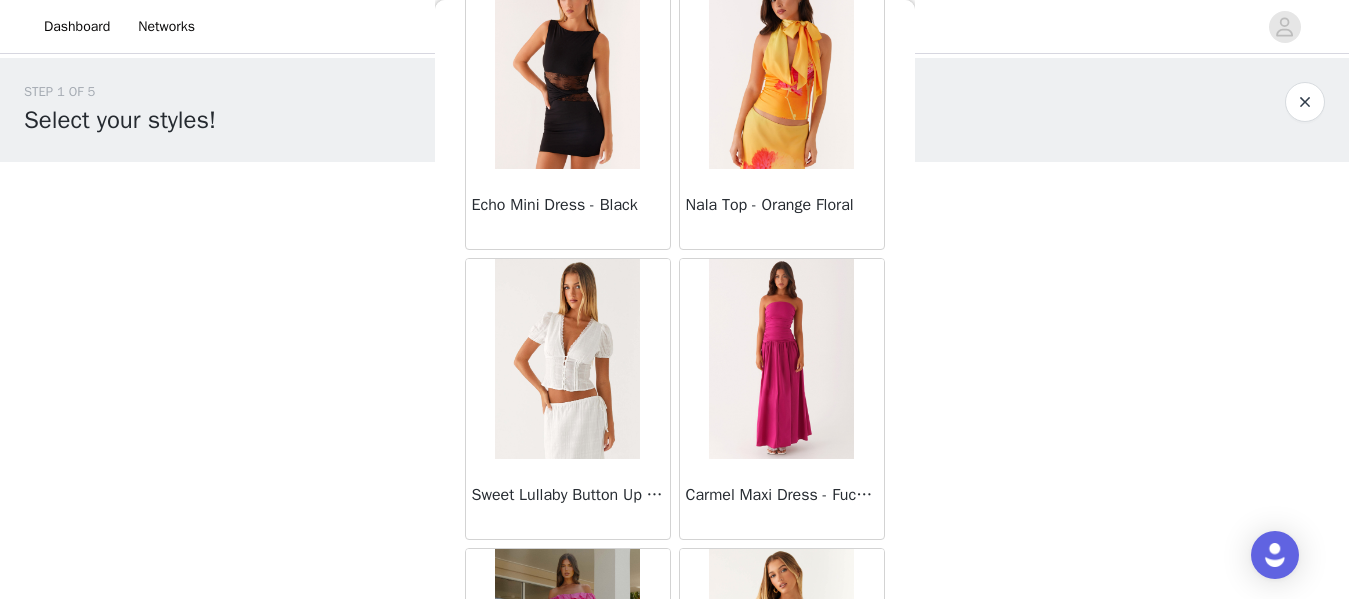 scroll, scrollTop: 19861, scrollLeft: 0, axis: vertical 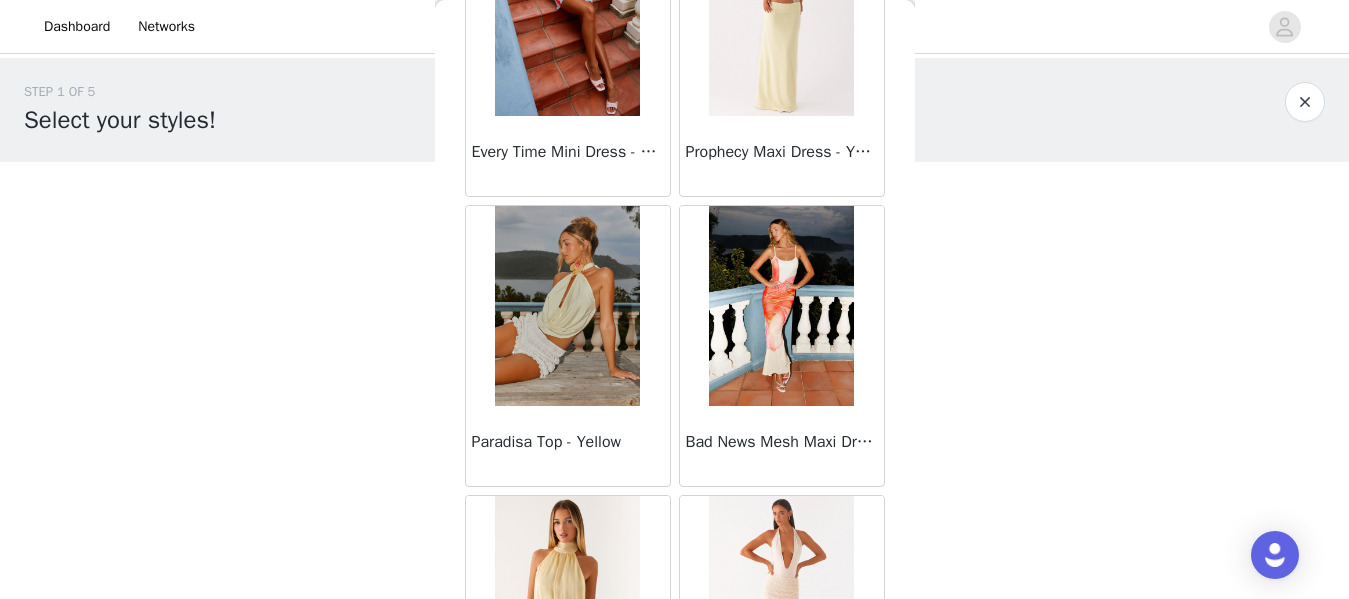 click at bounding box center [781, 306] 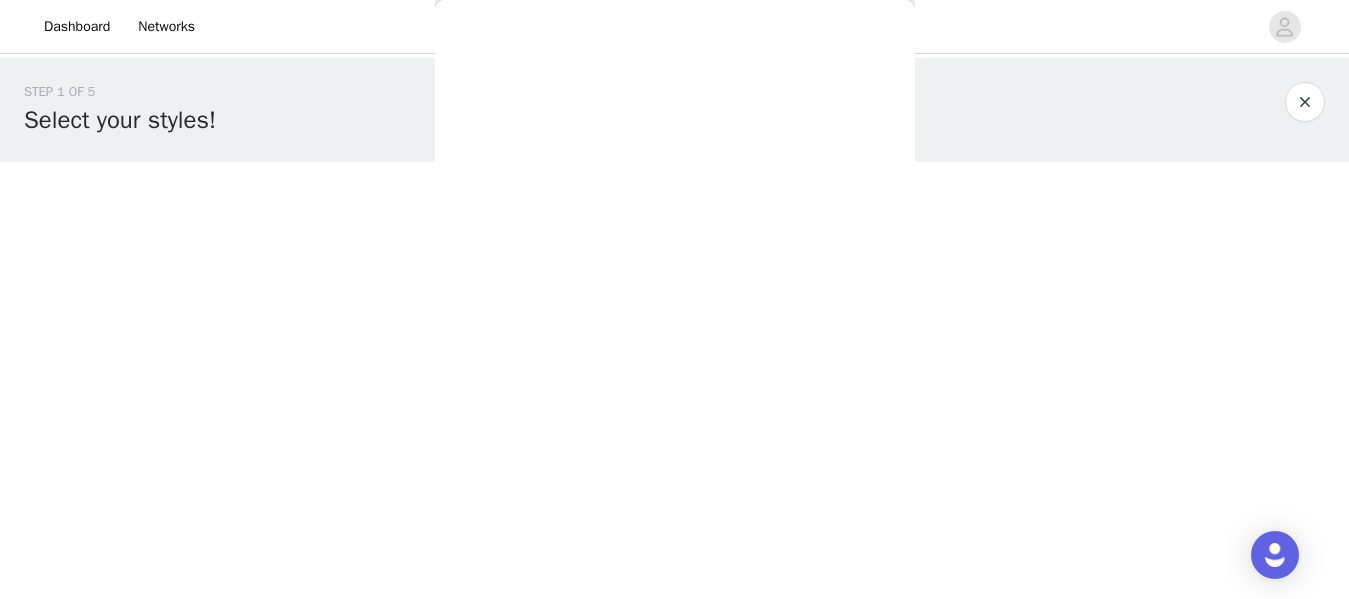 scroll, scrollTop: 0, scrollLeft: 0, axis: both 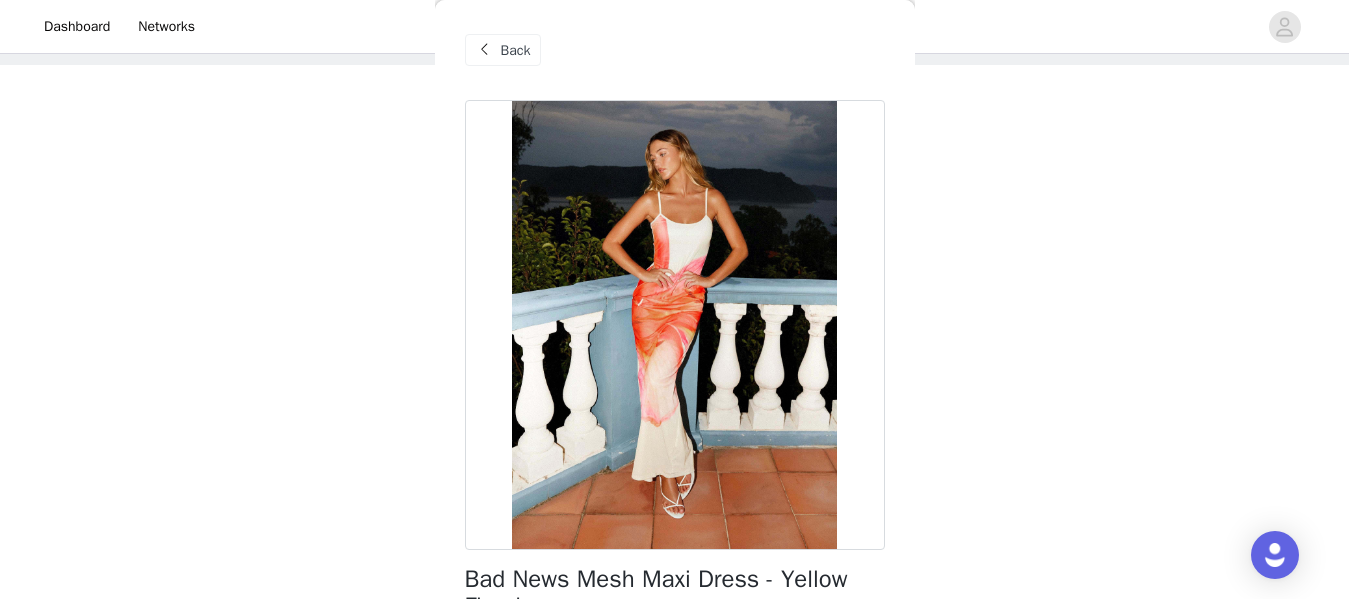 click on "Back" at bounding box center [516, 50] 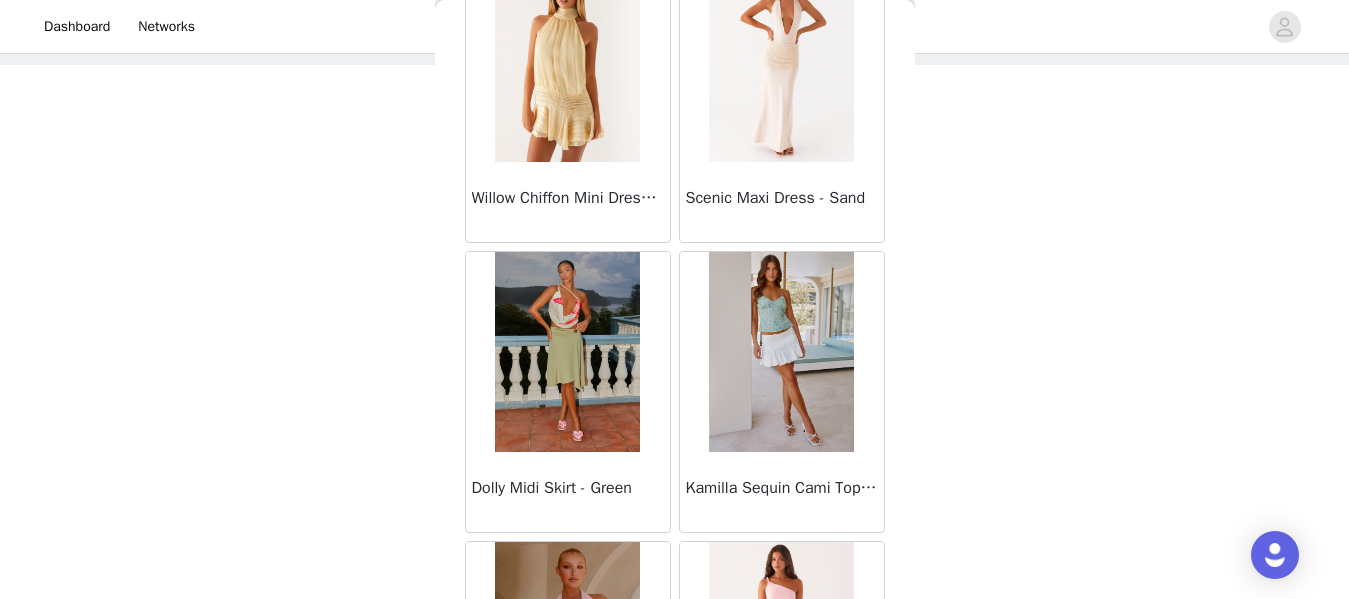 scroll, scrollTop: 22180, scrollLeft: 0, axis: vertical 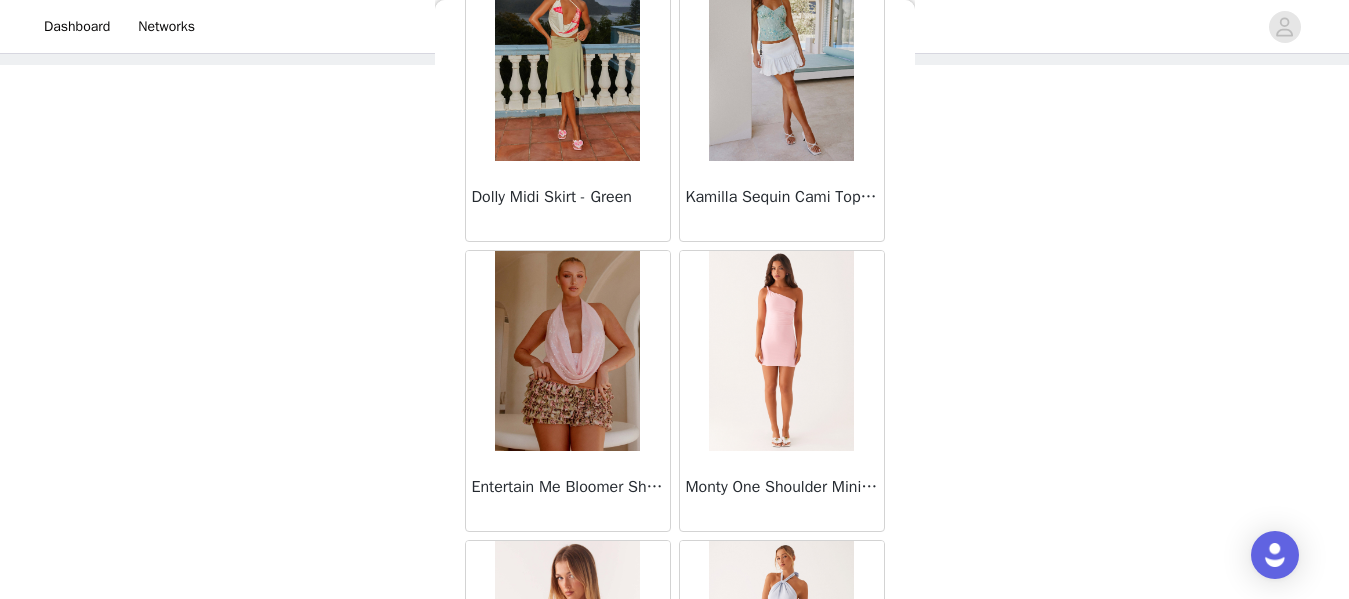 click on "Dolly Midi Skirt - Green" at bounding box center [568, 197] 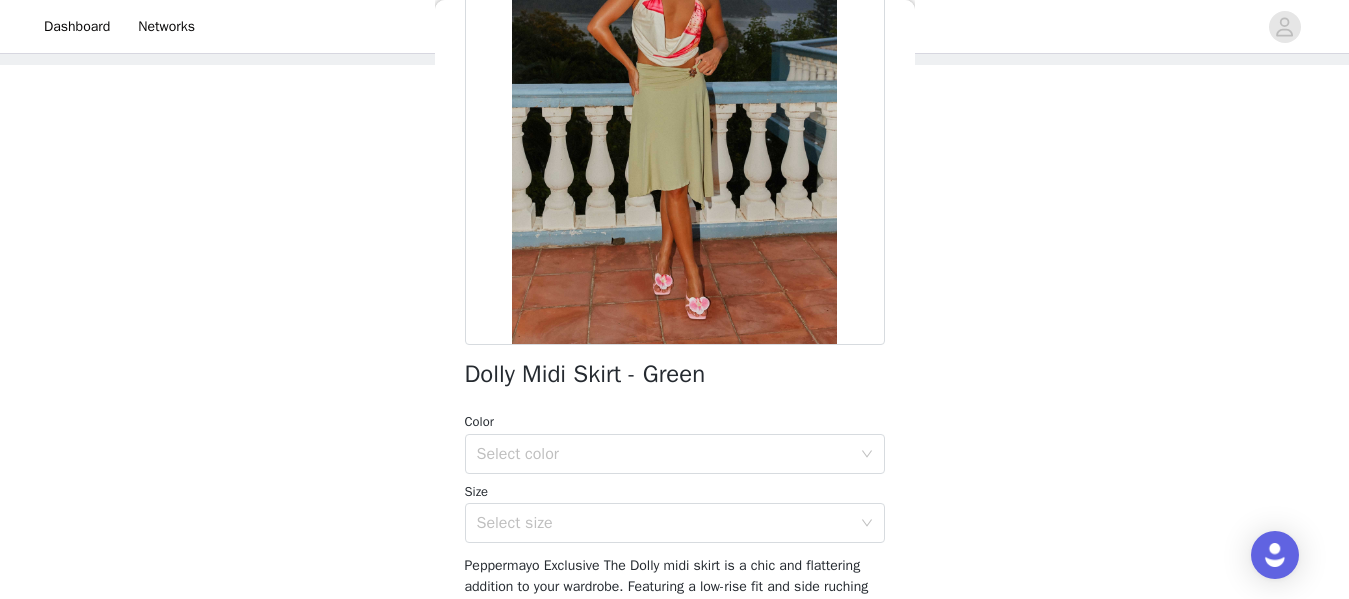 scroll, scrollTop: 226, scrollLeft: 0, axis: vertical 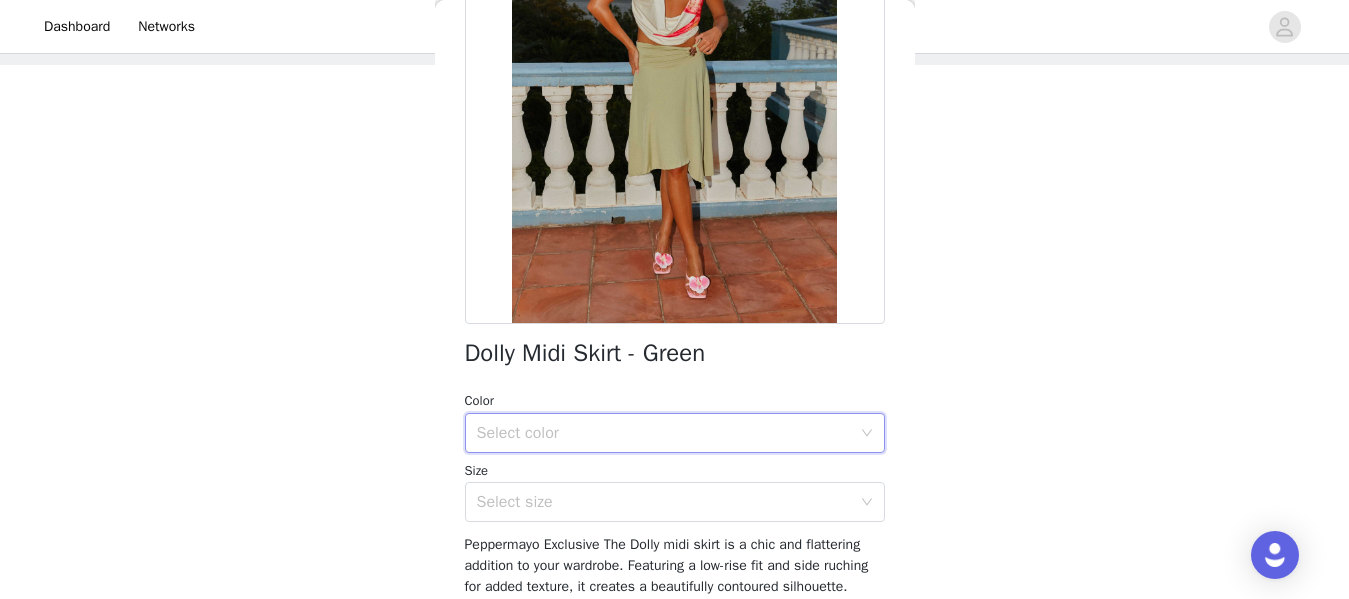 click on "Select color" at bounding box center (668, 433) 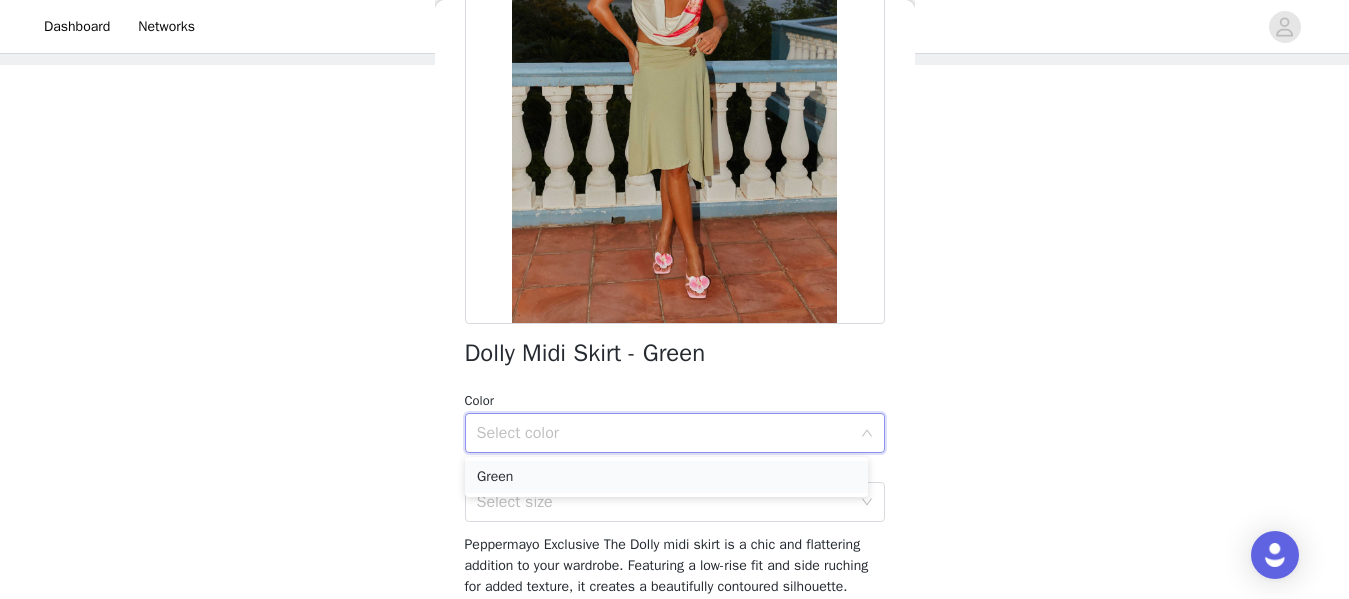click on "Green" at bounding box center (666, 477) 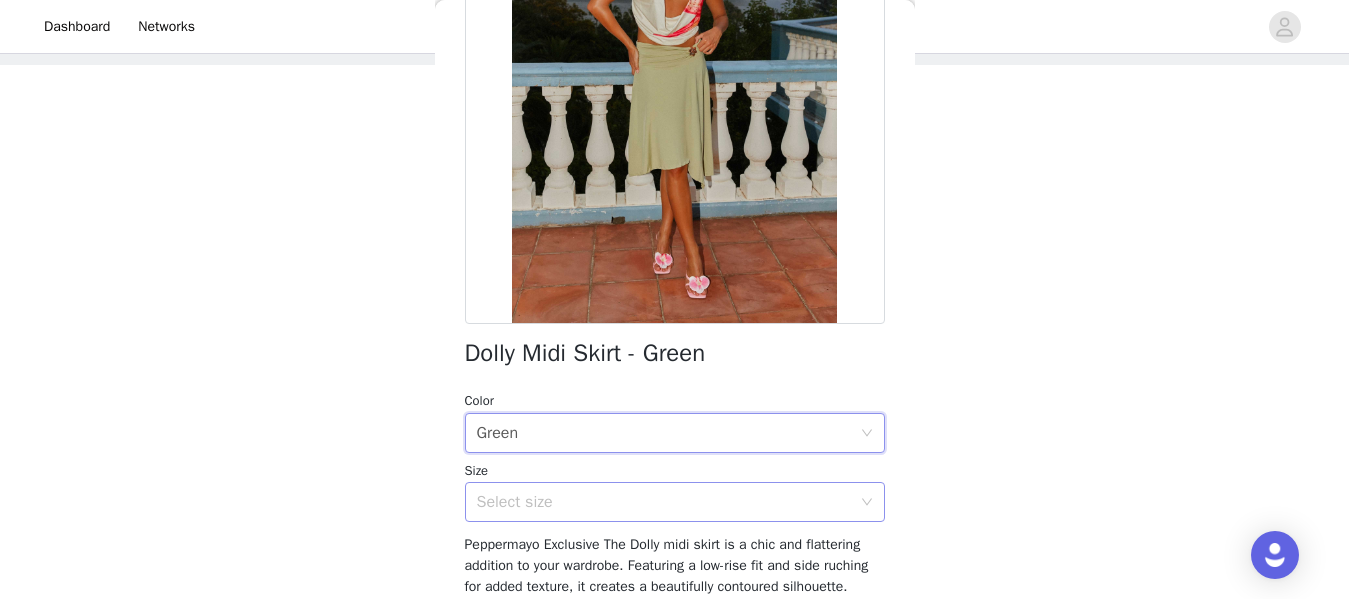 click on "Select size" at bounding box center [664, 502] 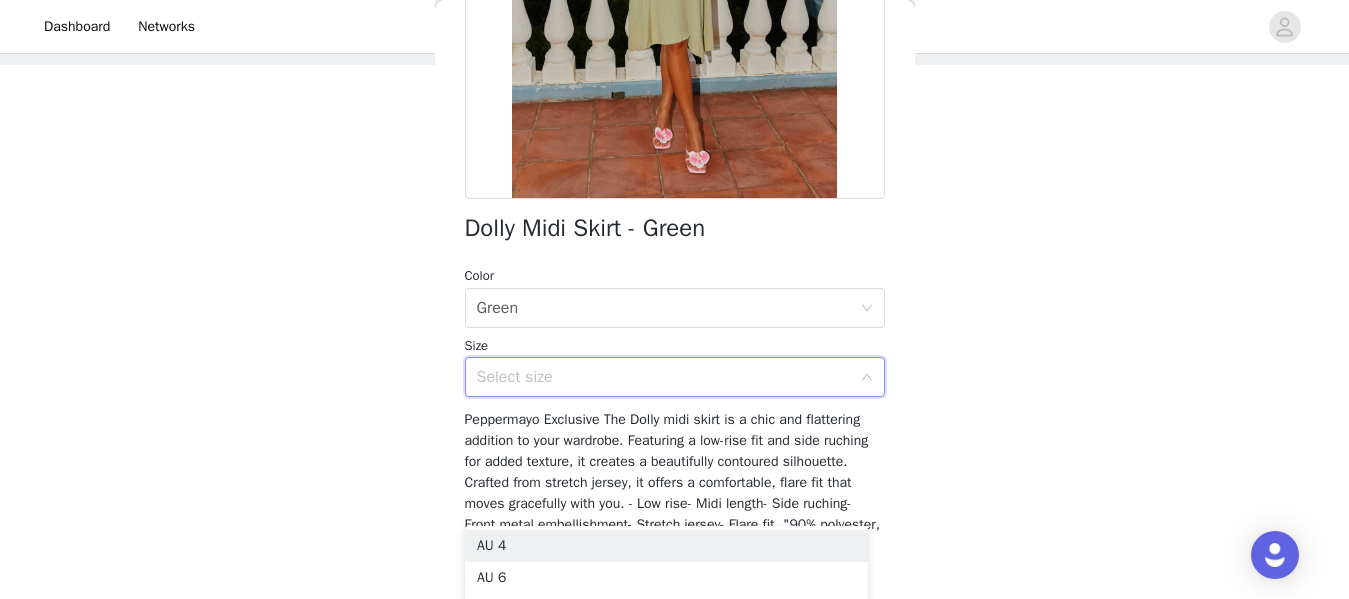 scroll, scrollTop: 371, scrollLeft: 0, axis: vertical 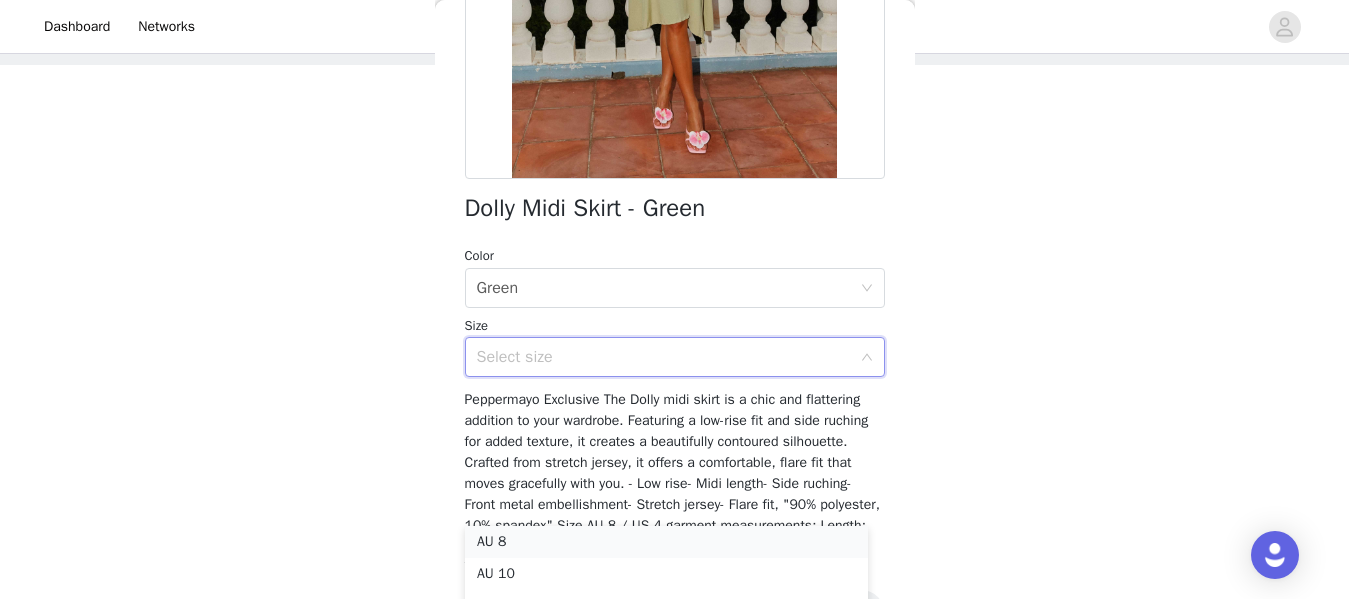 click on "AU 8" at bounding box center (666, 542) 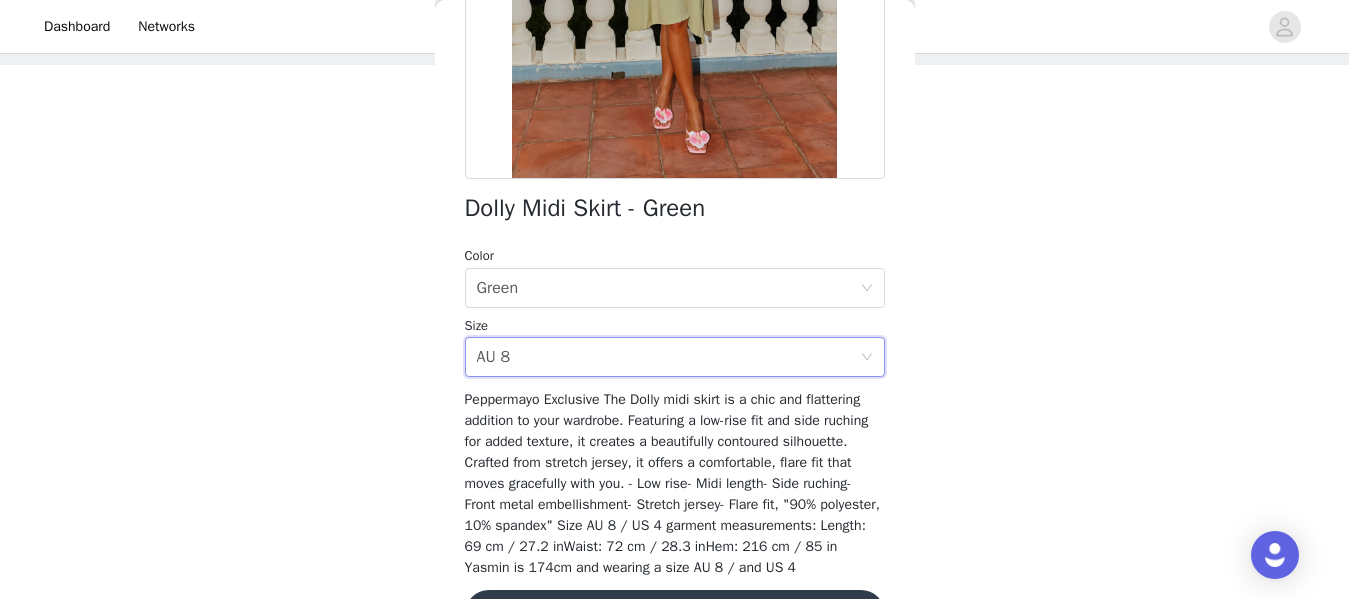 scroll, scrollTop: 455, scrollLeft: 0, axis: vertical 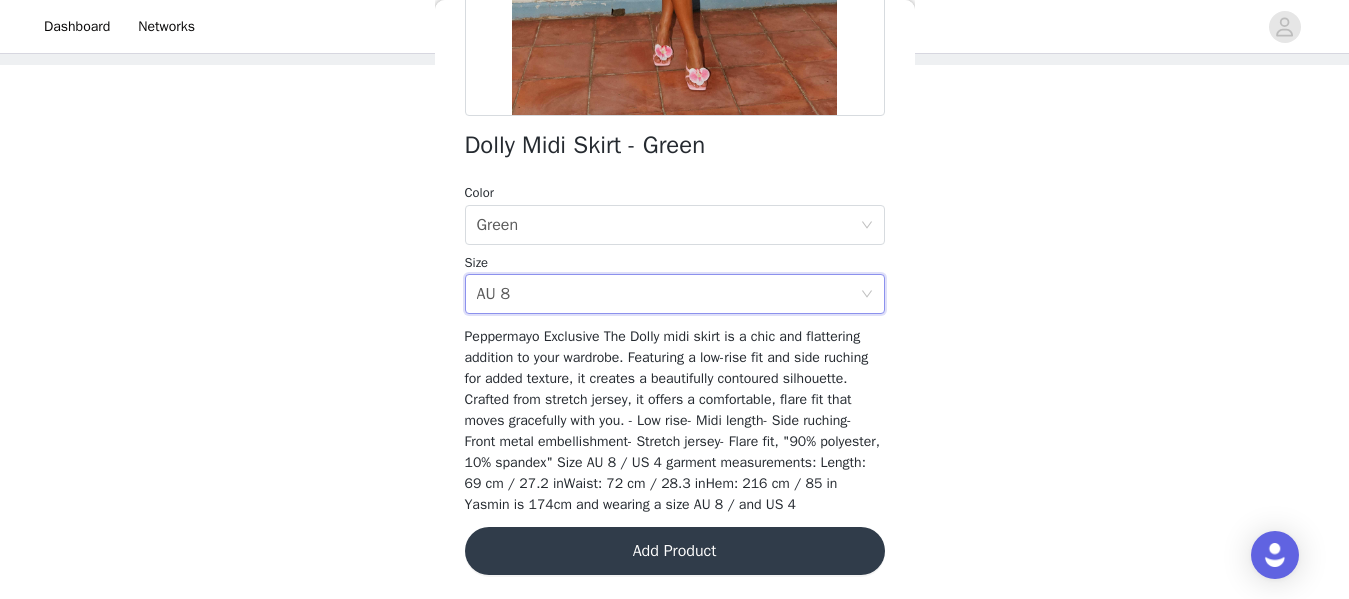 click on "Add Product" at bounding box center (675, 551) 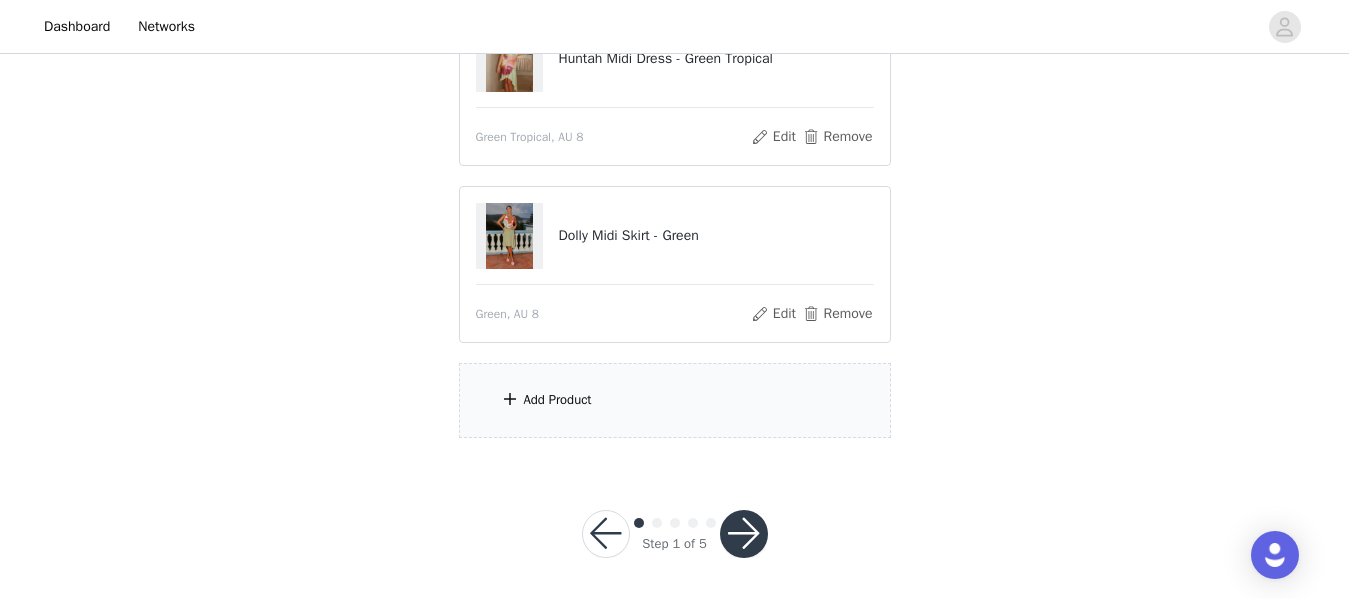scroll, scrollTop: 274, scrollLeft: 0, axis: vertical 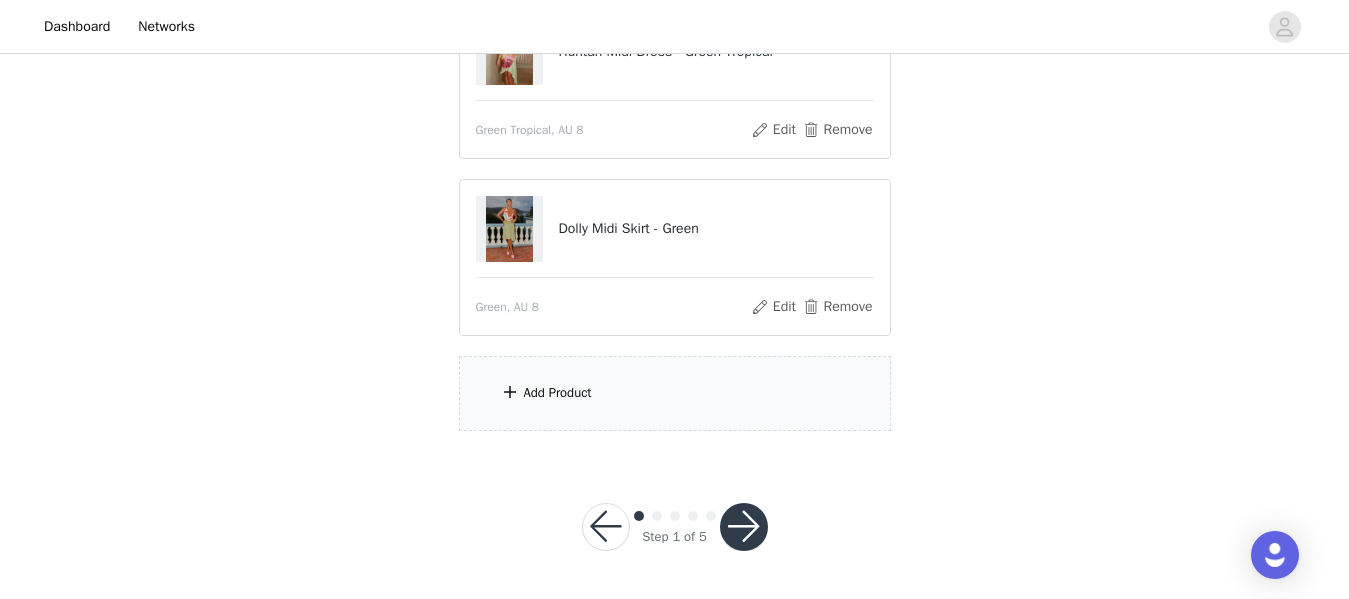click on "Add Product" at bounding box center [675, 393] 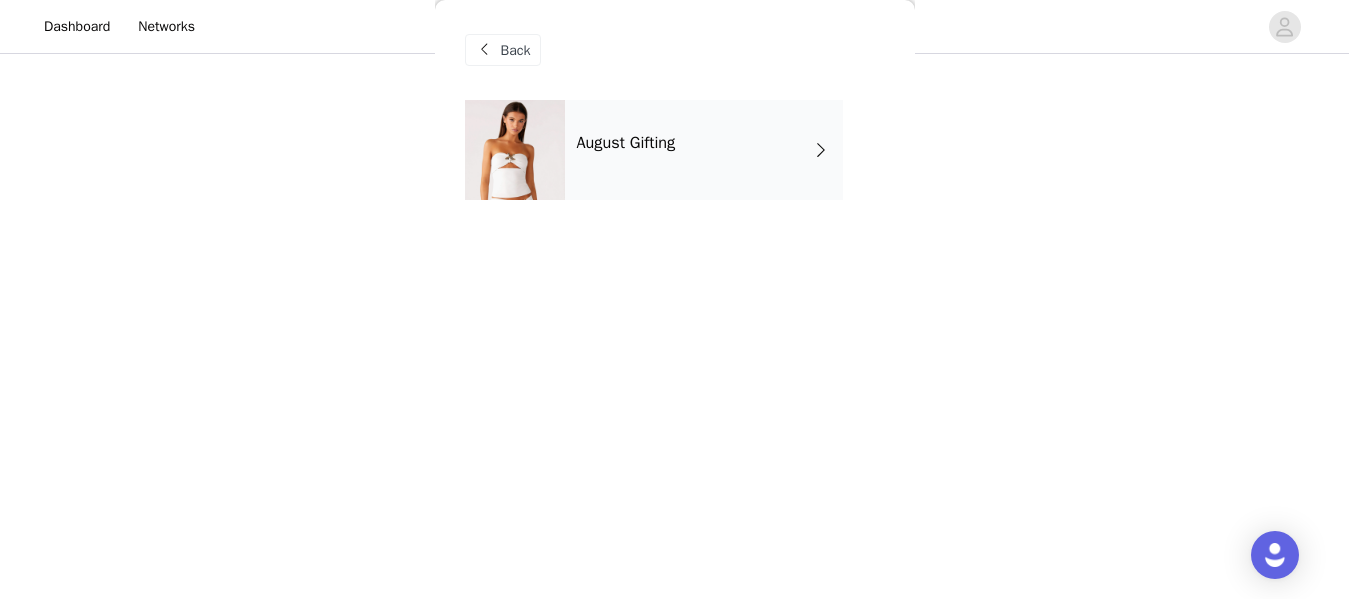 click on "August Gifting" at bounding box center [626, 143] 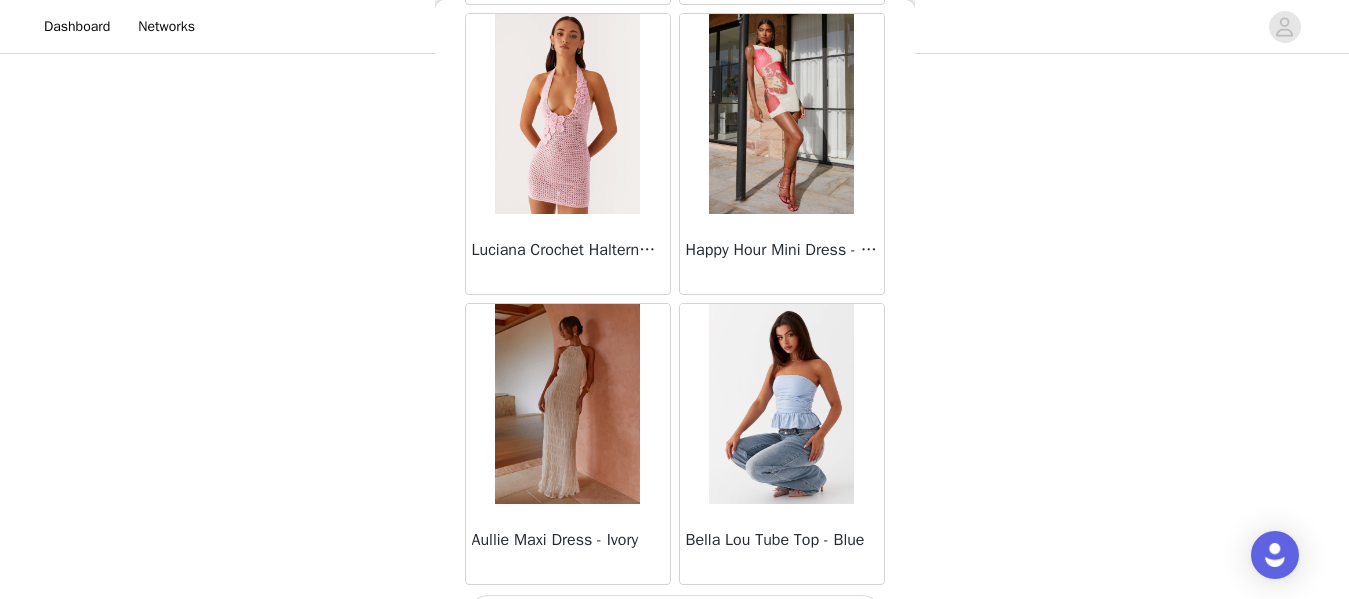scroll, scrollTop: 2461, scrollLeft: 0, axis: vertical 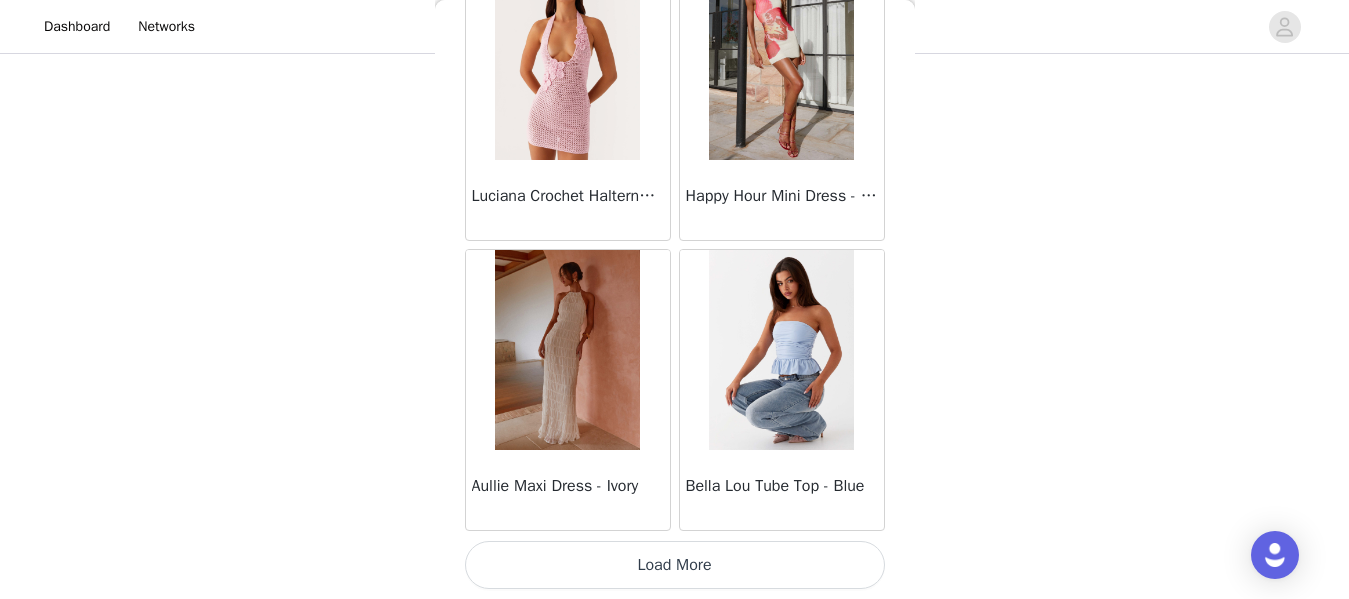 click on "Back       Sweetpea Mini Dress - Yellow       Manifest Mini Dress - Amber       Raquel Off Shoulder Long Sleeve Top - Pink       Julianna Linen Mini Dress - Black       Radiate Halterneck Top - Pink       Arden Mesh Mini Dress - White       Cheryl Bustier Halter Top - Cherry Red       Under The Pagoda Maxi Dress - Deep Red Floral       Sweetest Pie T-Shirt - Black Gingham       That Girl Maxi Dress - Pink       Peppermayo Exclusive Heavy Hearted Mini - Black       Songbird Maxi Dress - Blue Black Floral       Viviana Mini Dress - Lavender       Eden Strapless Maxi Dress - Navy       Claudie Mesh Top - White Pink Lilly       Nia Micro Short - Black       Luciana Crochet Halterneck Mini Dress - Pink       Happy Hour Mini Dress - Yellow       Aullie Maxi Dress - Ivory       Bella Lou Tube Top - Blue     Load More" at bounding box center [675, 299] 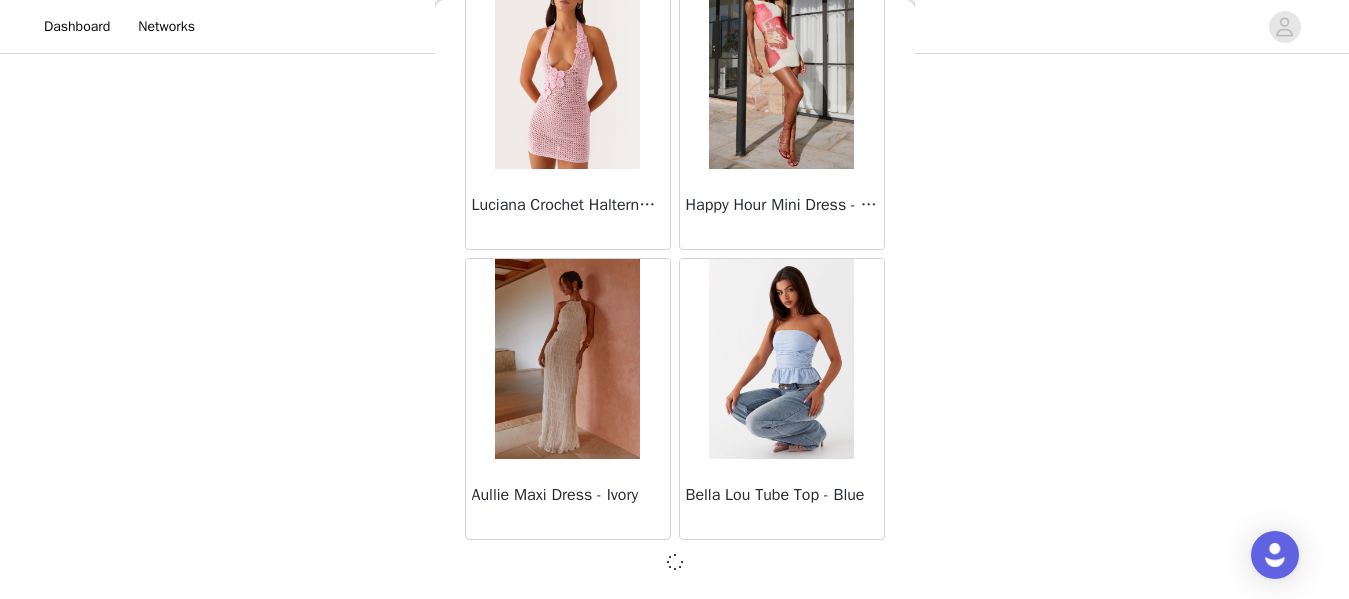 scroll, scrollTop: 2461, scrollLeft: 0, axis: vertical 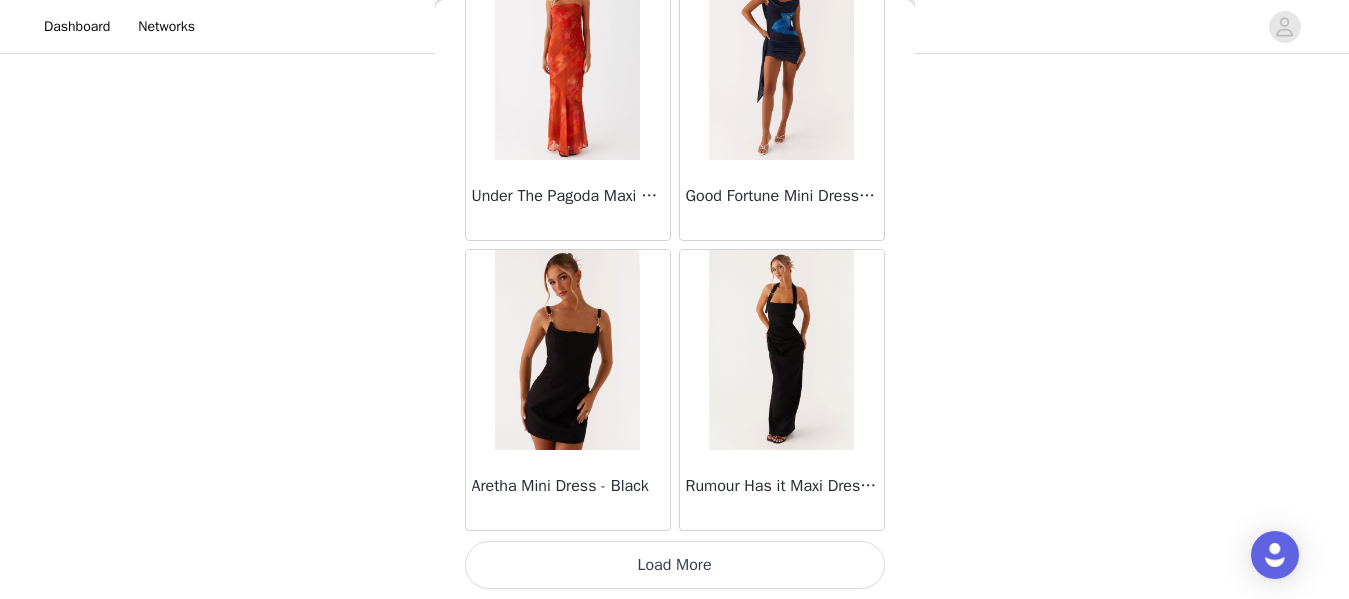 click on "Load More" at bounding box center (675, 565) 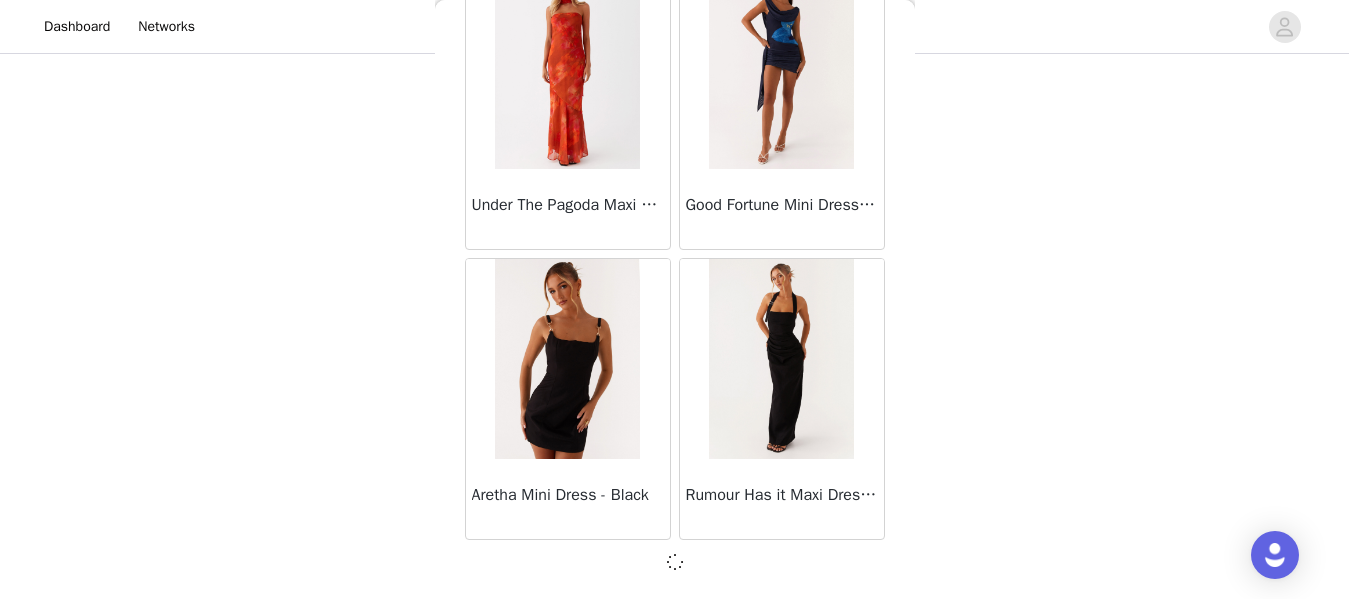 scroll, scrollTop: 5361, scrollLeft: 0, axis: vertical 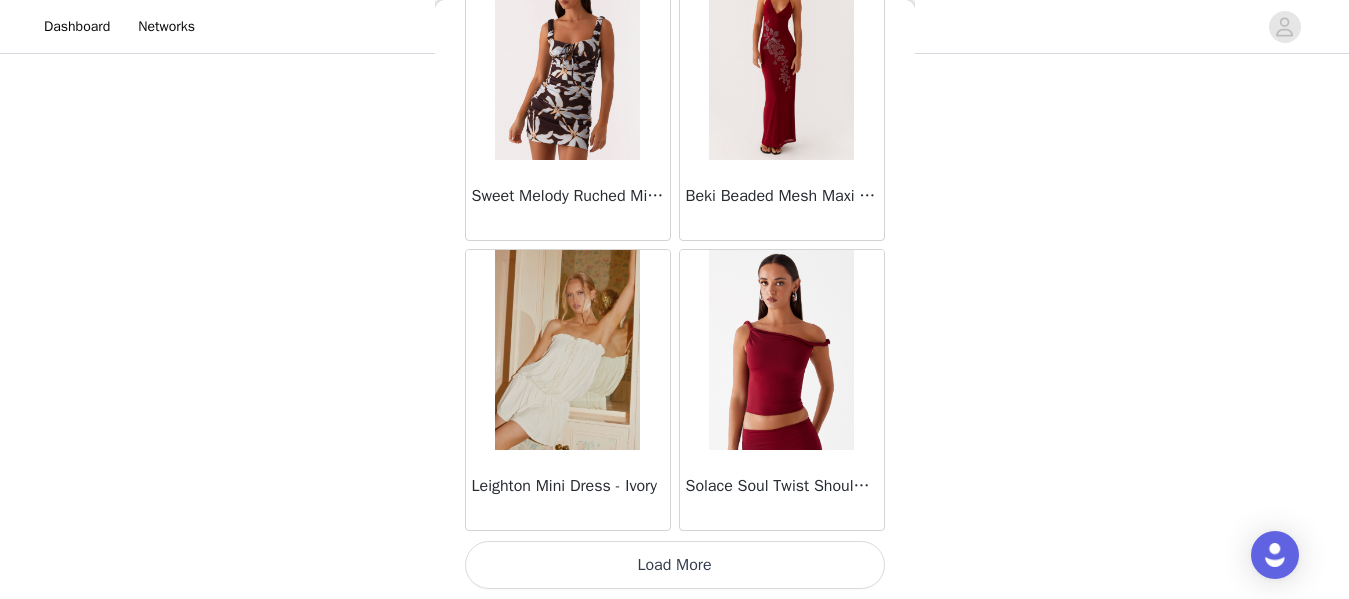 click on "Load More" at bounding box center (675, 565) 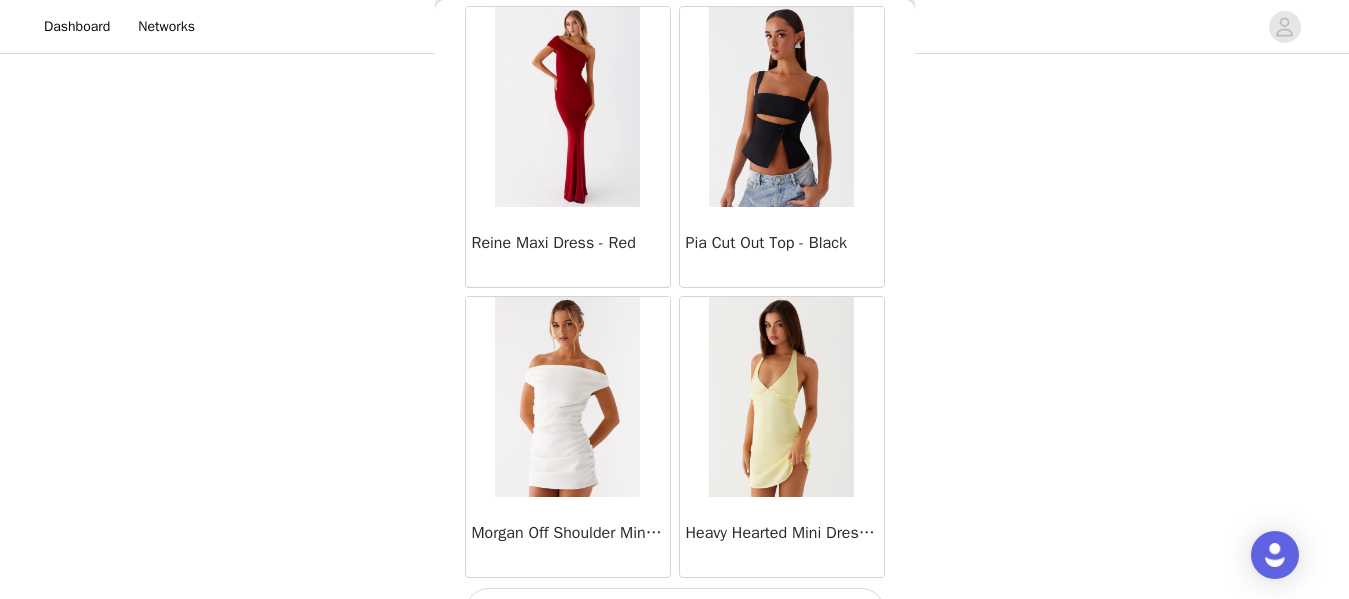 scroll, scrollTop: 11161, scrollLeft: 0, axis: vertical 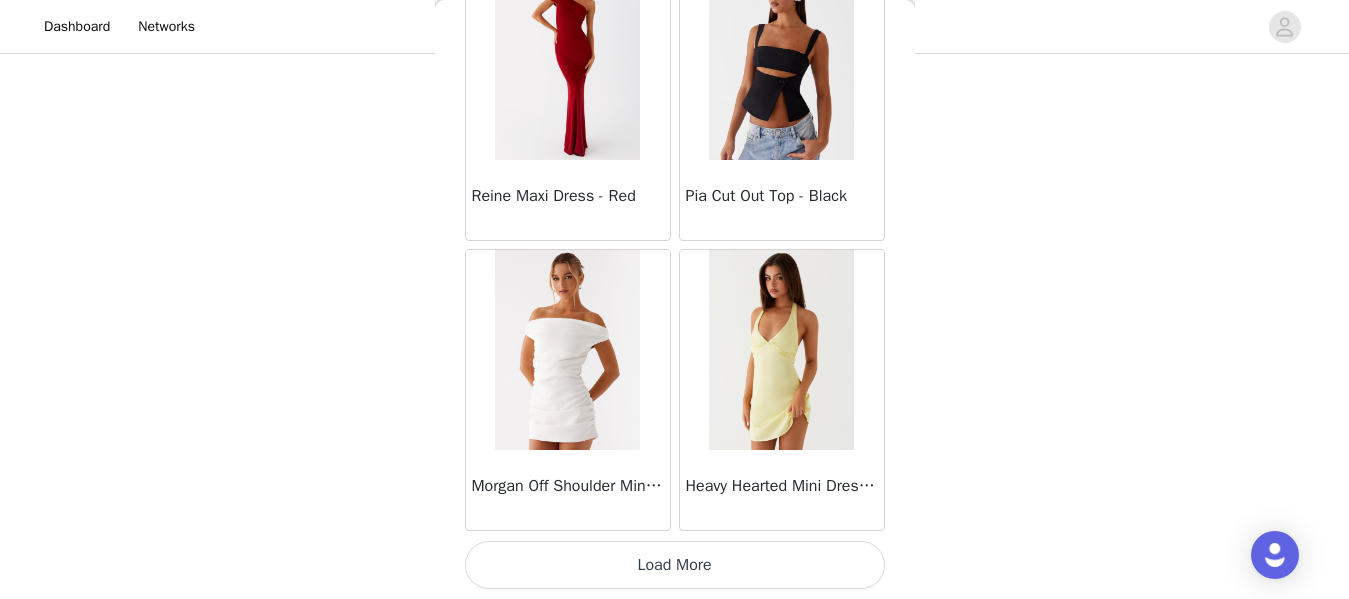 click on "Load More" at bounding box center [675, 565] 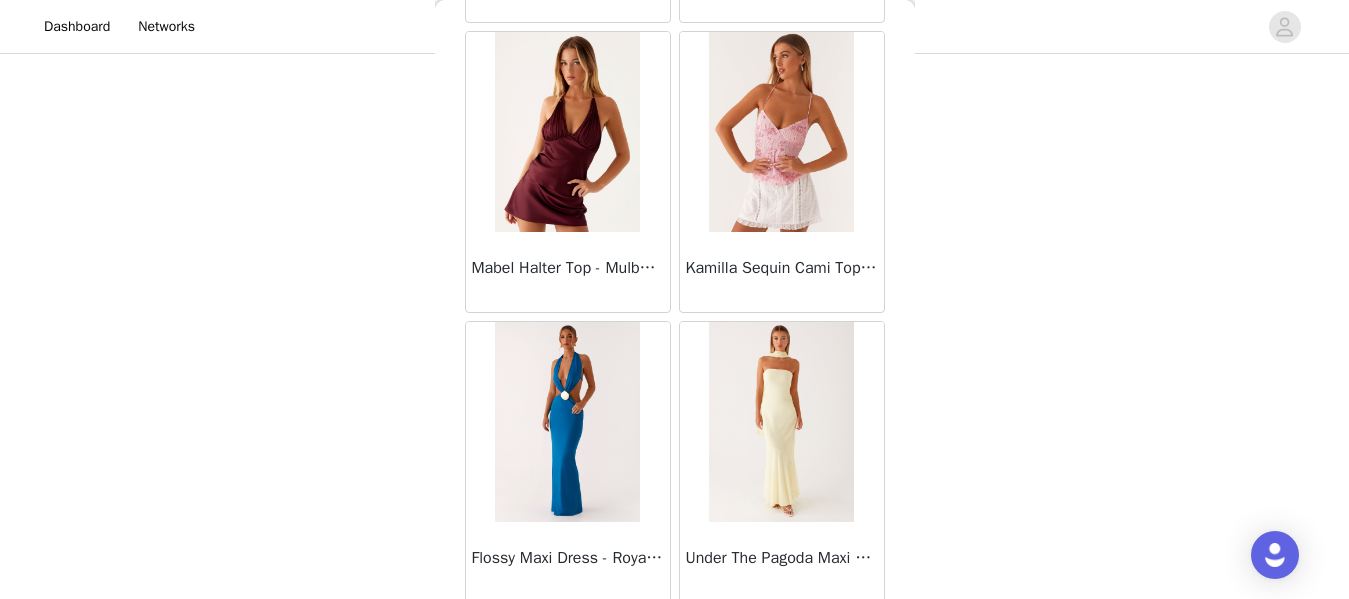 scroll, scrollTop: 14061, scrollLeft: 0, axis: vertical 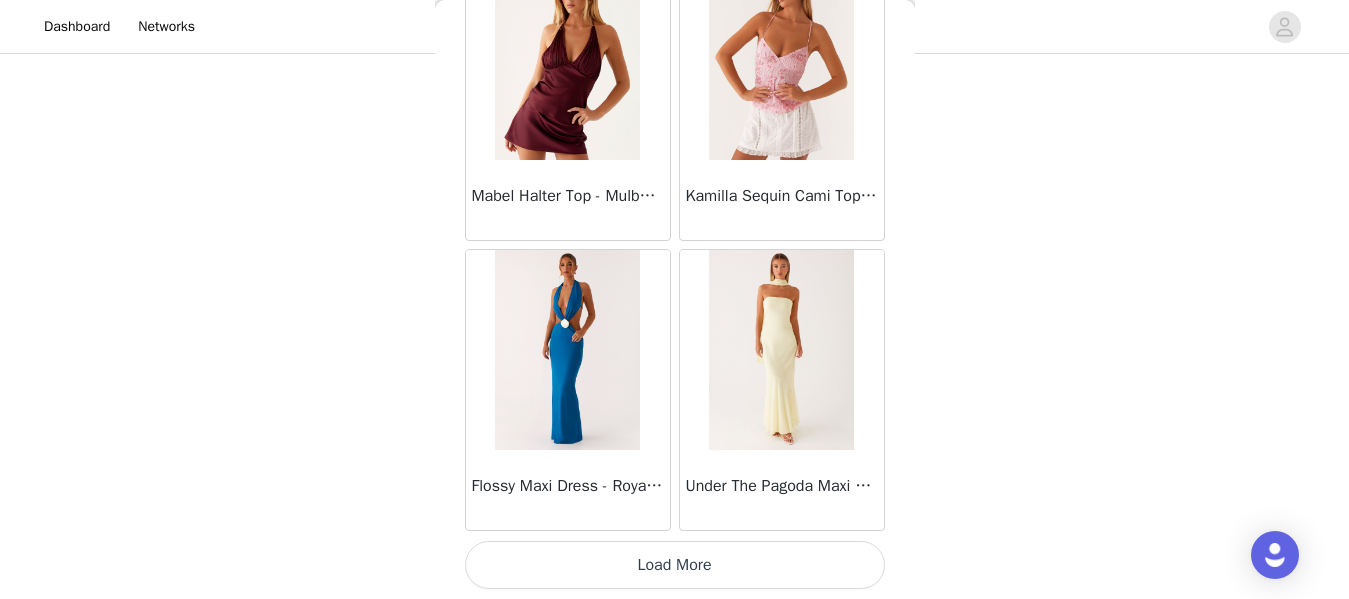 click on "Load More" at bounding box center [675, 565] 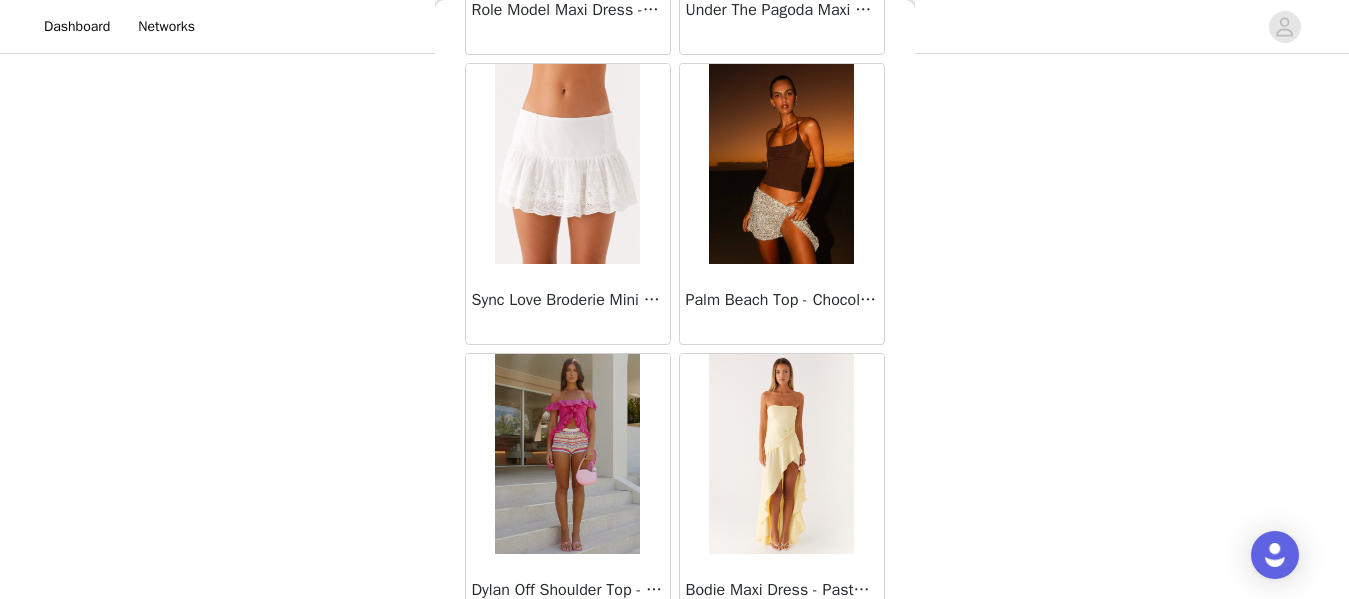 scroll, scrollTop: 16961, scrollLeft: 0, axis: vertical 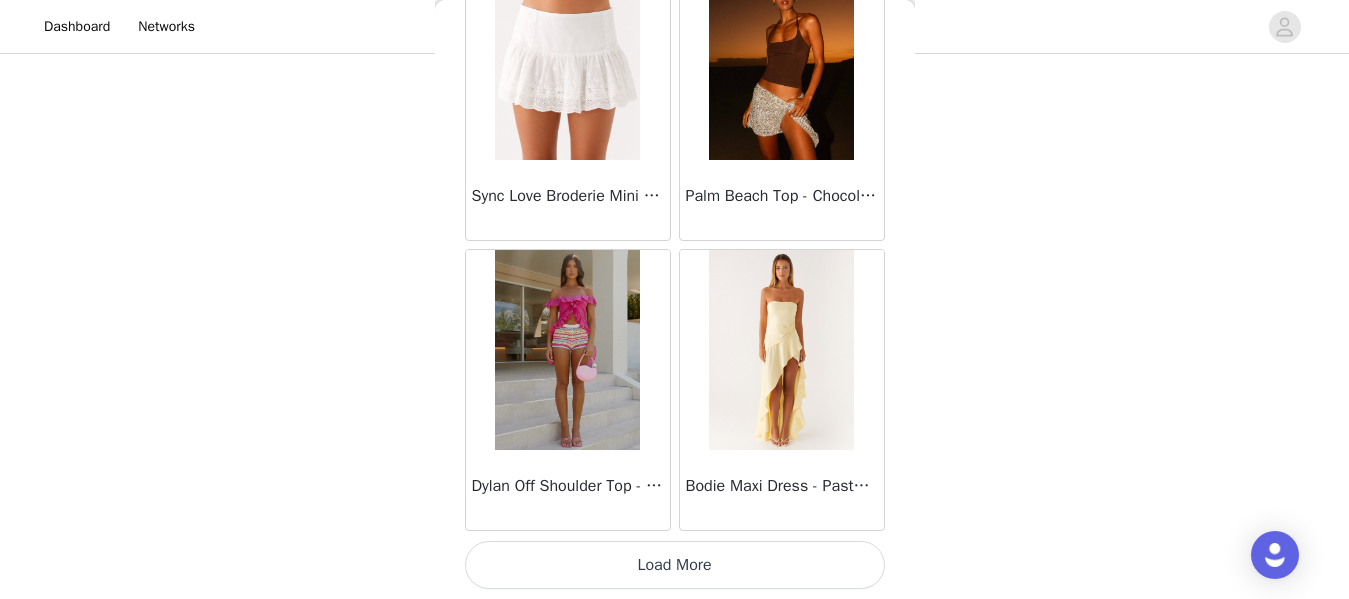 click on "Load More" at bounding box center [675, 565] 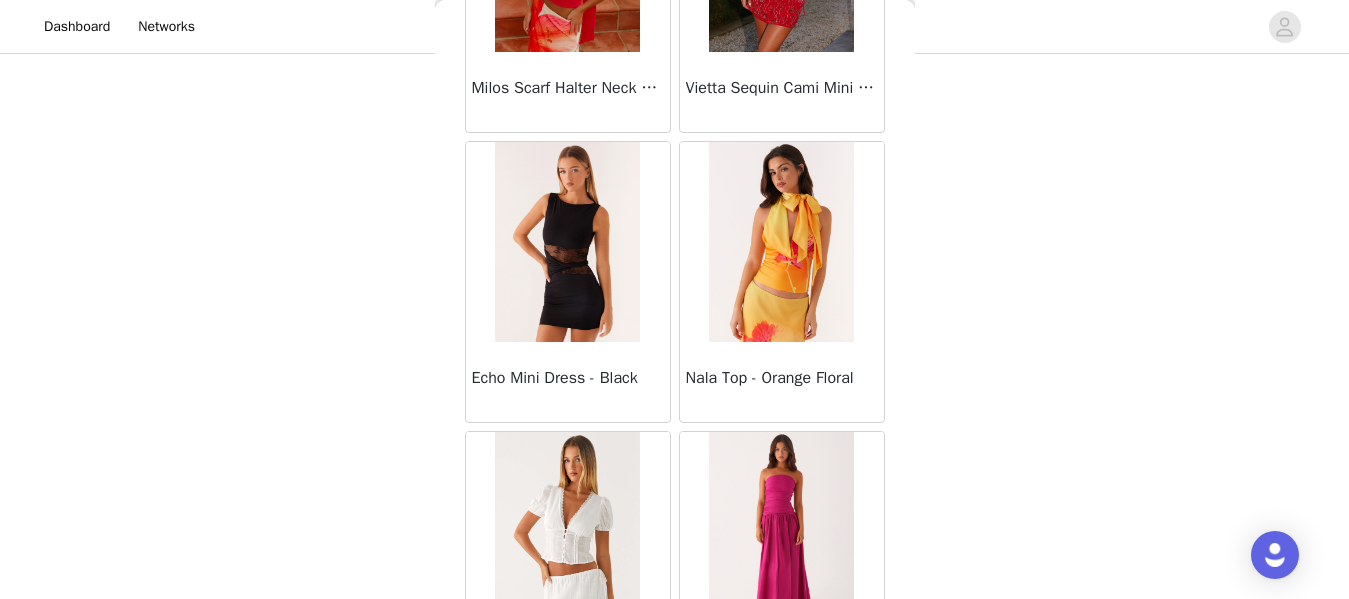 scroll, scrollTop: 19861, scrollLeft: 0, axis: vertical 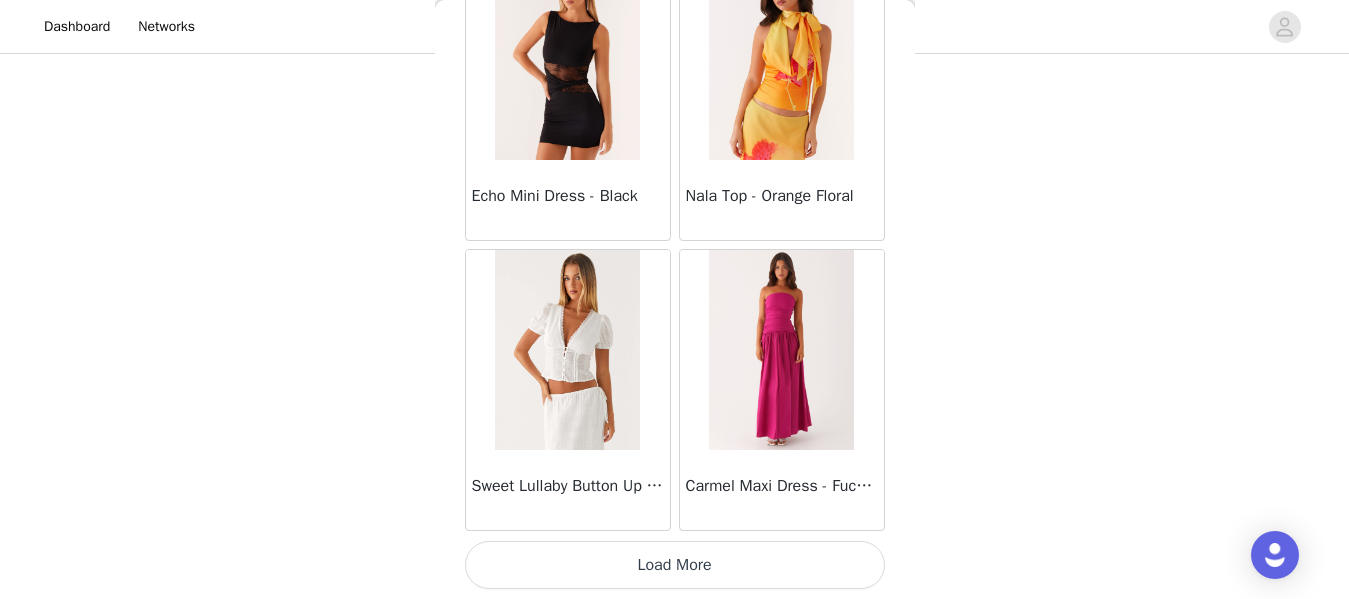 click on "Load More" at bounding box center [675, 565] 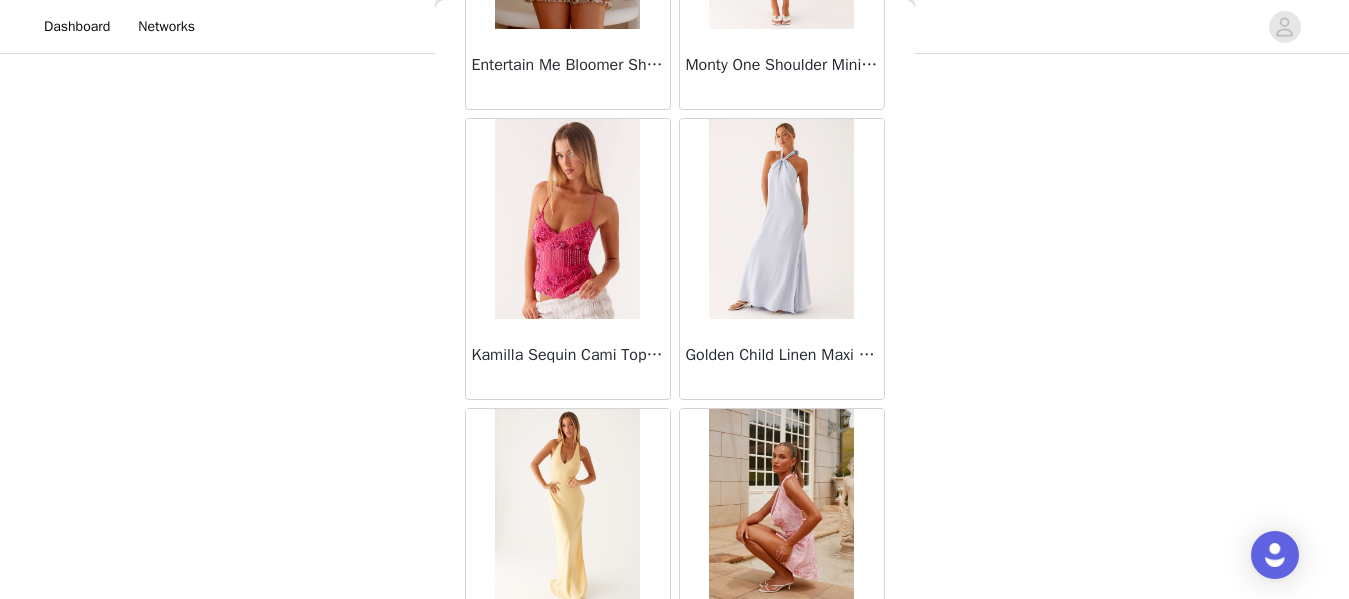 scroll, scrollTop: 22761, scrollLeft: 0, axis: vertical 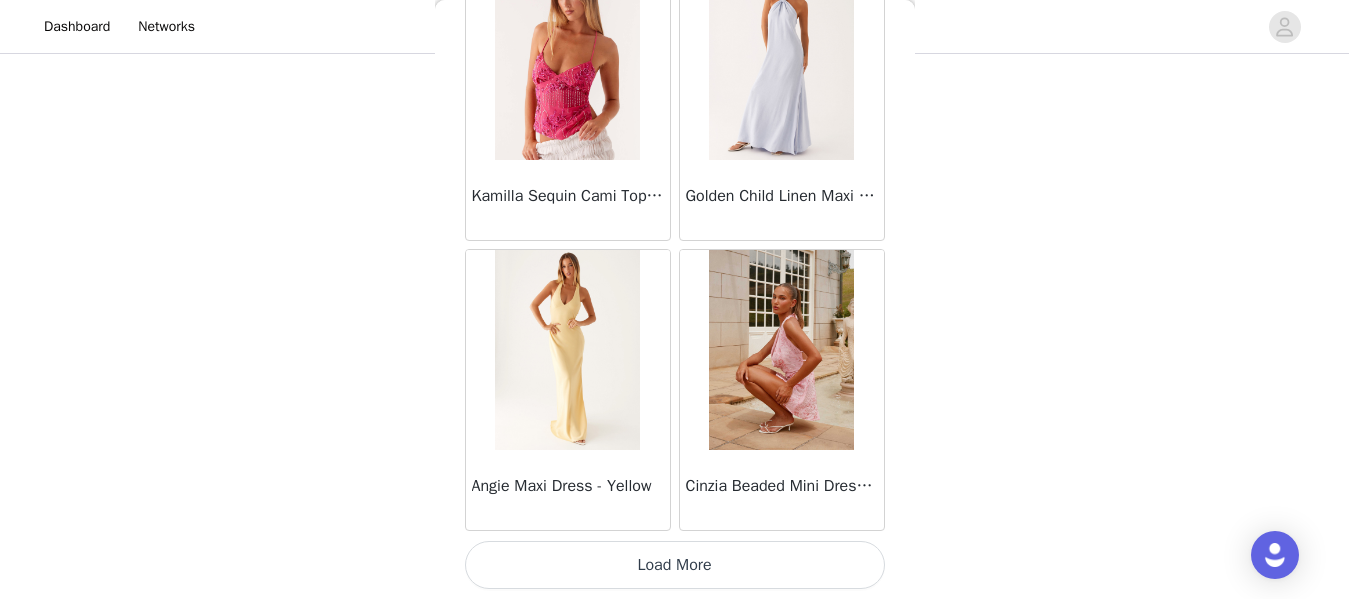 click on "Load More" at bounding box center [675, 565] 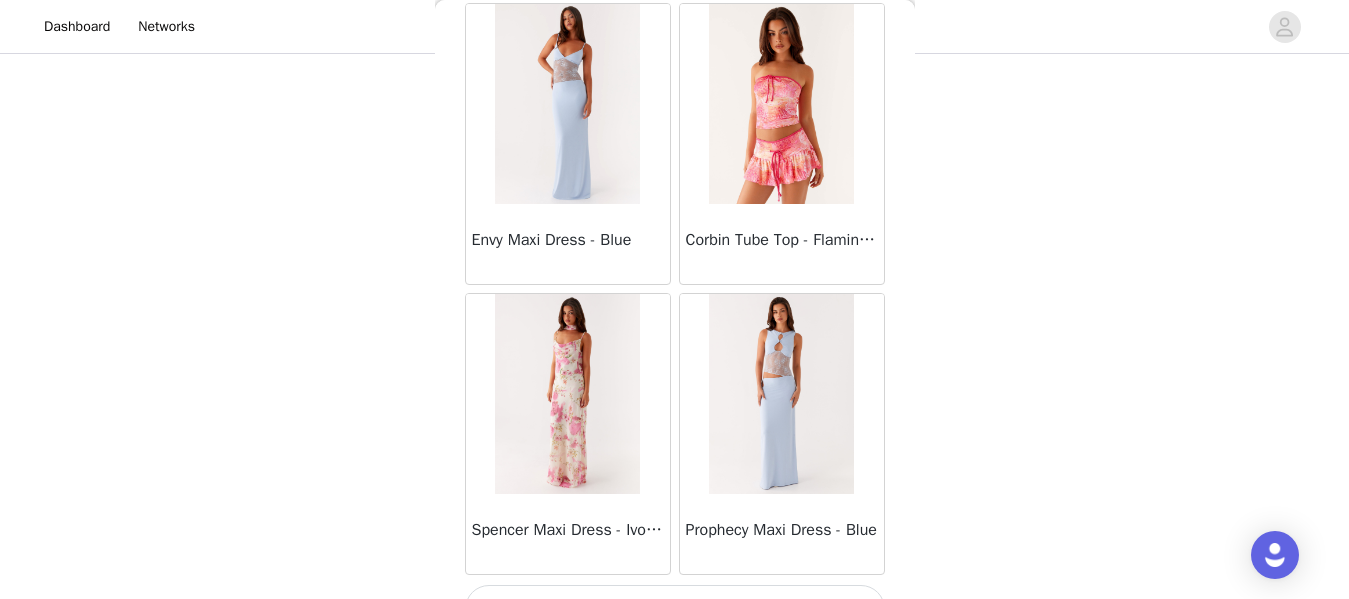 scroll, scrollTop: 25661, scrollLeft: 0, axis: vertical 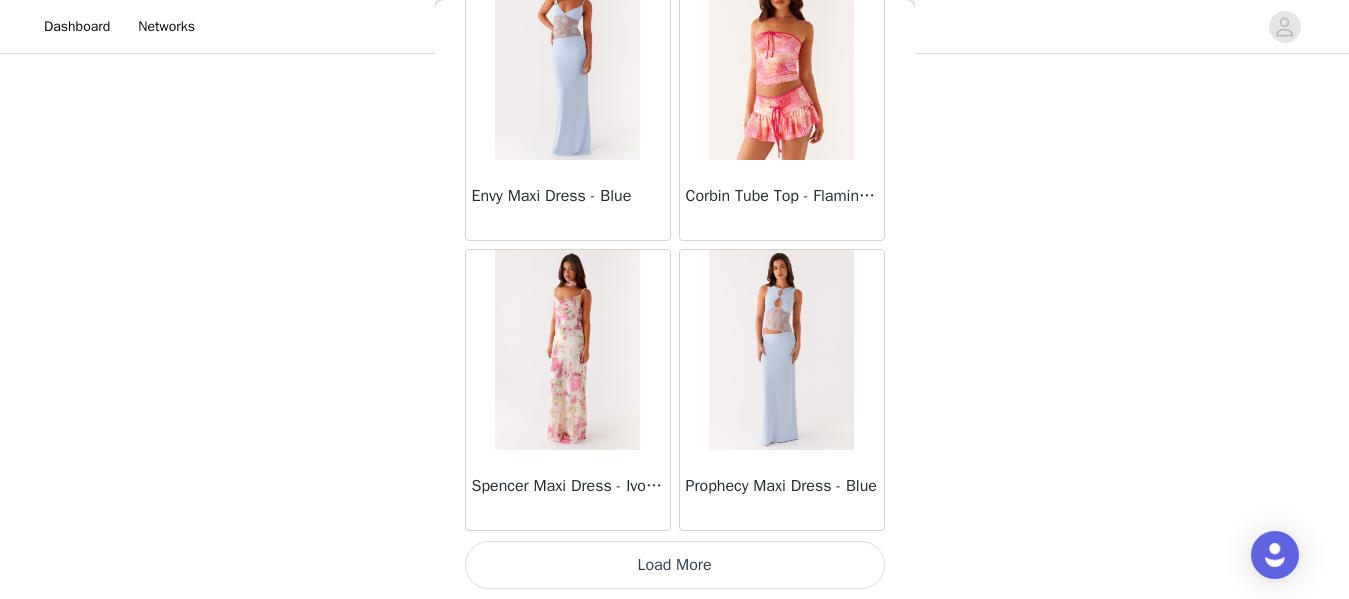 click on "Load More" at bounding box center [675, 565] 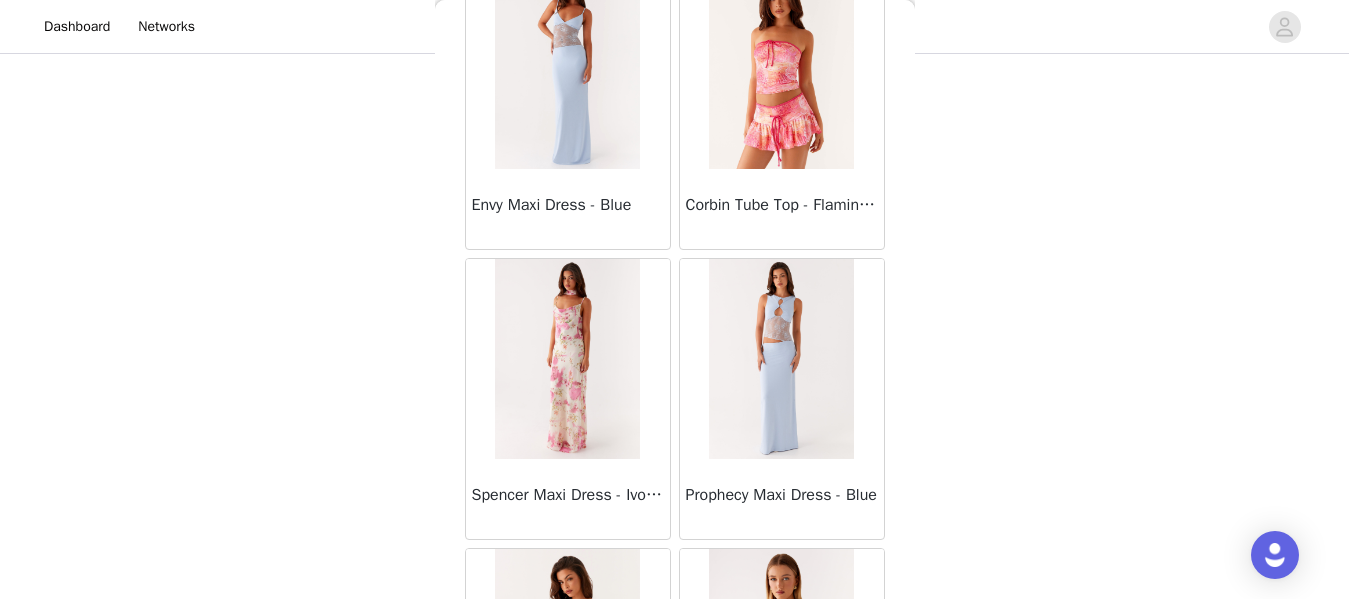 scroll, scrollTop: 25661, scrollLeft: 0, axis: vertical 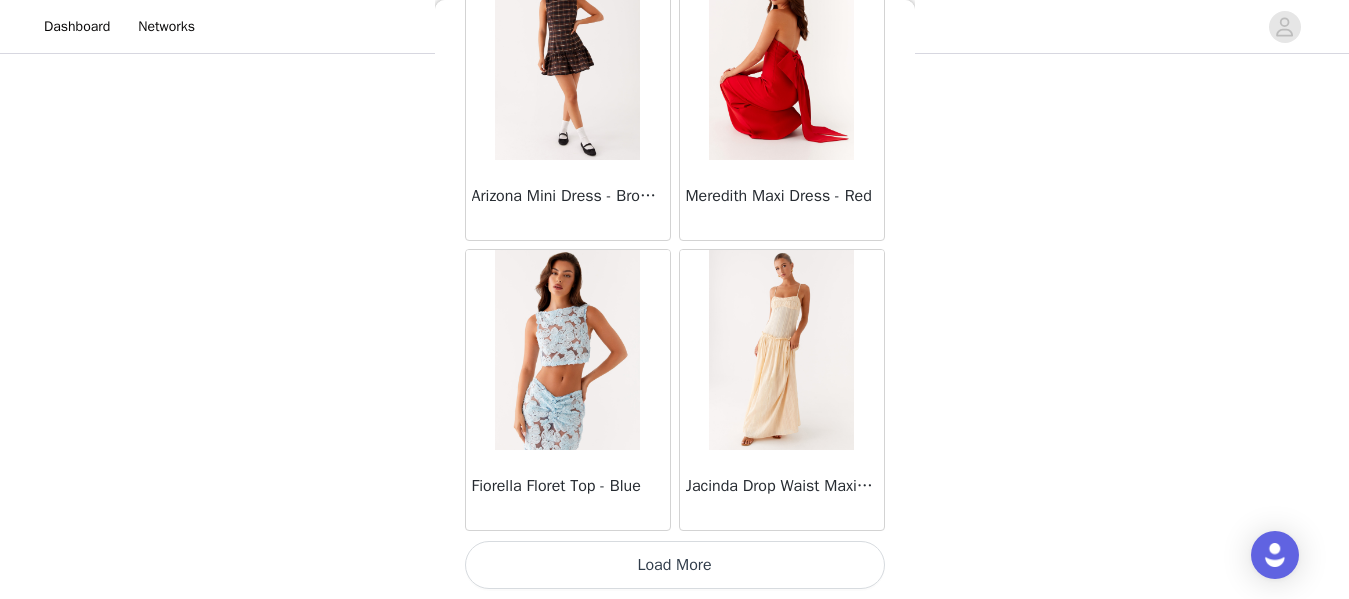 click on "Load More" at bounding box center (675, 565) 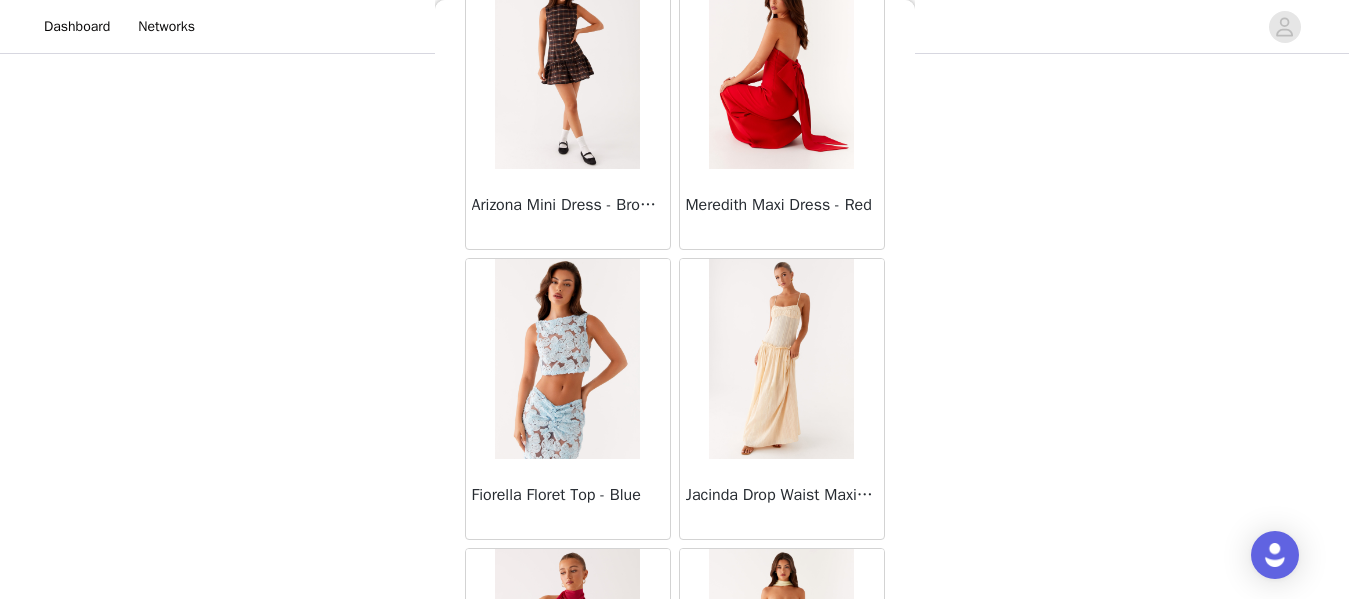 scroll, scrollTop: 28561, scrollLeft: 0, axis: vertical 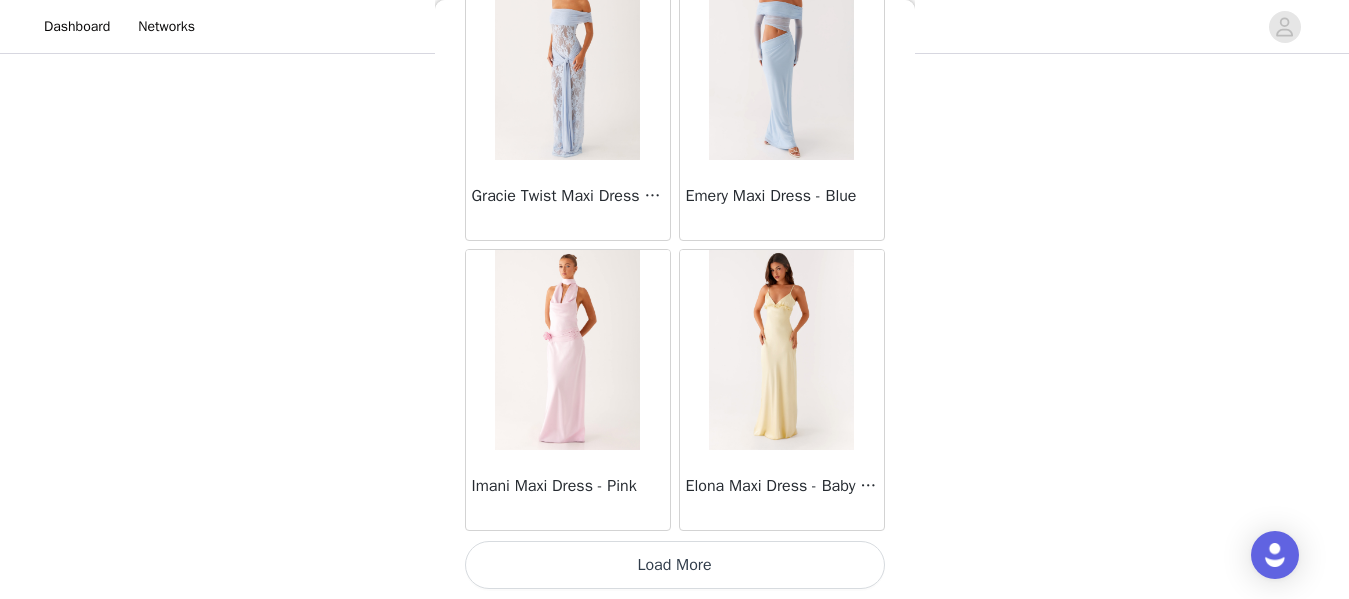click on "Load More" at bounding box center (675, 565) 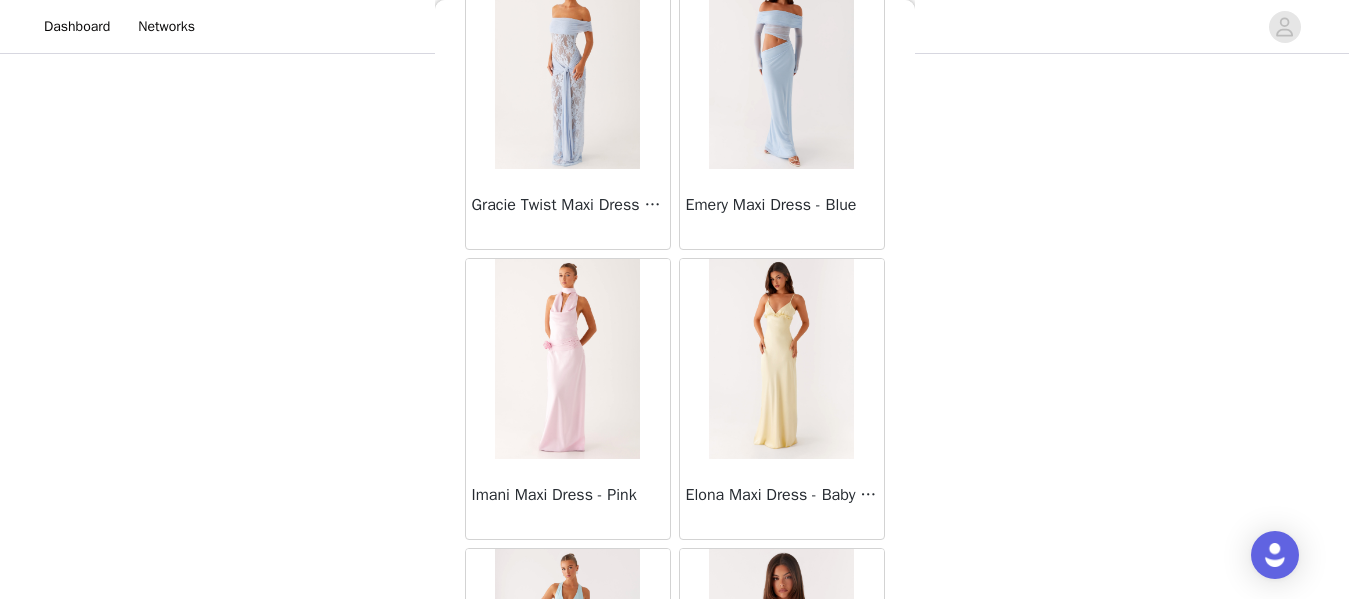 scroll, scrollTop: 31461, scrollLeft: 0, axis: vertical 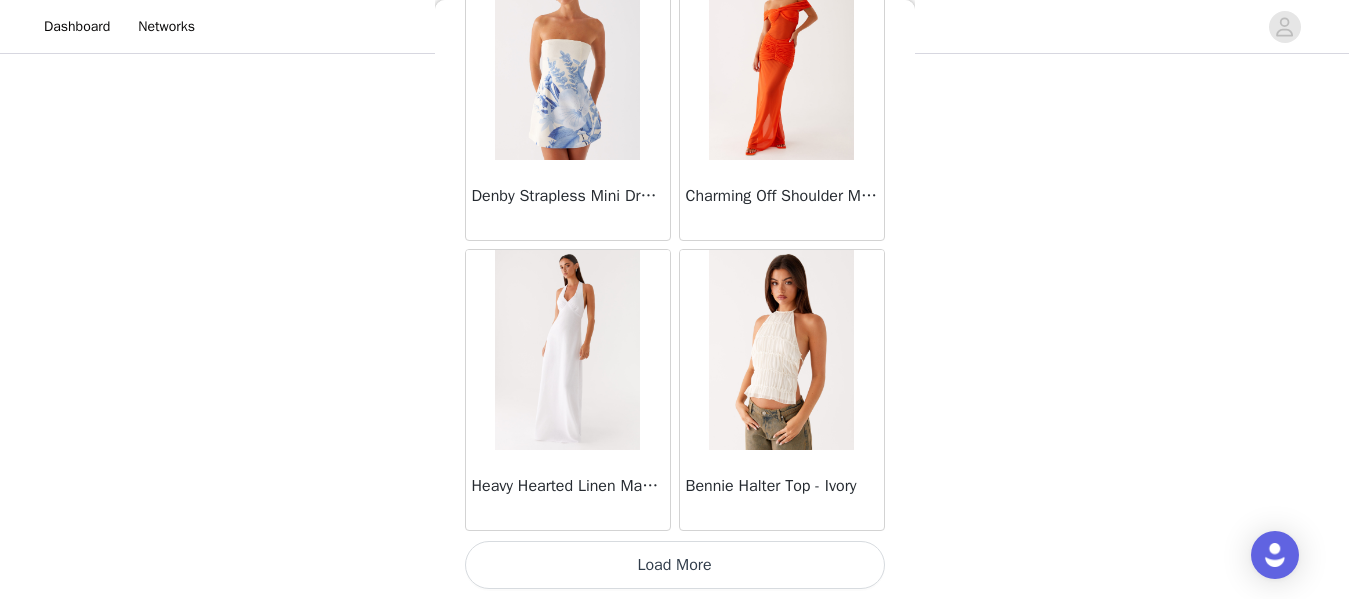 click on "Load More" at bounding box center [675, 565] 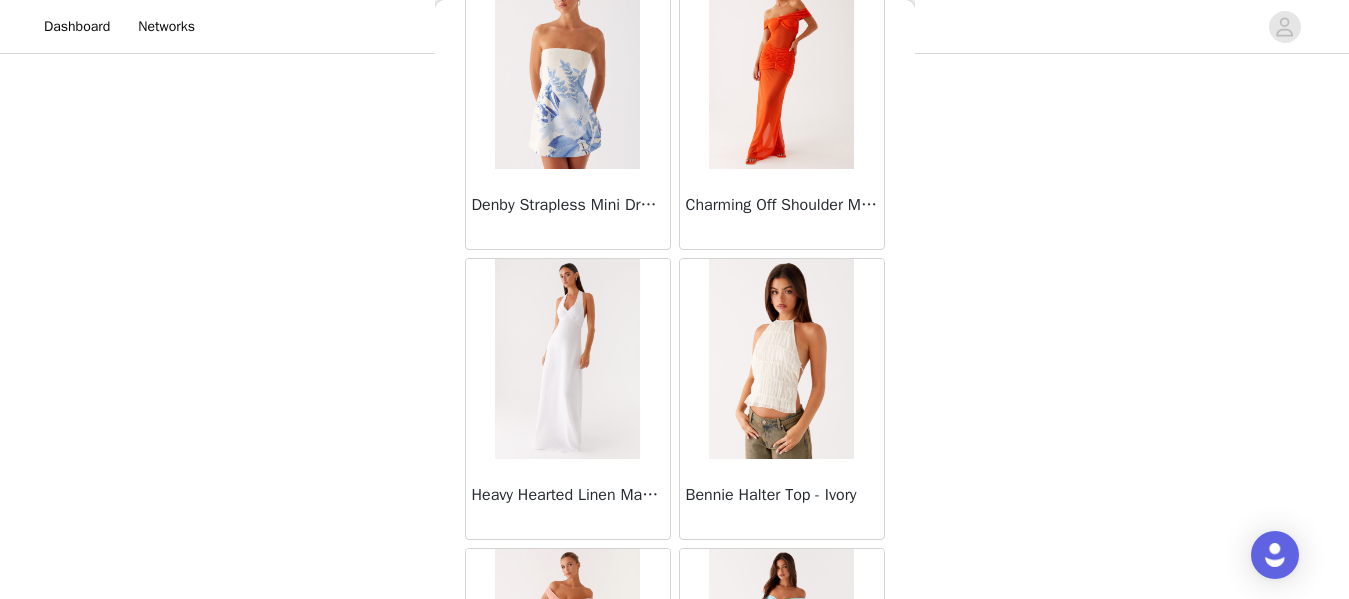 scroll, scrollTop: 34361, scrollLeft: 0, axis: vertical 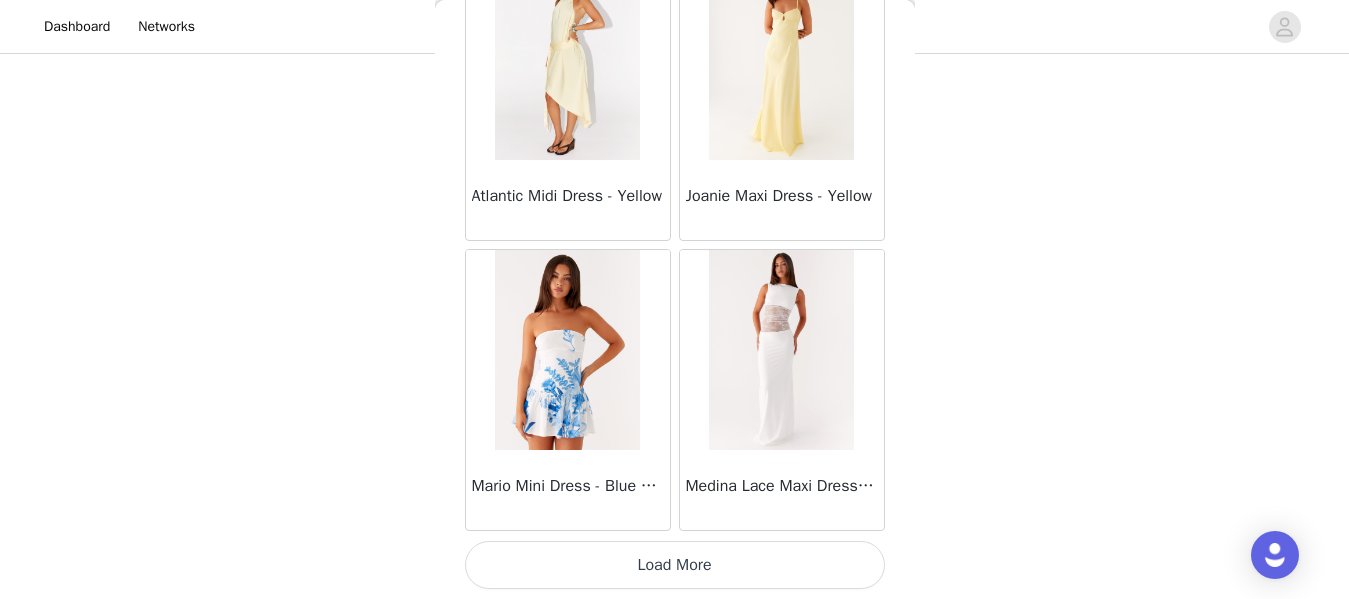 click on "Load More" at bounding box center (675, 565) 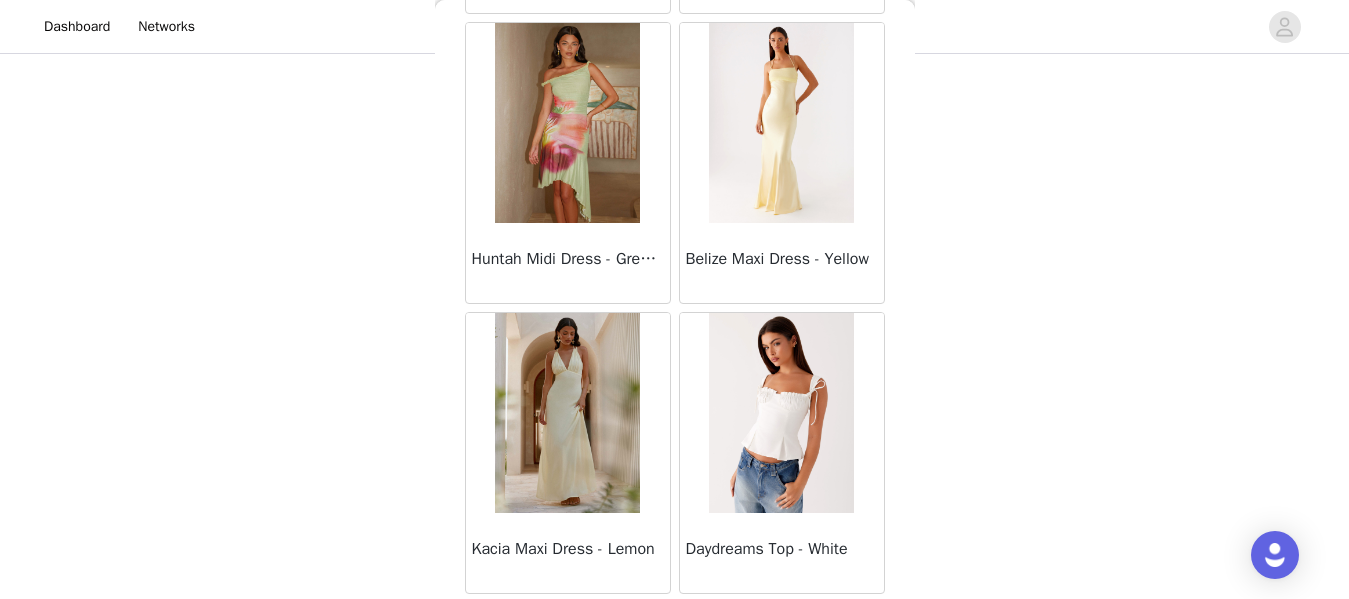 scroll, scrollTop: 40161, scrollLeft: 0, axis: vertical 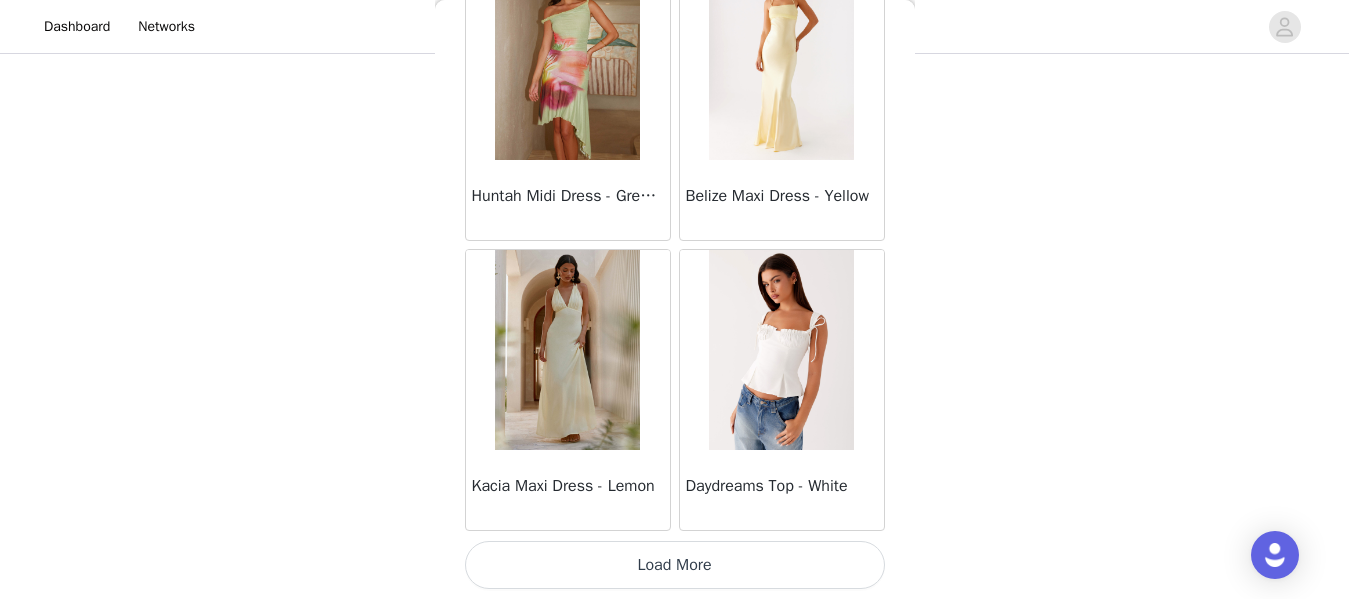 click on "Load More" at bounding box center (675, 565) 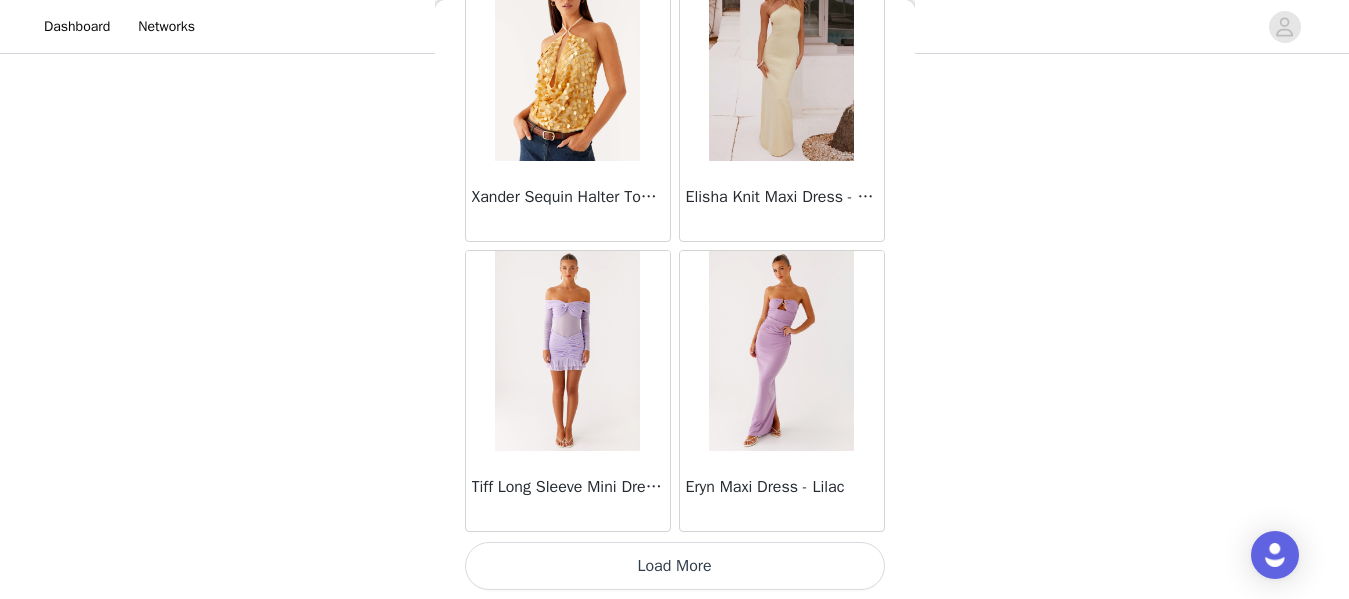 scroll, scrollTop: 43061, scrollLeft: 0, axis: vertical 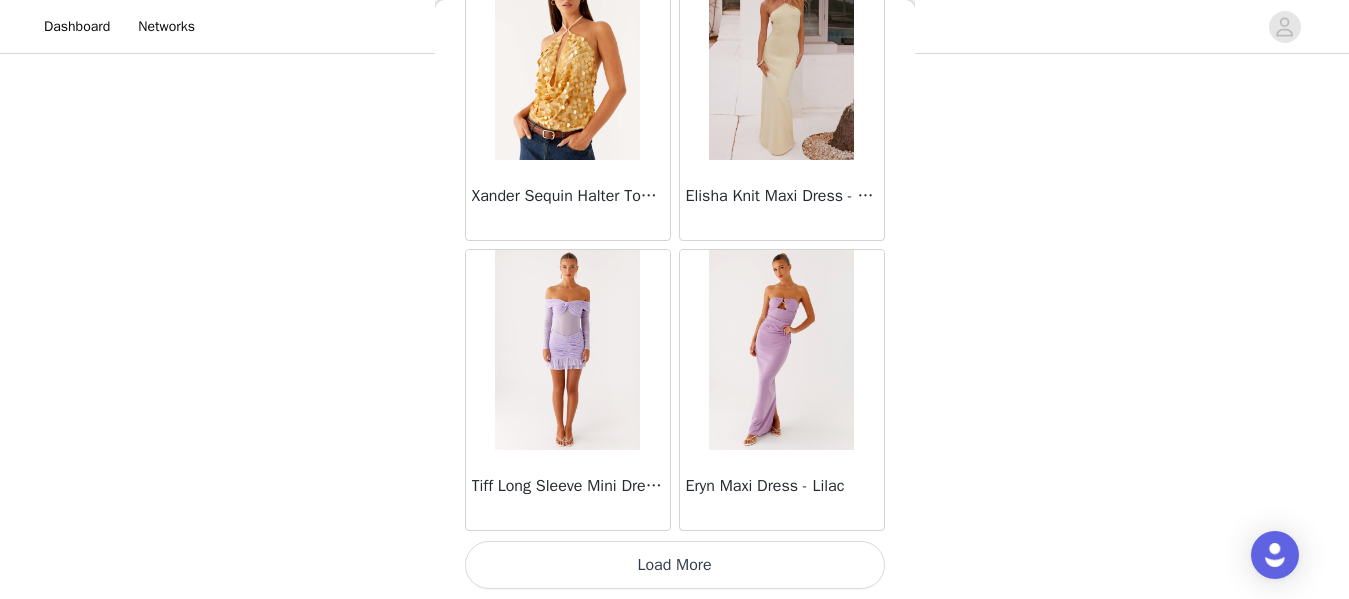 click on "Load More" at bounding box center (675, 565) 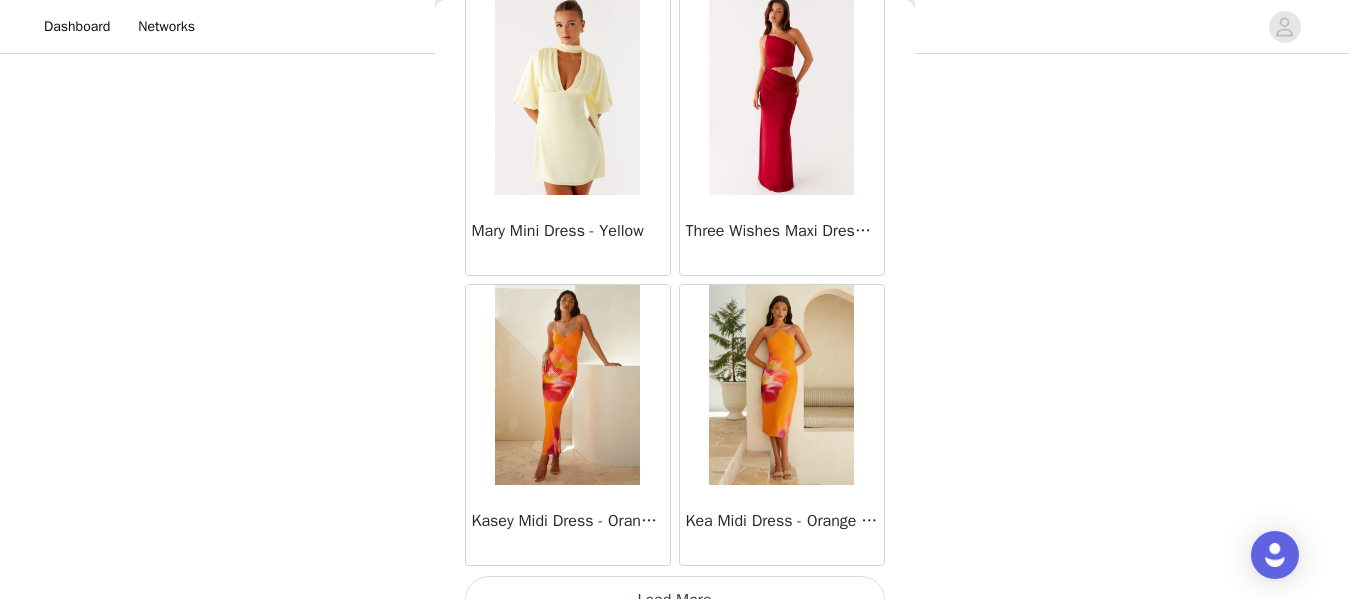 scroll, scrollTop: 45961, scrollLeft: 0, axis: vertical 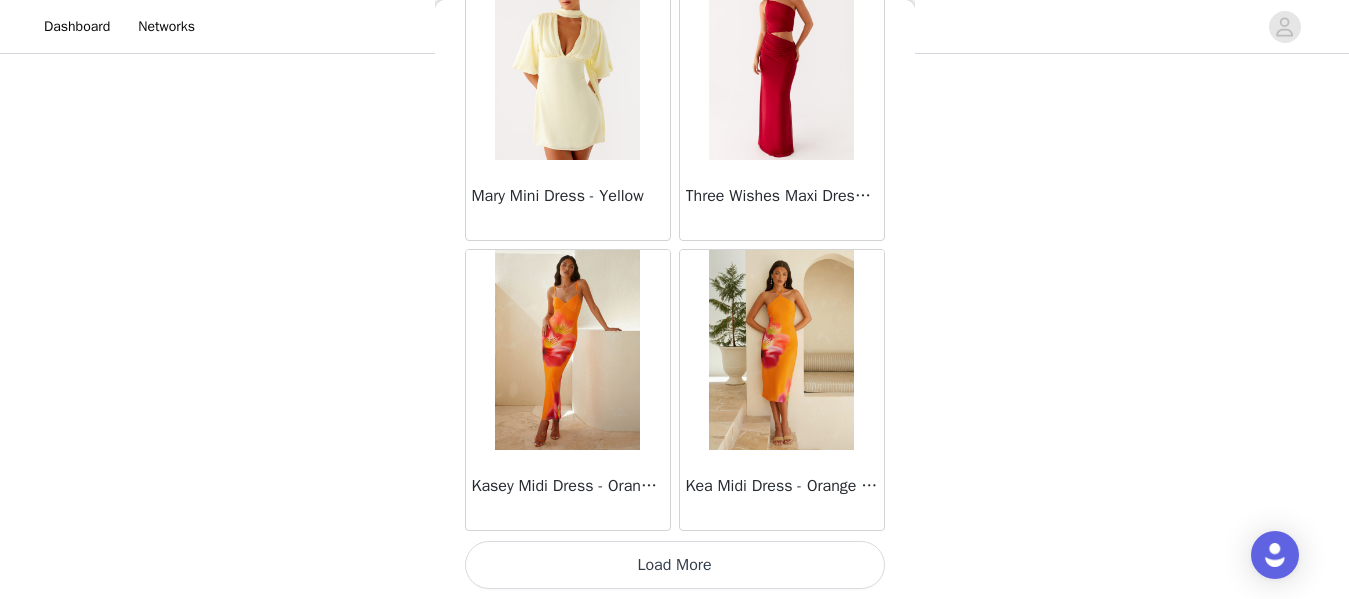 click on "Load More" at bounding box center (675, 565) 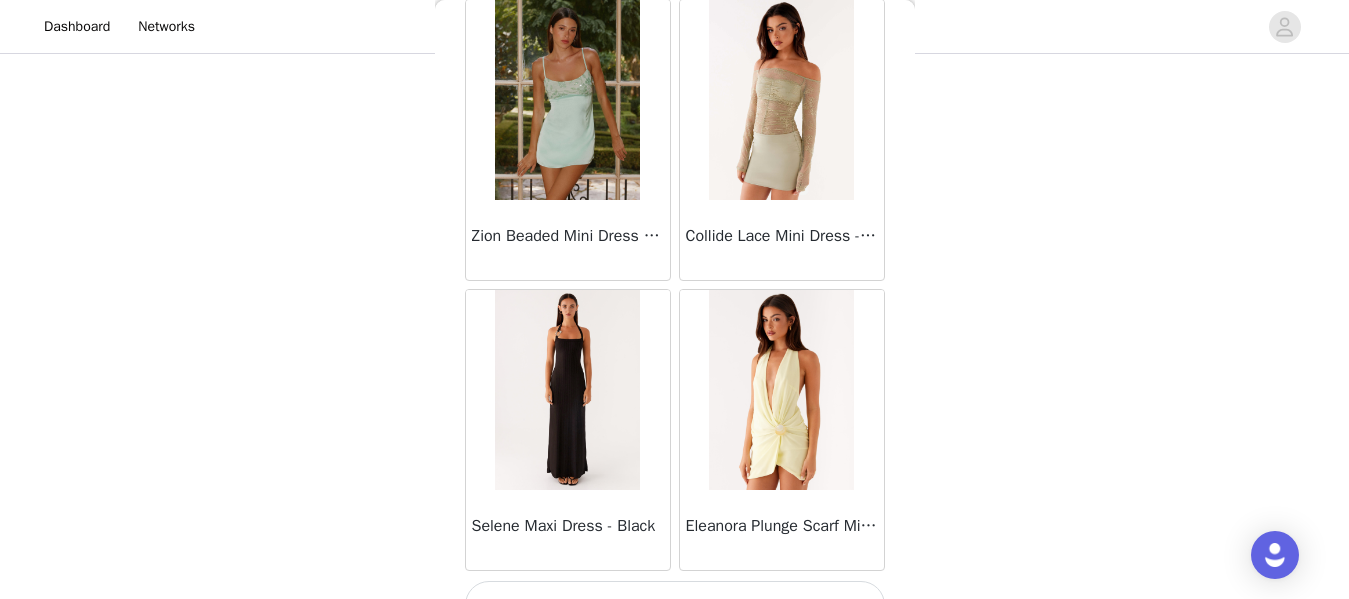scroll, scrollTop: 48861, scrollLeft: 0, axis: vertical 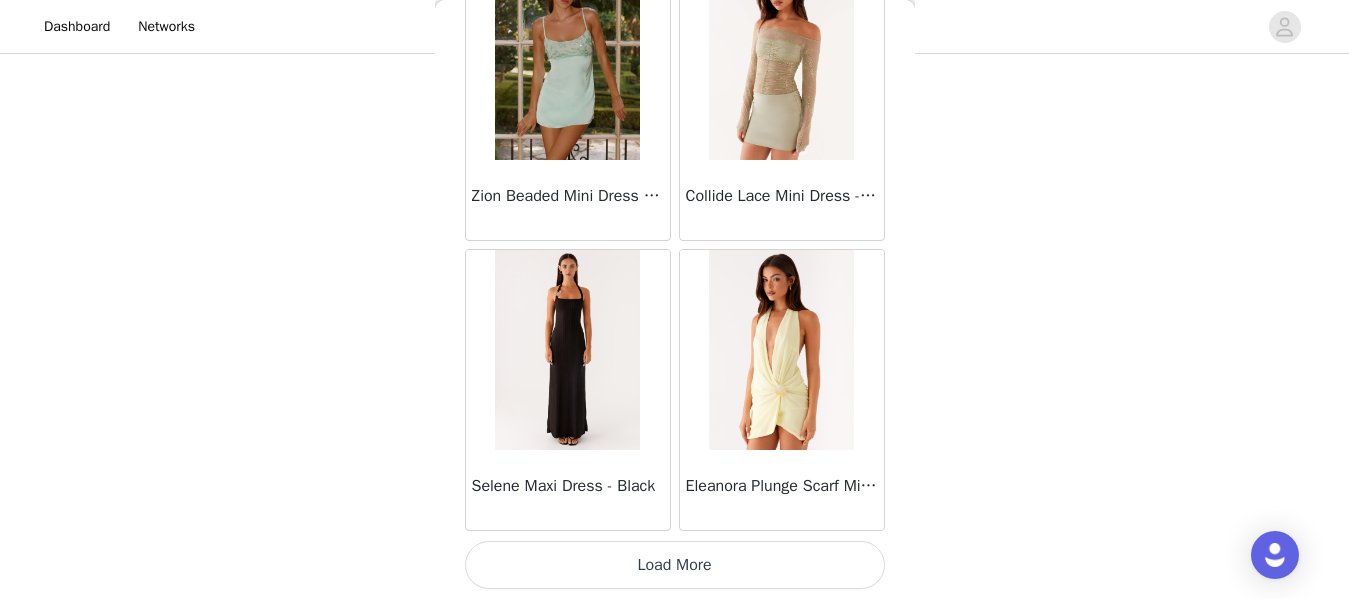 click on "Load More" at bounding box center (675, 565) 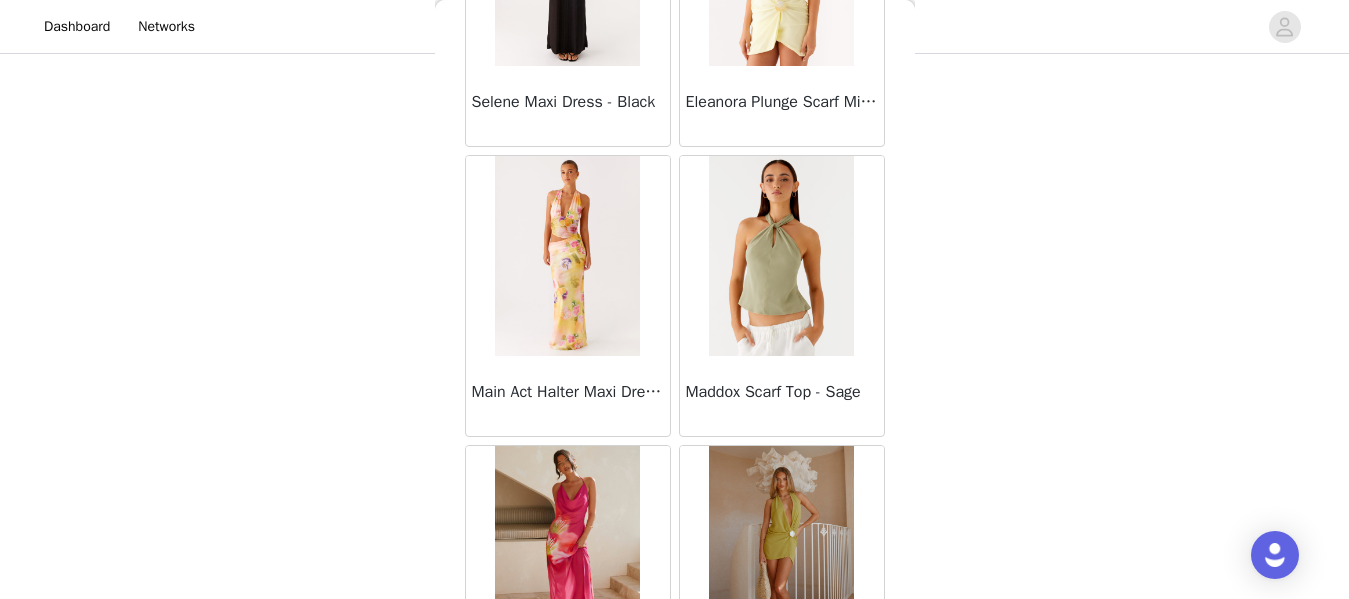 scroll, scrollTop: 49309, scrollLeft: 0, axis: vertical 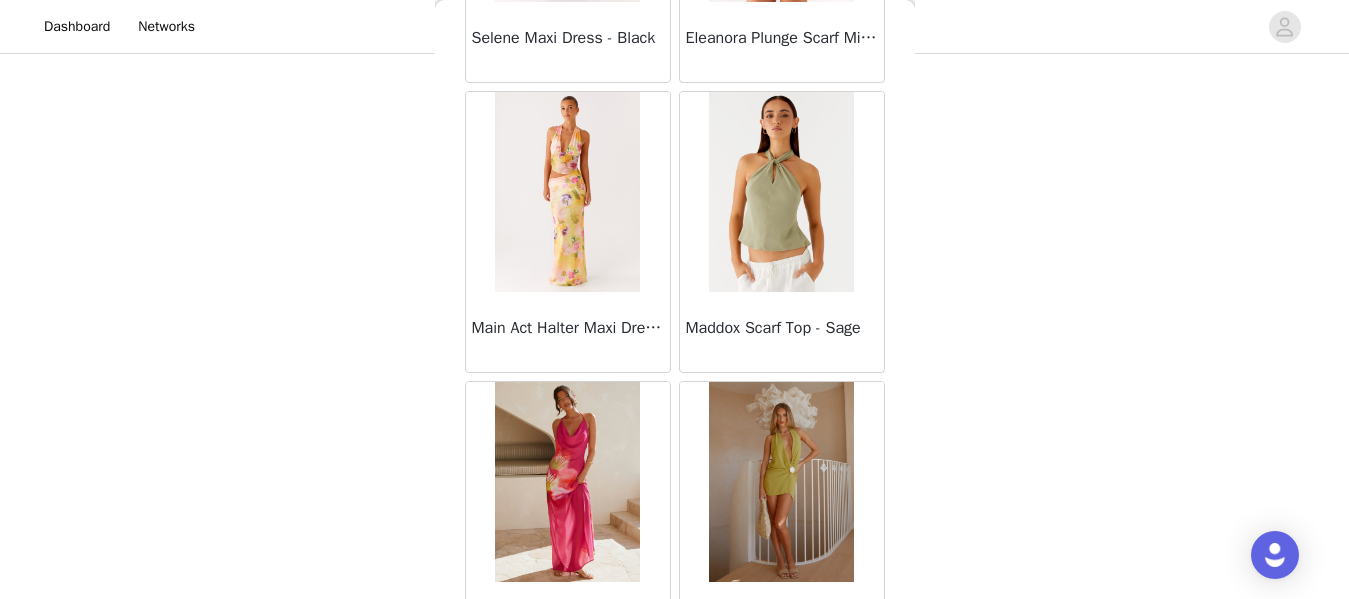 click on "Main Act Halter Maxi Dress - Sunburst Floral" at bounding box center (568, 328) 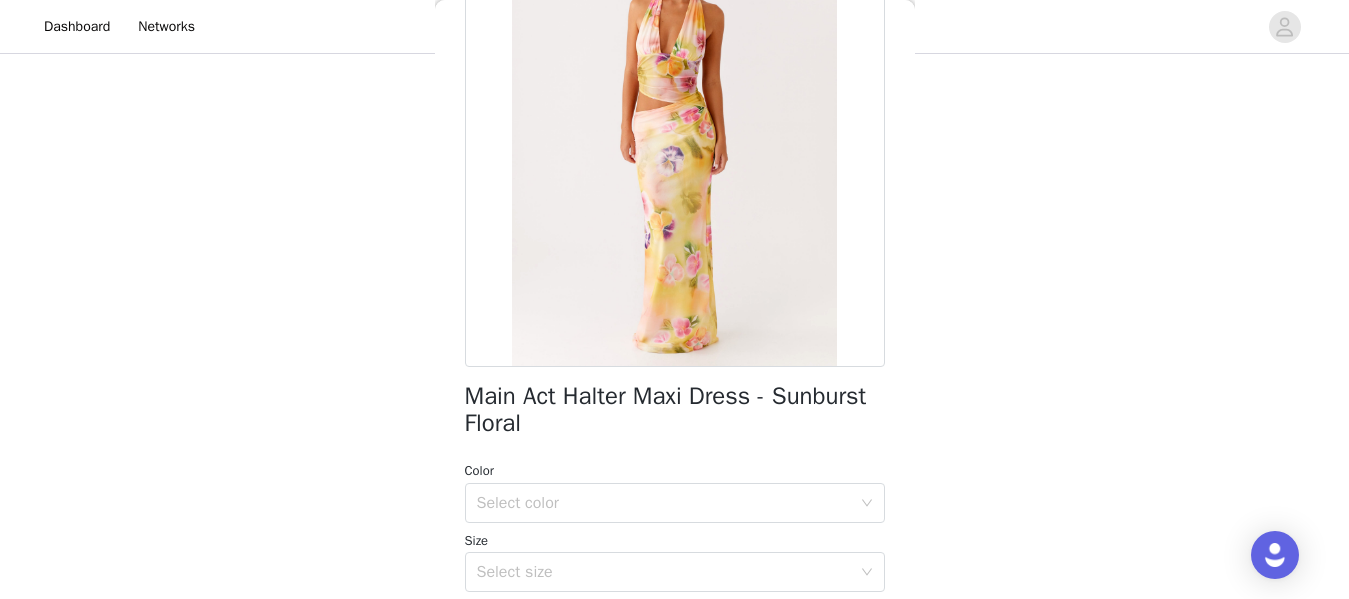 scroll, scrollTop: 219, scrollLeft: 0, axis: vertical 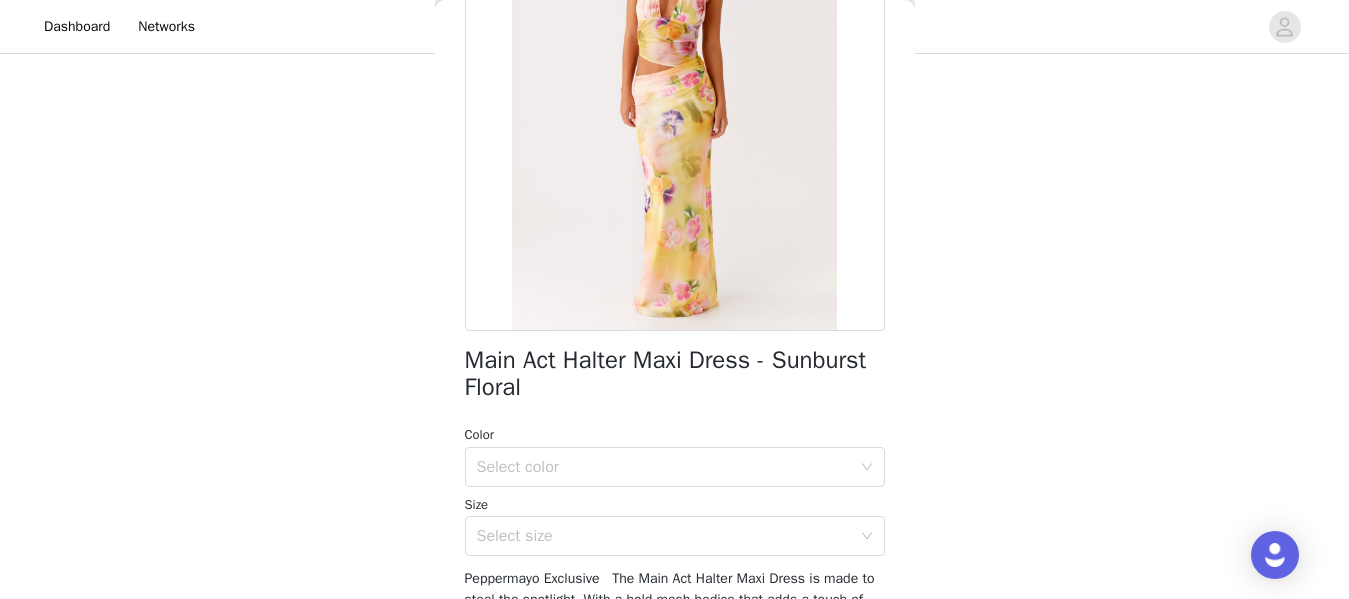 click at bounding box center (675, 106) 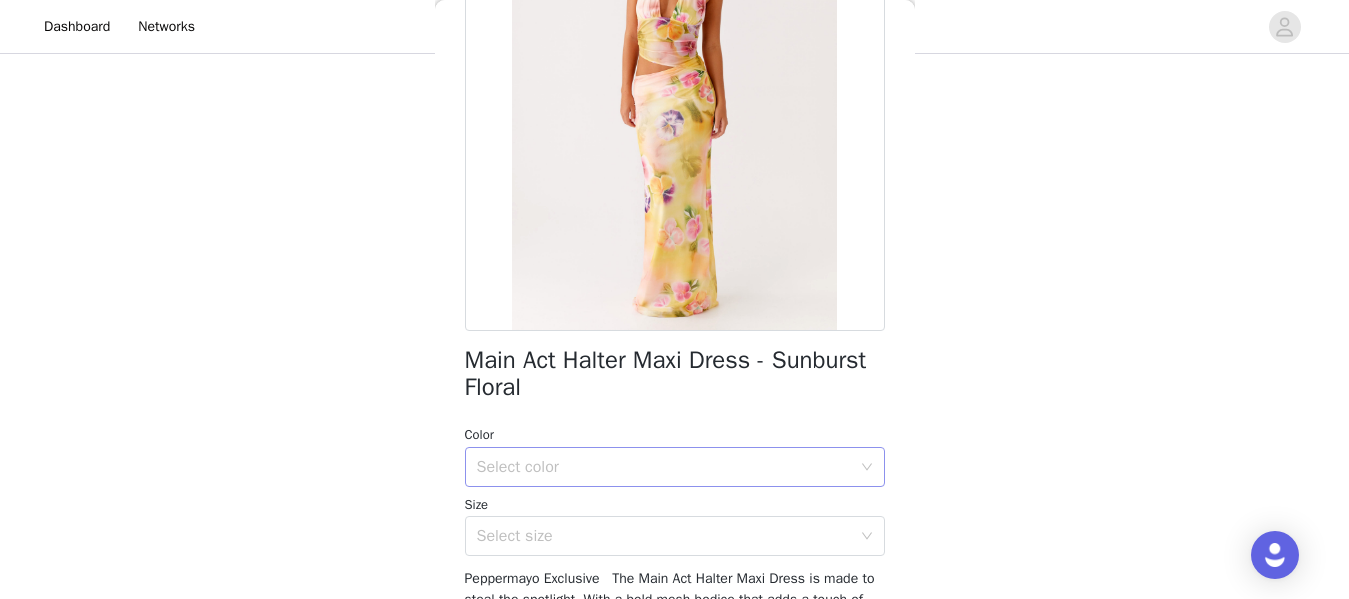 click on "Select color" at bounding box center (664, 467) 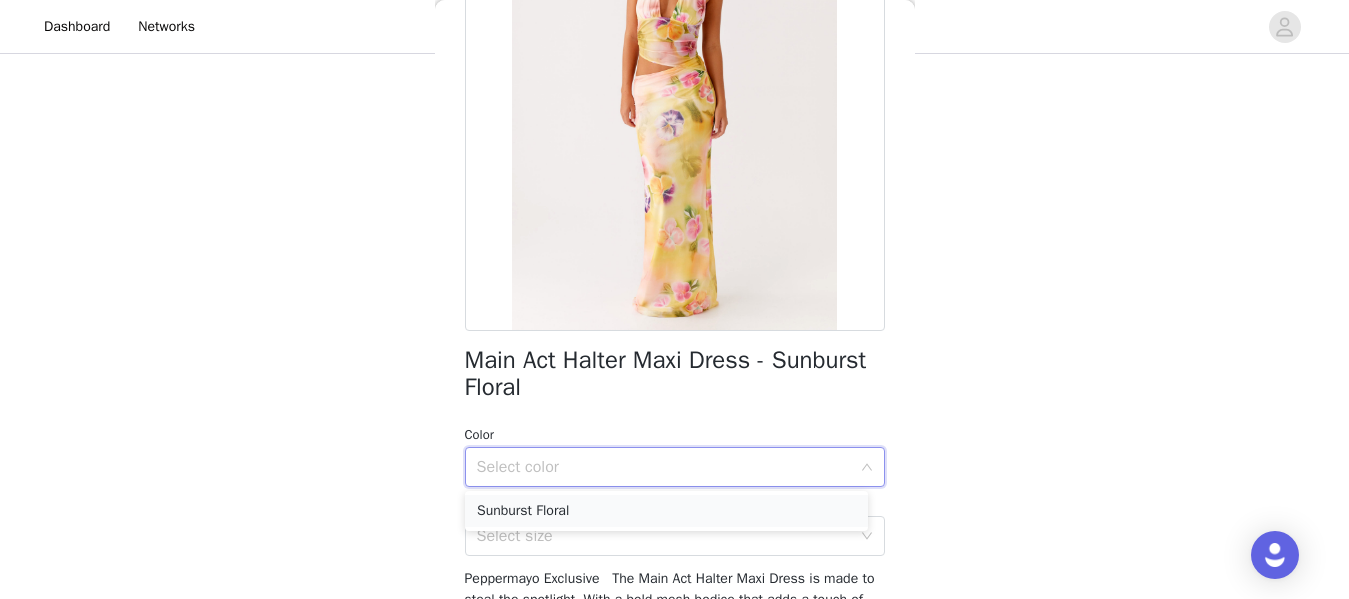 click on "Sunburst Floral" at bounding box center (666, 511) 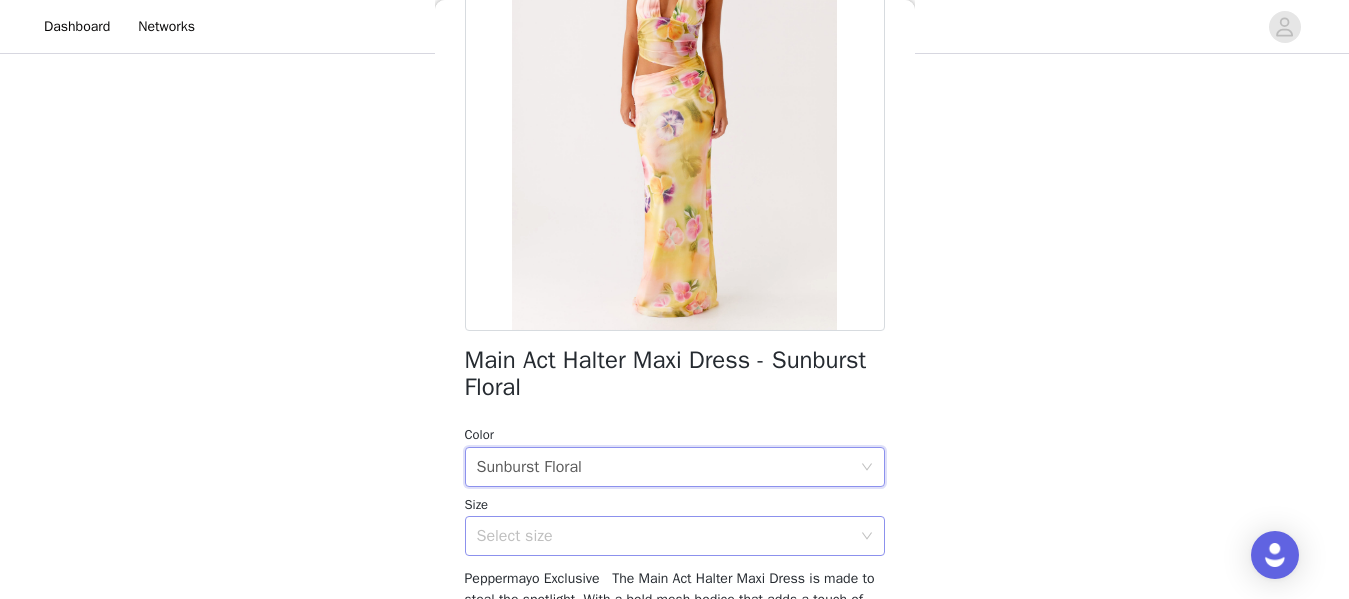 click on "Select size" at bounding box center [668, 536] 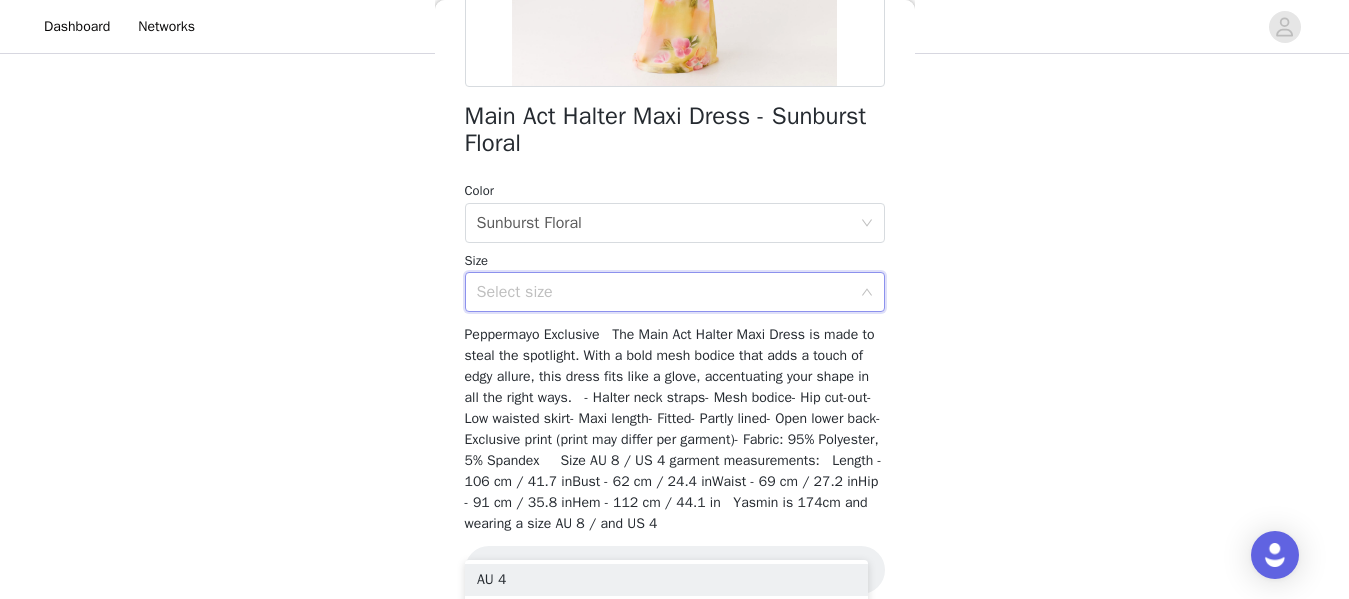scroll, scrollTop: 482, scrollLeft: 0, axis: vertical 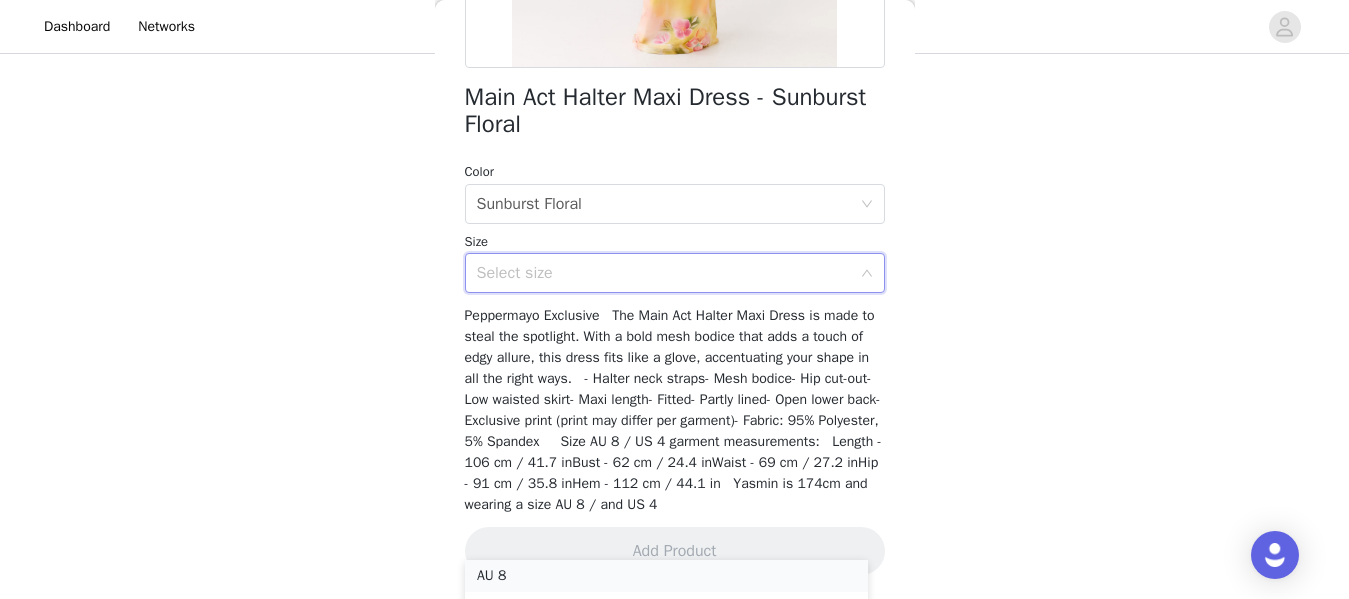 click on "AU 8" at bounding box center (666, 576) 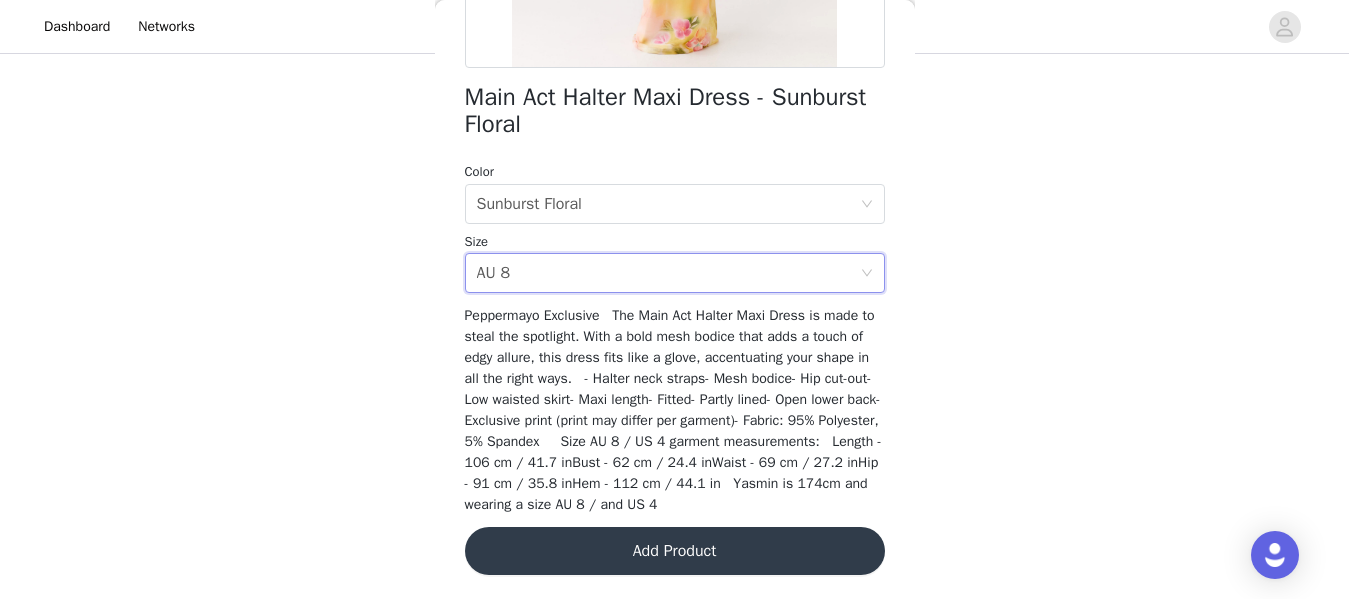 click on "STEP 1 OF 5
Select your styles!
Please note that the sizes are in AU Sizes       2/3 Selected           Huntah Midi Dress - Green Tropical           Green Tropical, AU 8       Edit   Remove     Dolly Midi Skirt - Green           Green, AU 8       Edit   Remove     Add Product       Back     Main Act Halter Maxi Dress - Sunburst Floral               Color   Select color Sunburst Floral Size   Select size AU 8     Add Product" at bounding box center (674, 119) 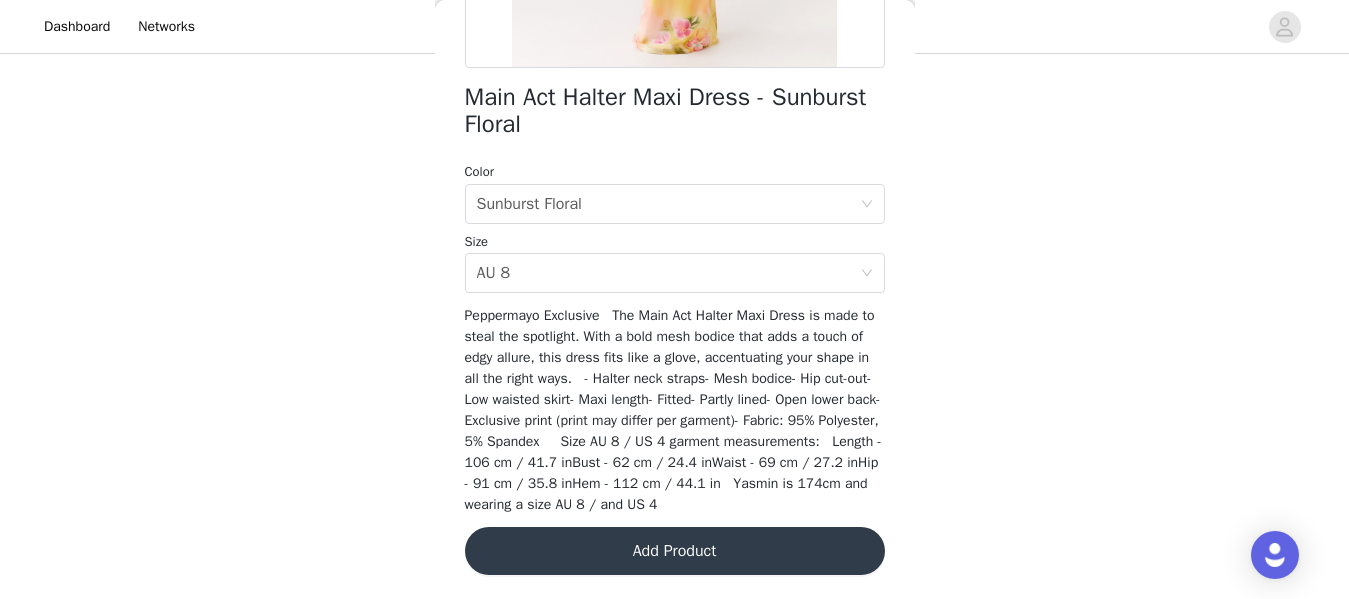 click on "Add Product" at bounding box center [675, 551] 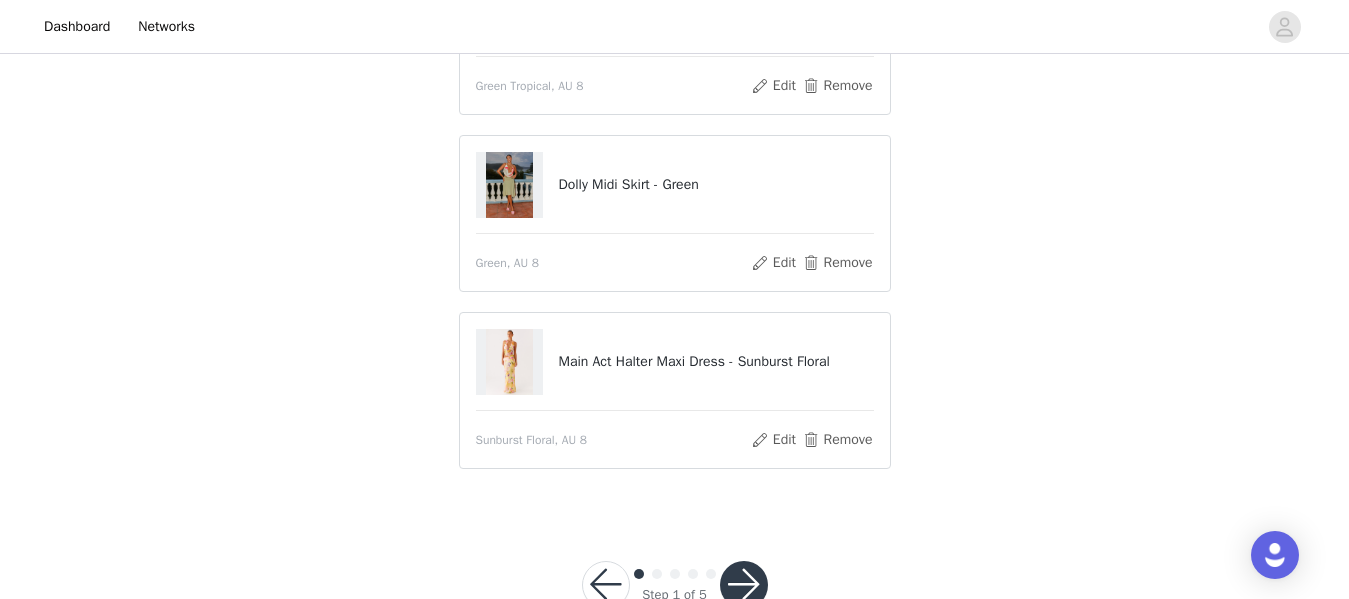 scroll, scrollTop: 343, scrollLeft: 0, axis: vertical 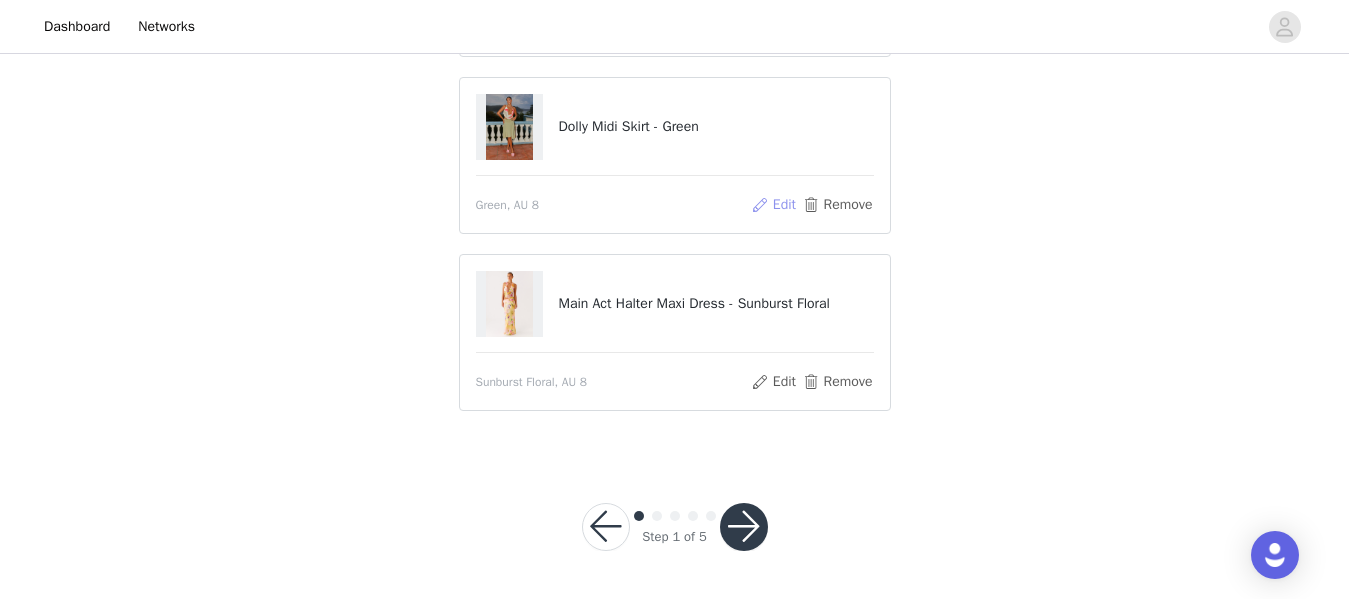click on "Edit" at bounding box center [773, 205] 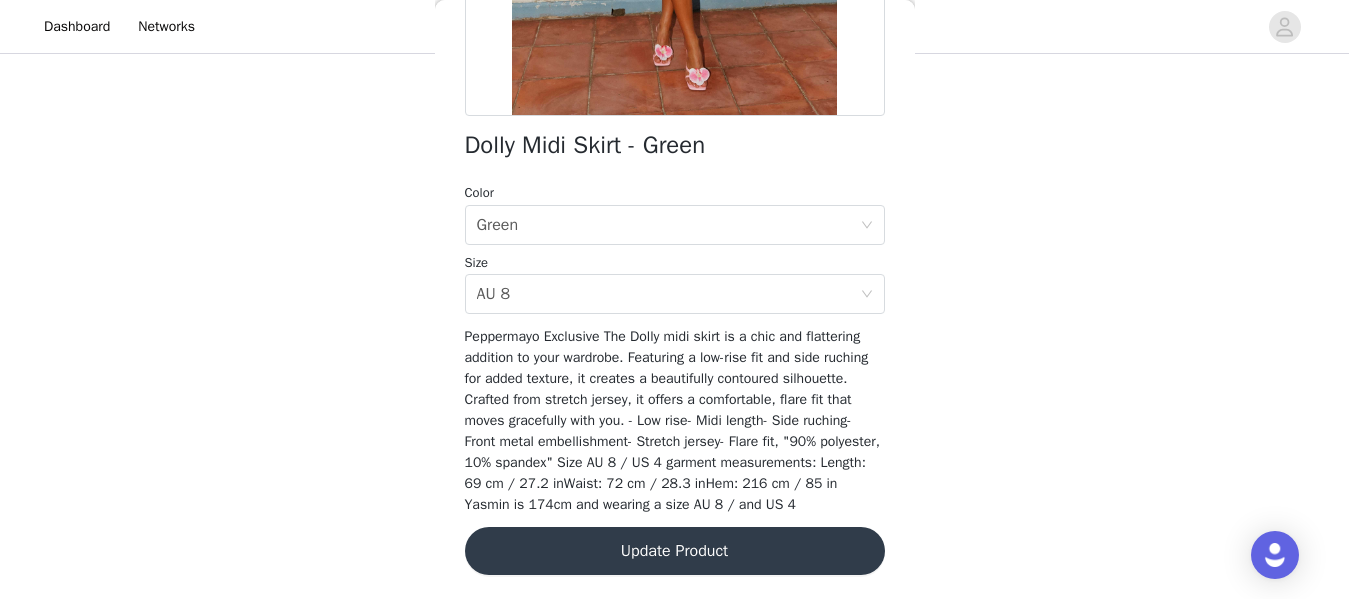 scroll, scrollTop: 0, scrollLeft: 0, axis: both 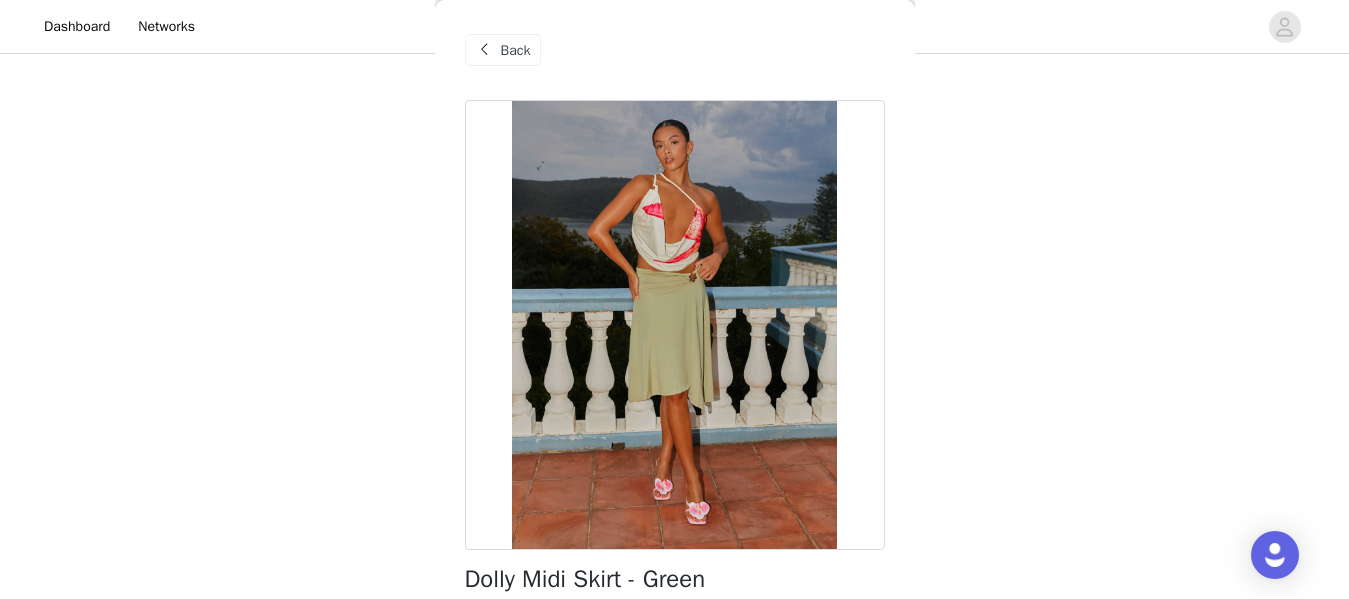 click at bounding box center (485, 50) 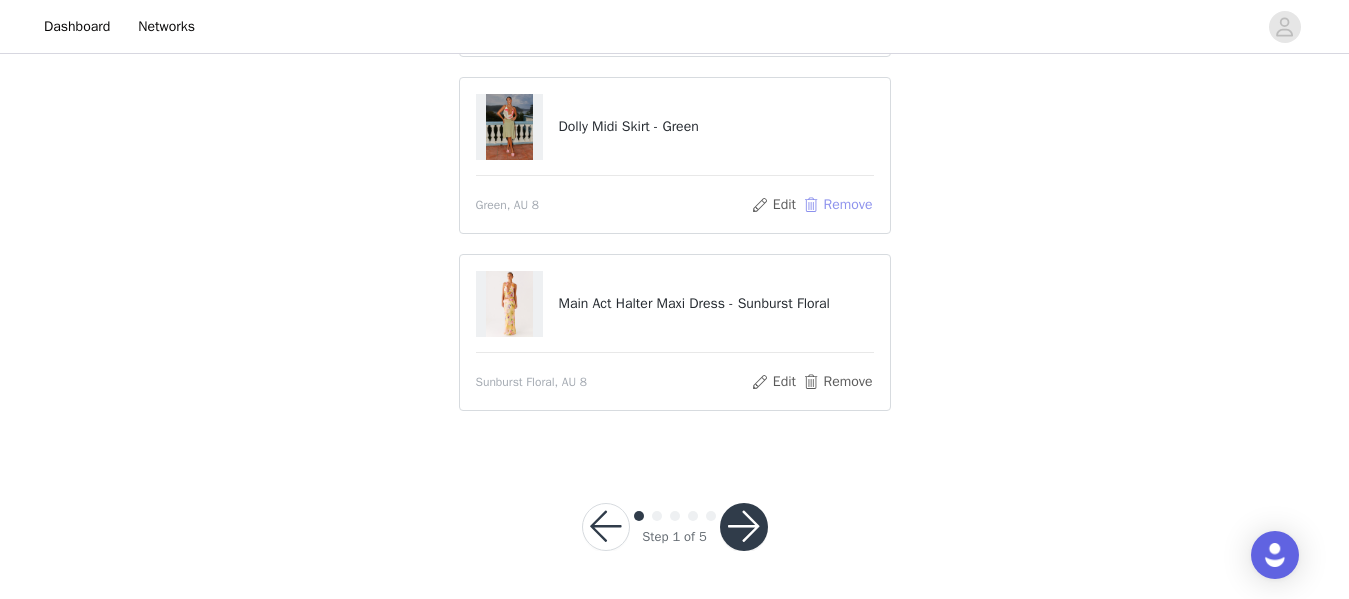 click on "Remove" at bounding box center (837, 205) 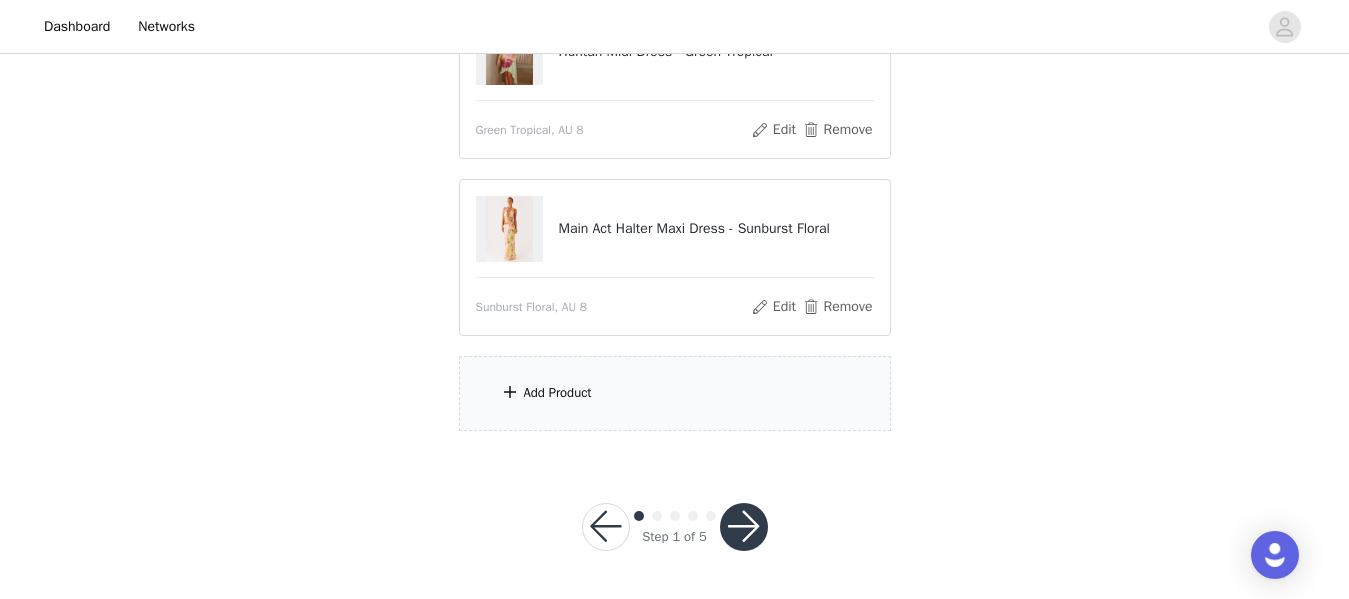 scroll, scrollTop: 274, scrollLeft: 0, axis: vertical 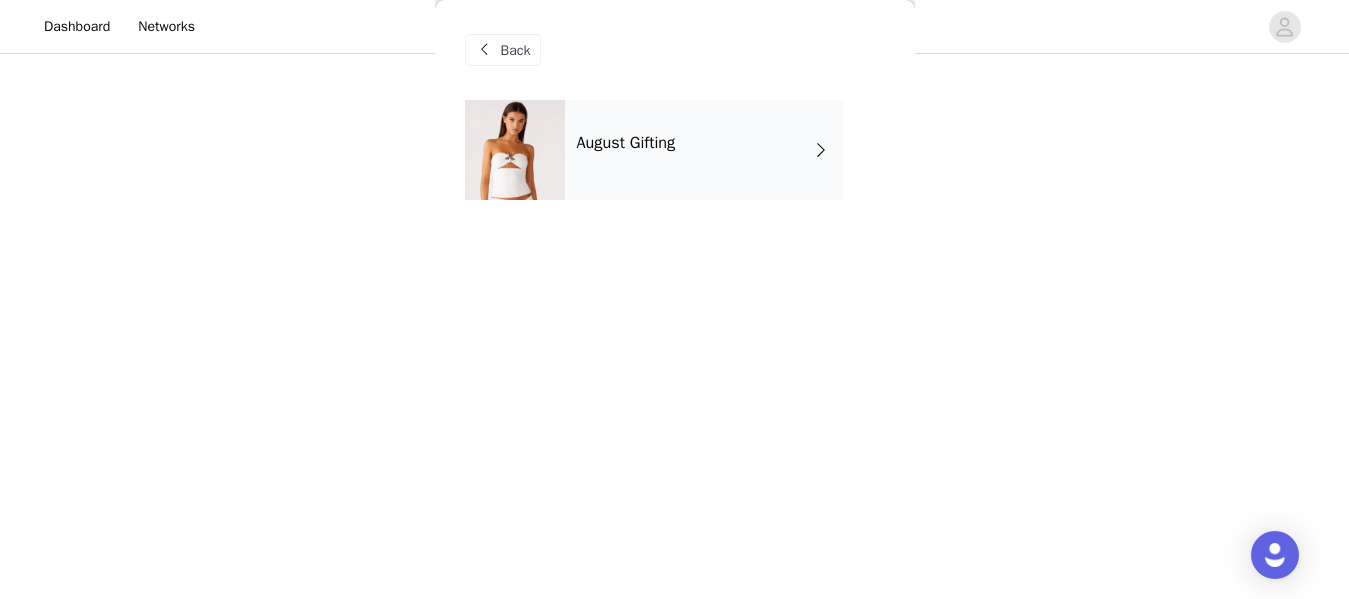 click on "August Gifting" at bounding box center [704, 150] 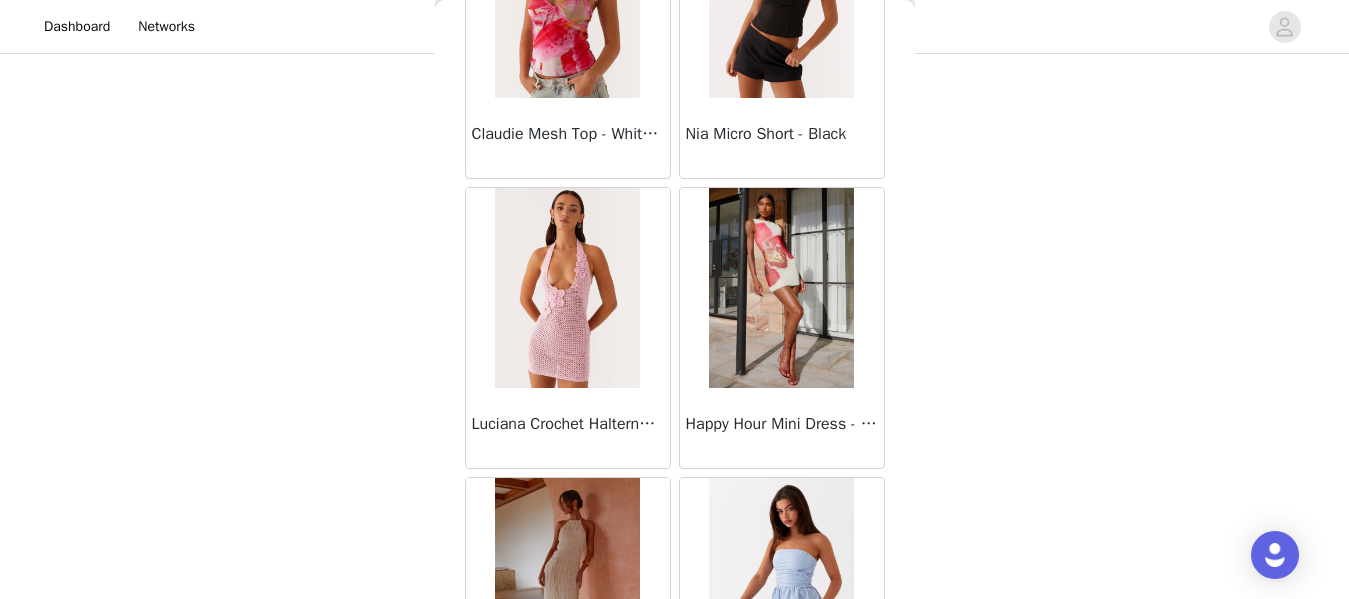 scroll, scrollTop: 2461, scrollLeft: 0, axis: vertical 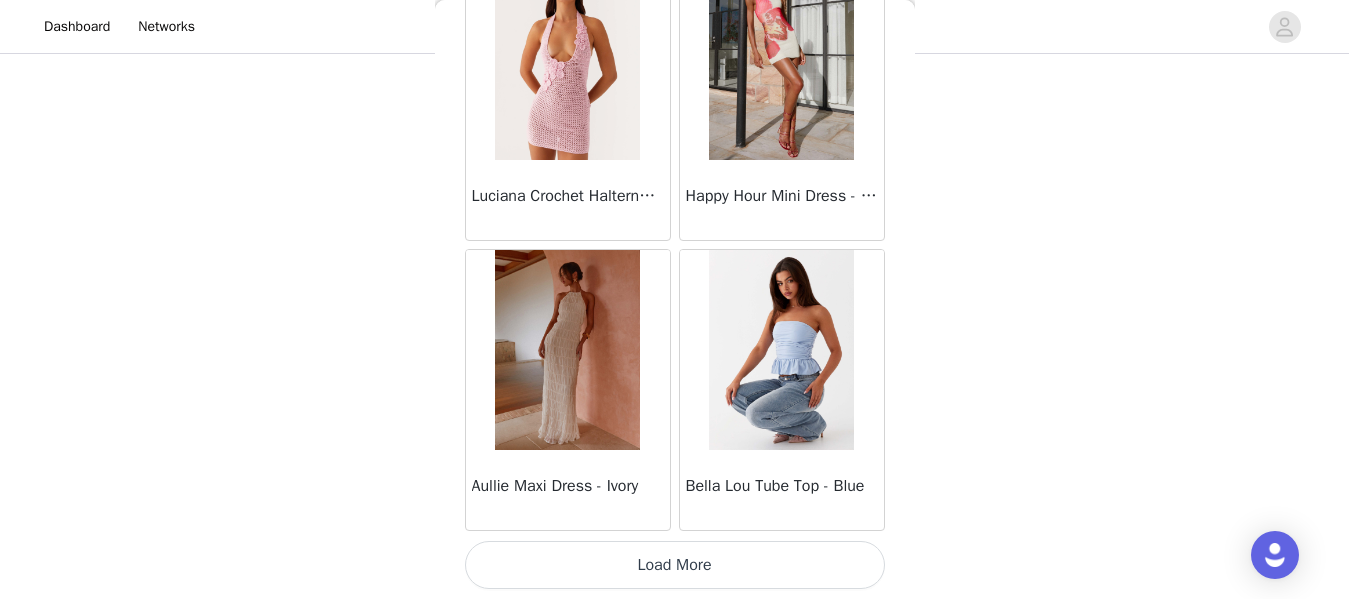 click on "Load More" at bounding box center (675, 565) 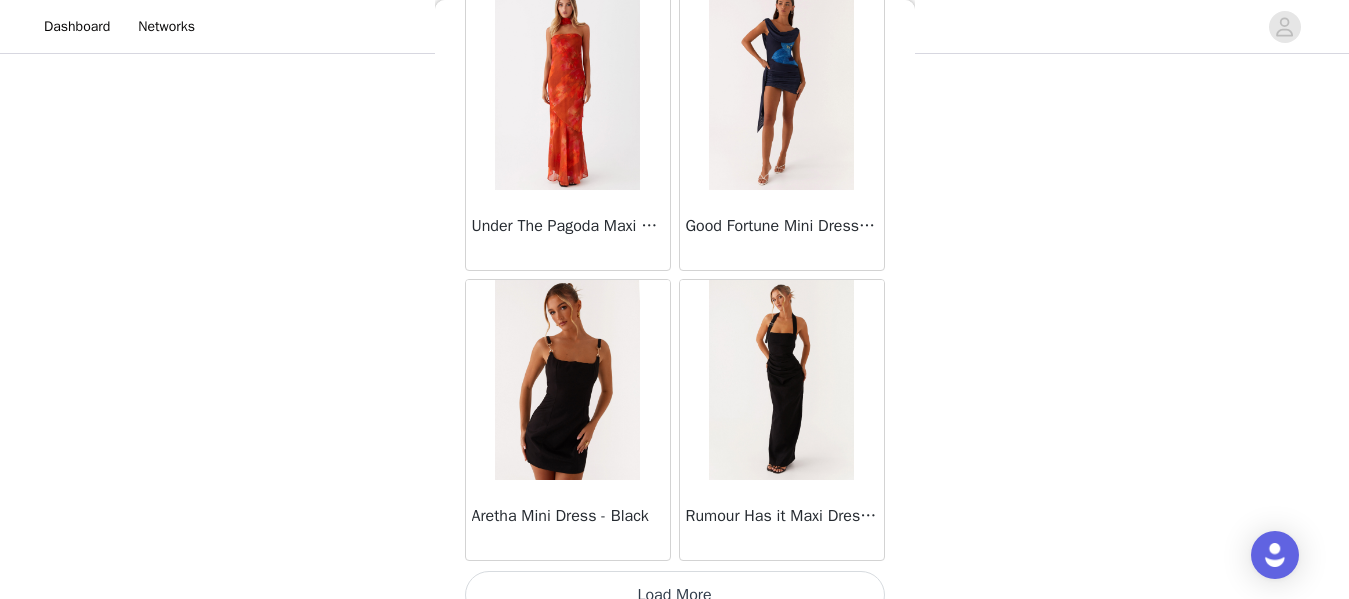 scroll, scrollTop: 5353, scrollLeft: 0, axis: vertical 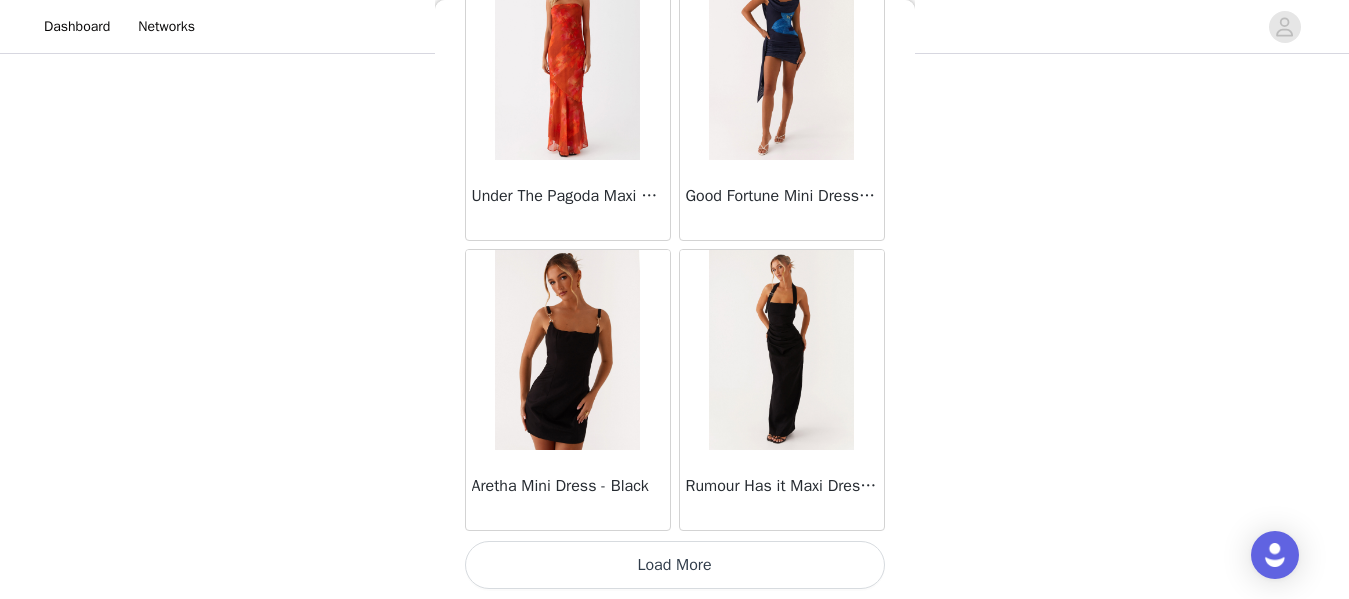 click on "Load More" at bounding box center [675, 565] 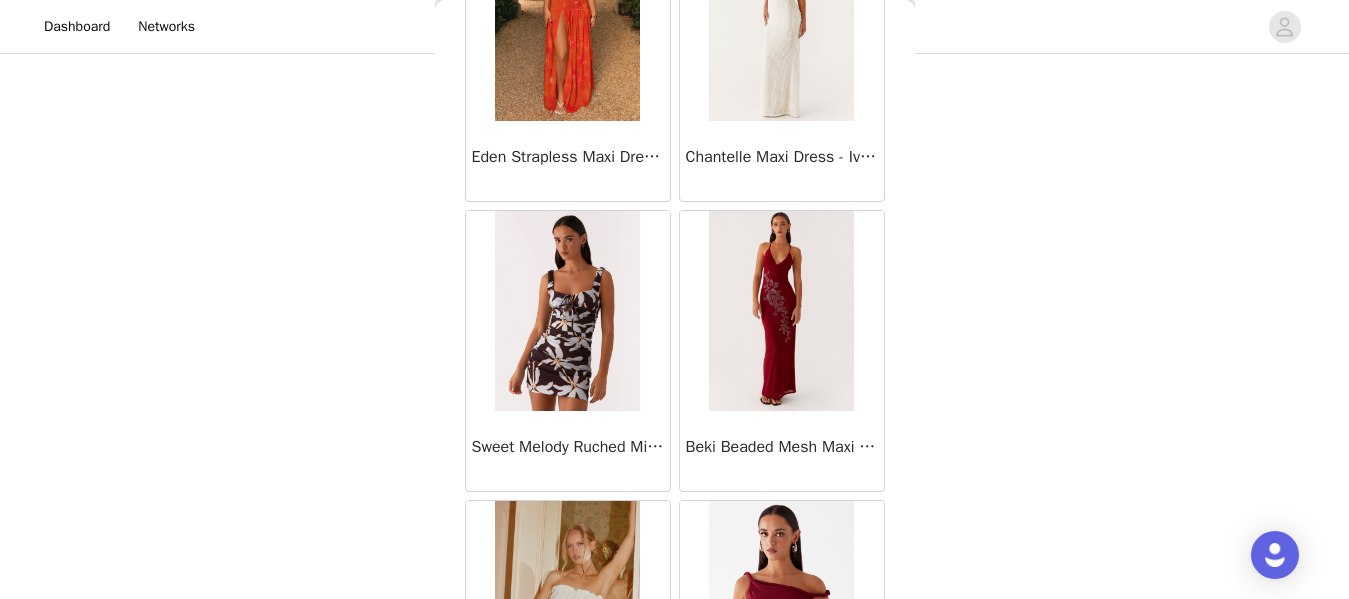 scroll, scrollTop: 8261, scrollLeft: 0, axis: vertical 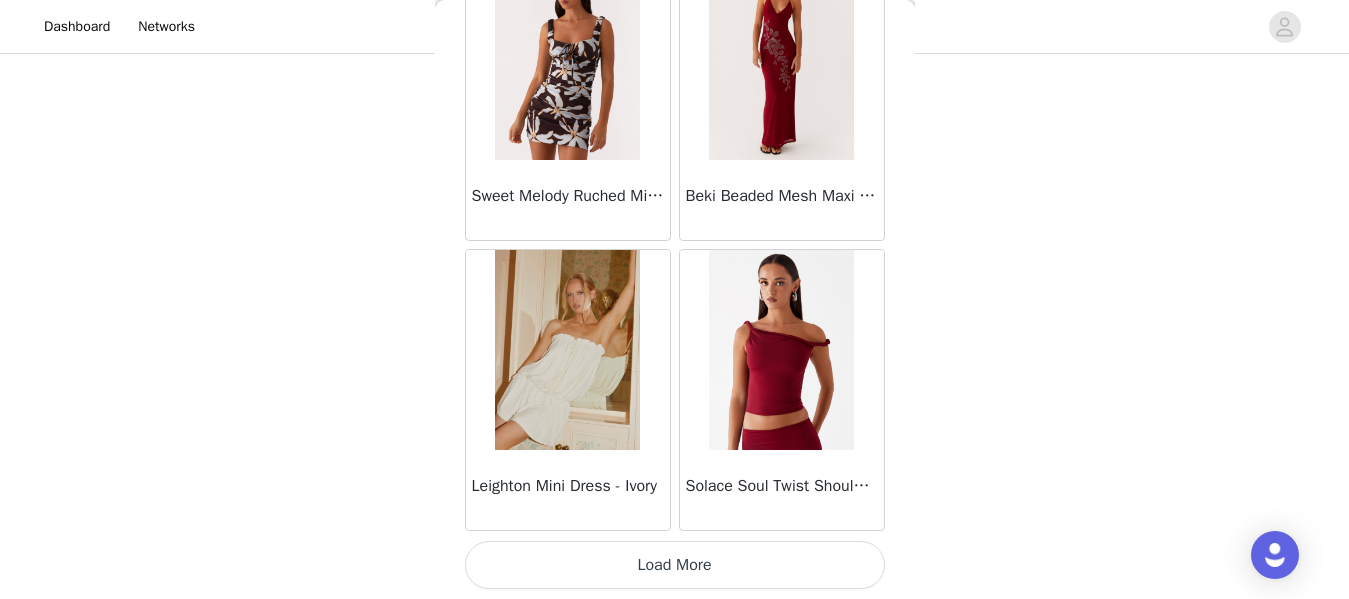 click on "Load More" at bounding box center (675, 565) 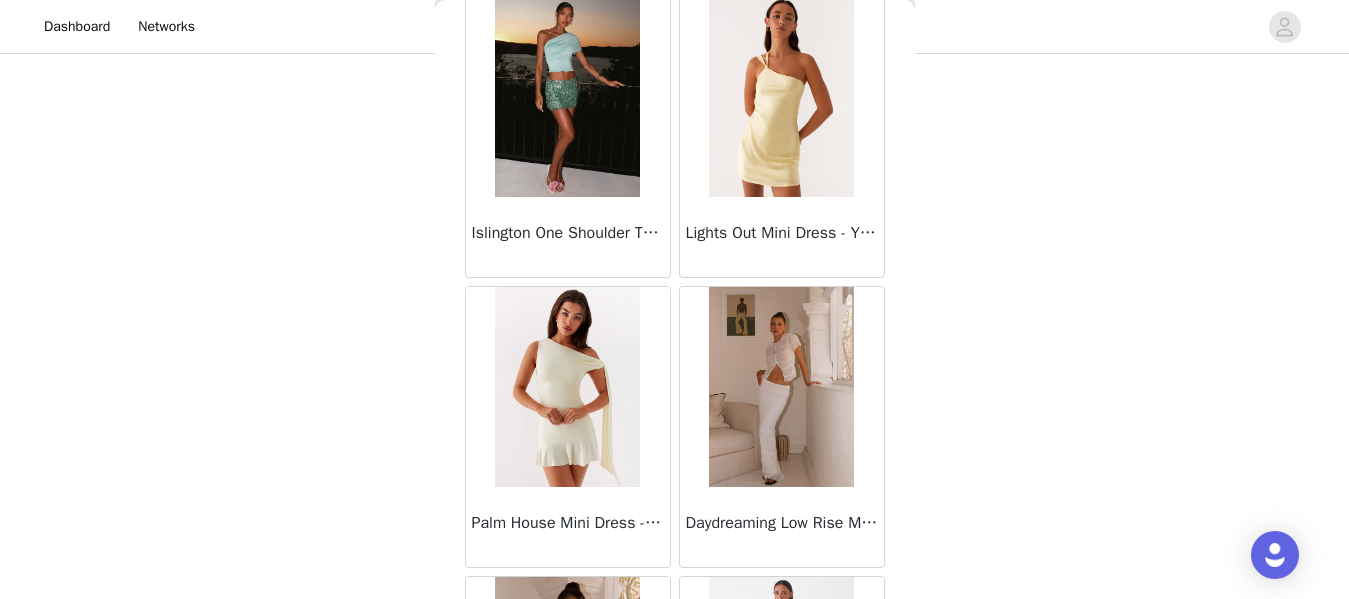 scroll, scrollTop: 9156, scrollLeft: 0, axis: vertical 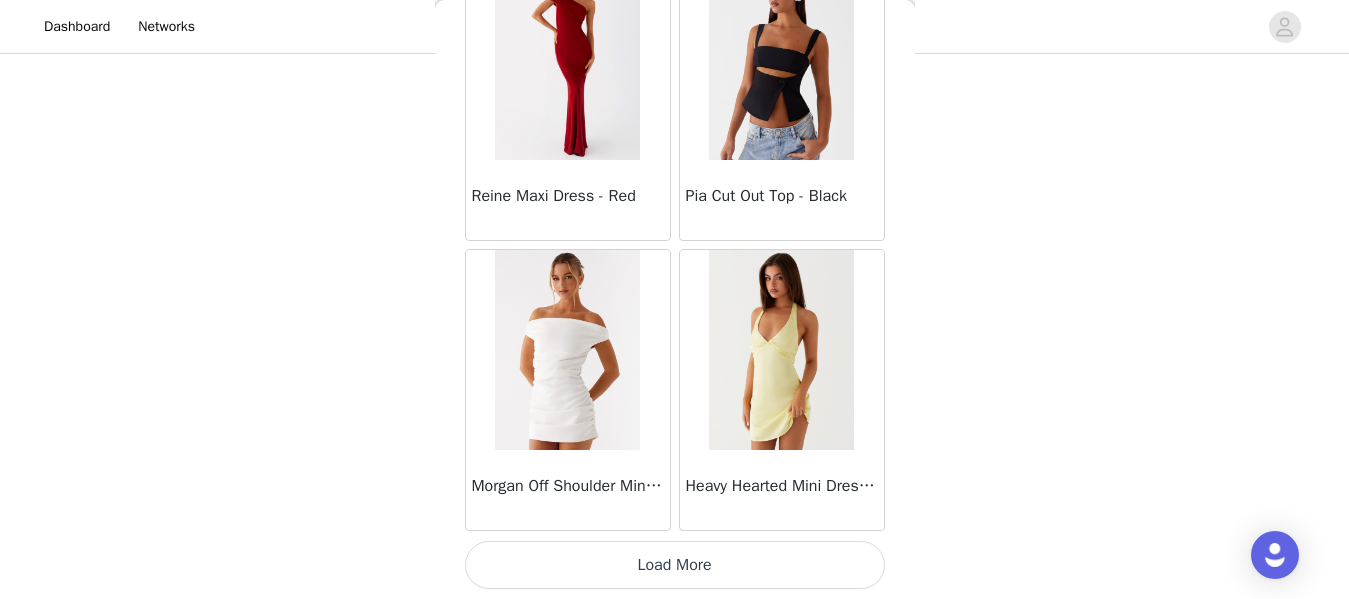 click on "Load More" at bounding box center (675, 565) 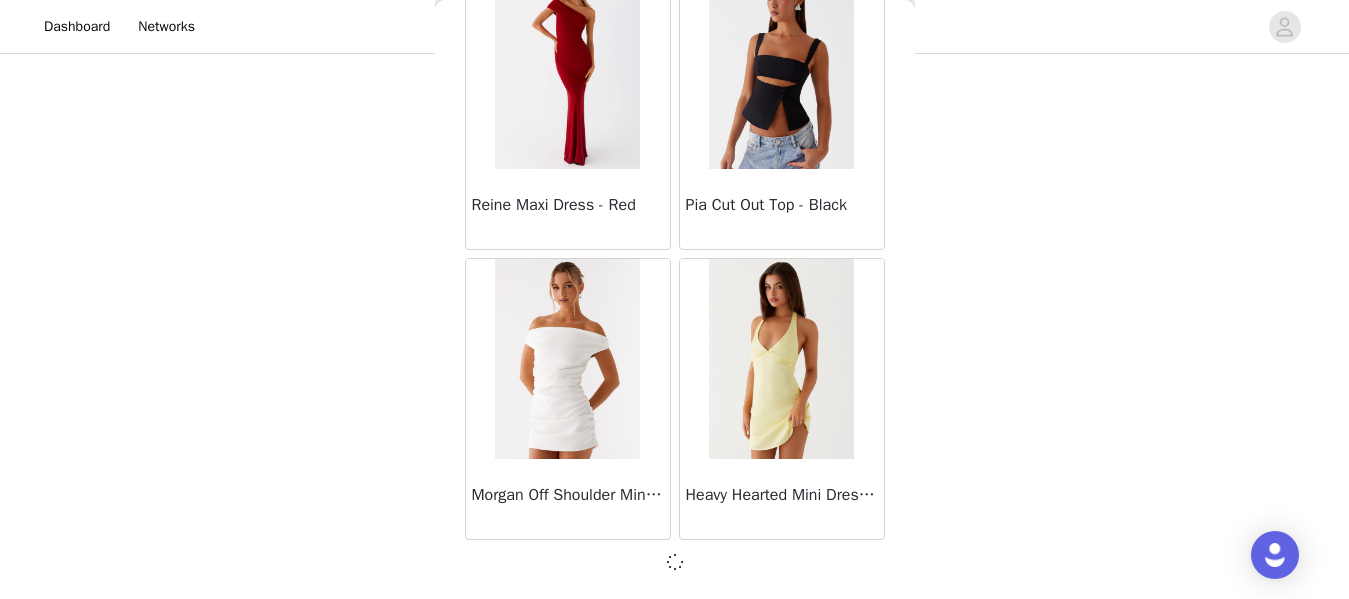scroll, scrollTop: 11161, scrollLeft: 0, axis: vertical 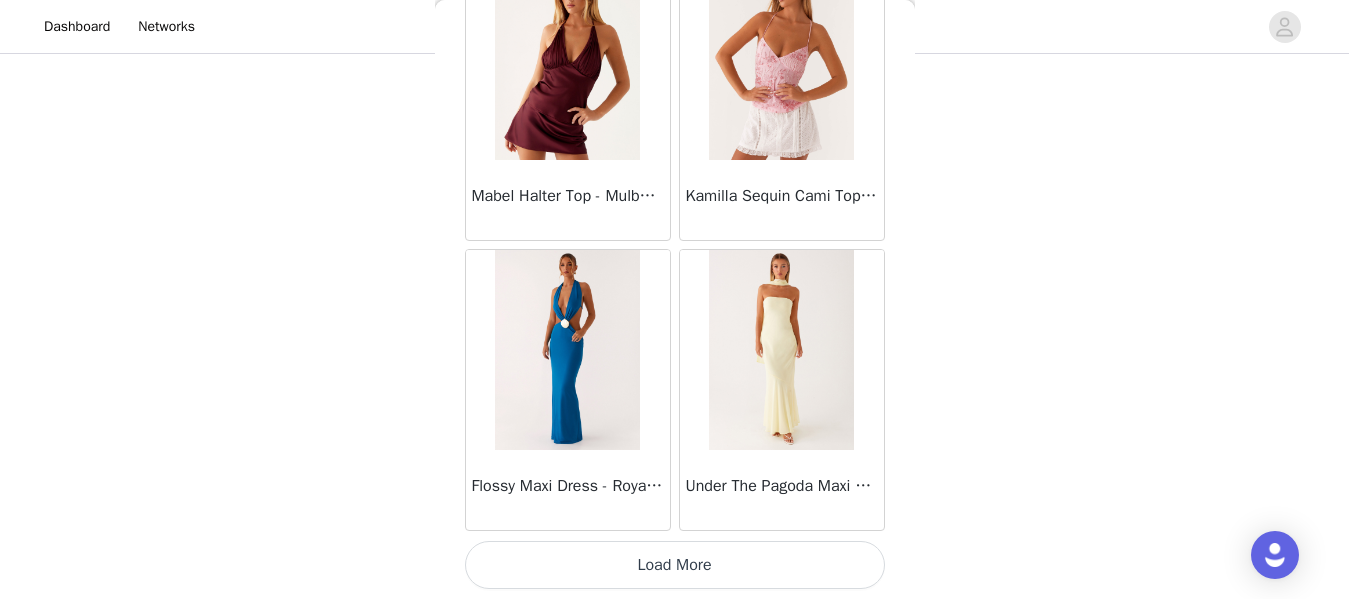 click on "Load More" at bounding box center (675, 565) 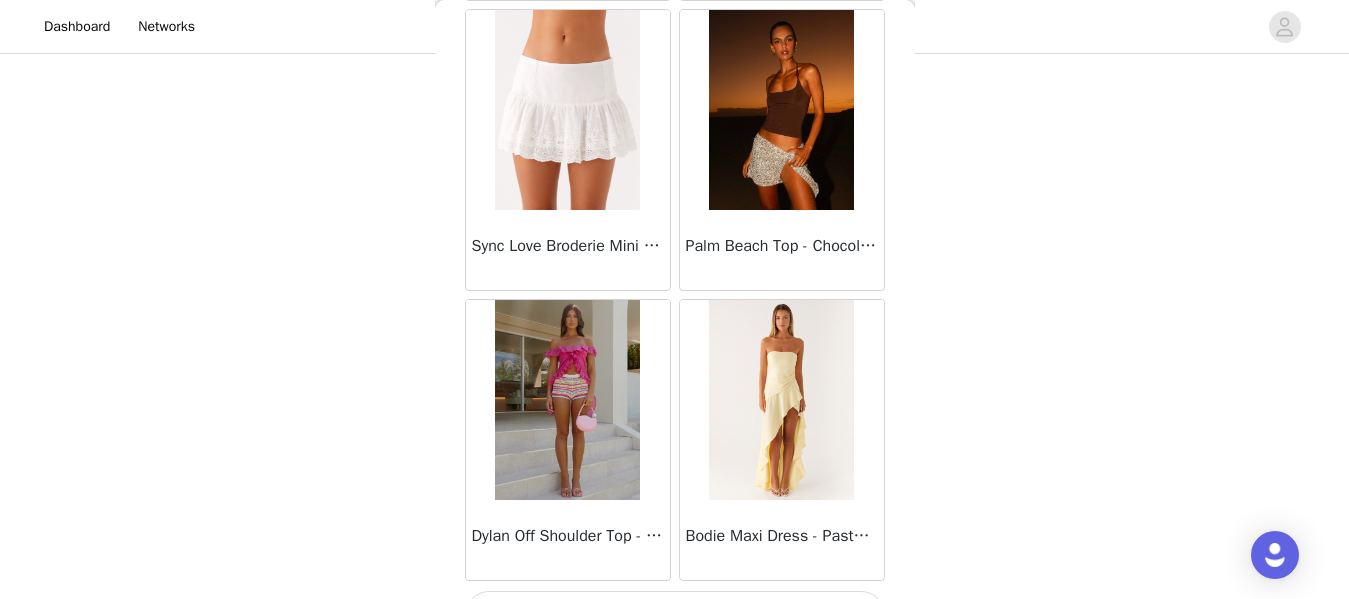 scroll, scrollTop: 16961, scrollLeft: 0, axis: vertical 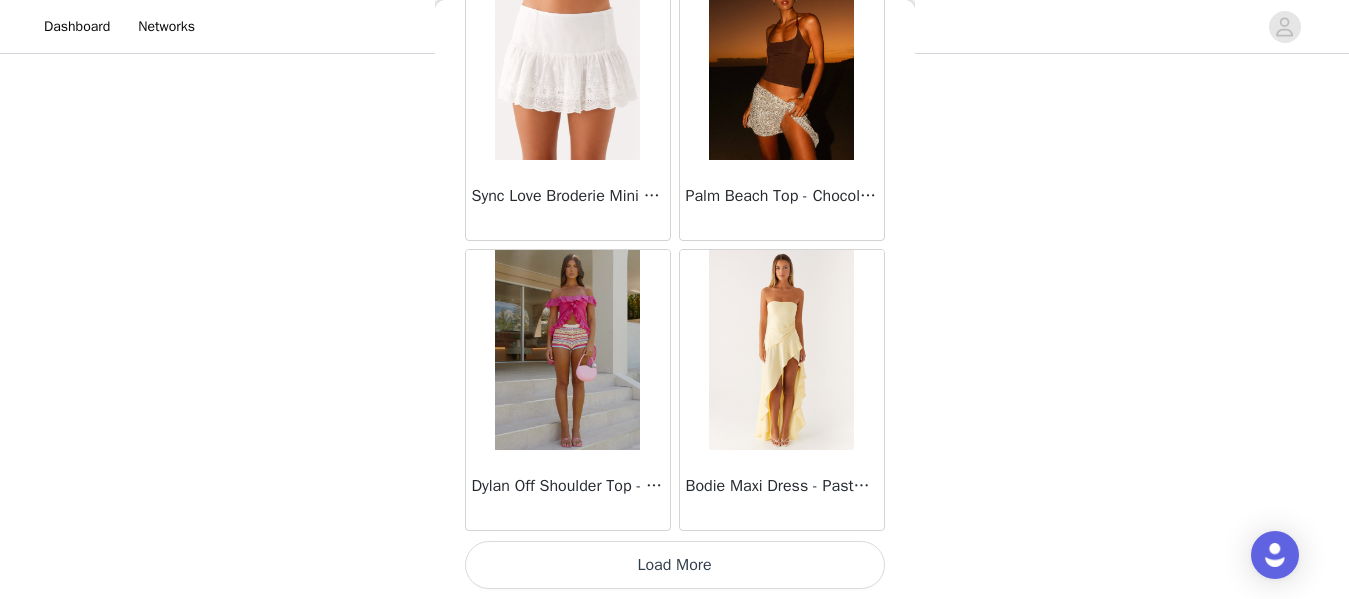click on "Load More" at bounding box center [675, 565] 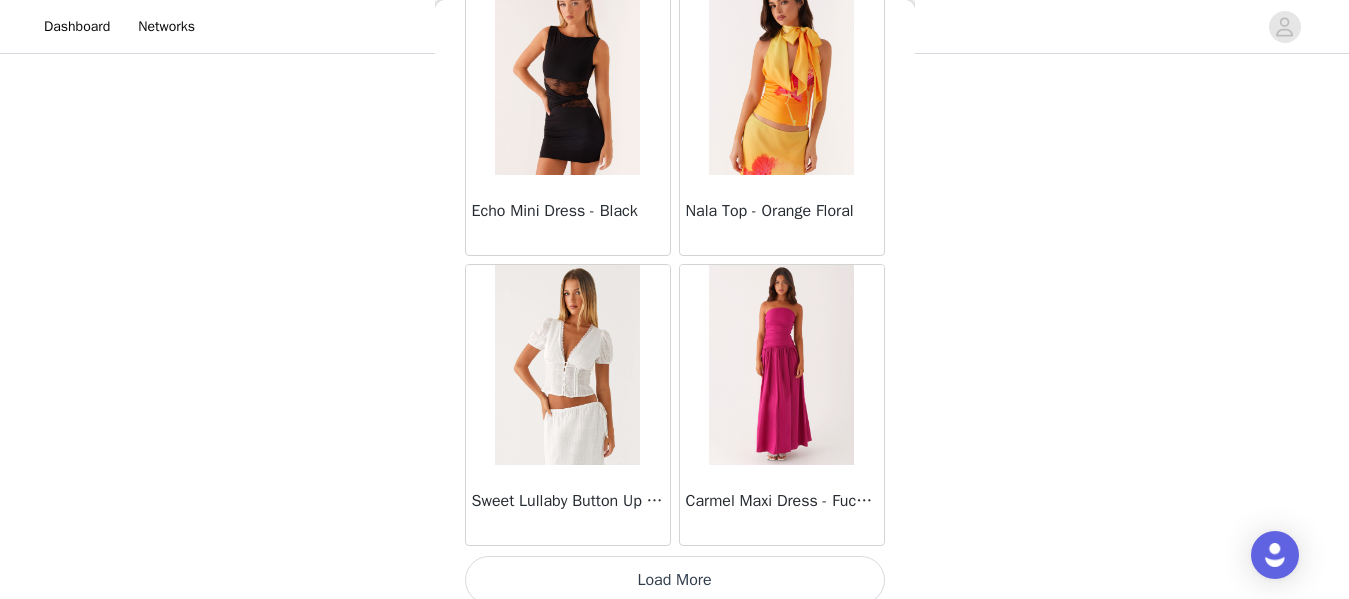 scroll, scrollTop: 19861, scrollLeft: 0, axis: vertical 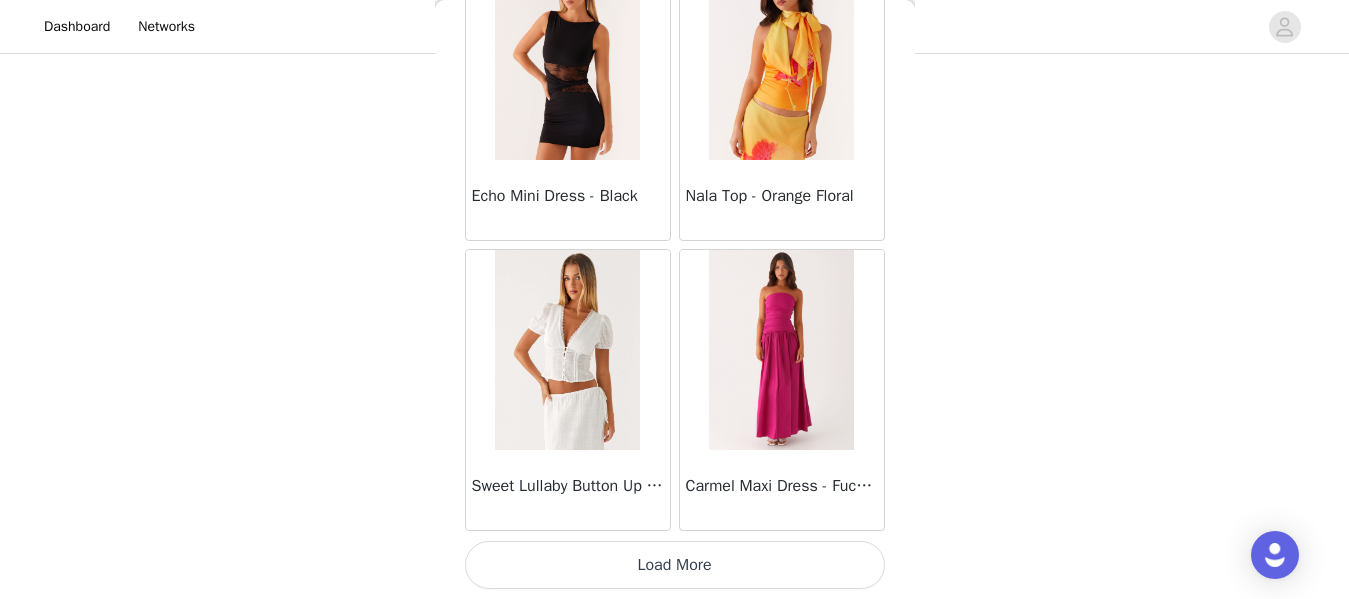 click on "Load More" at bounding box center (675, 565) 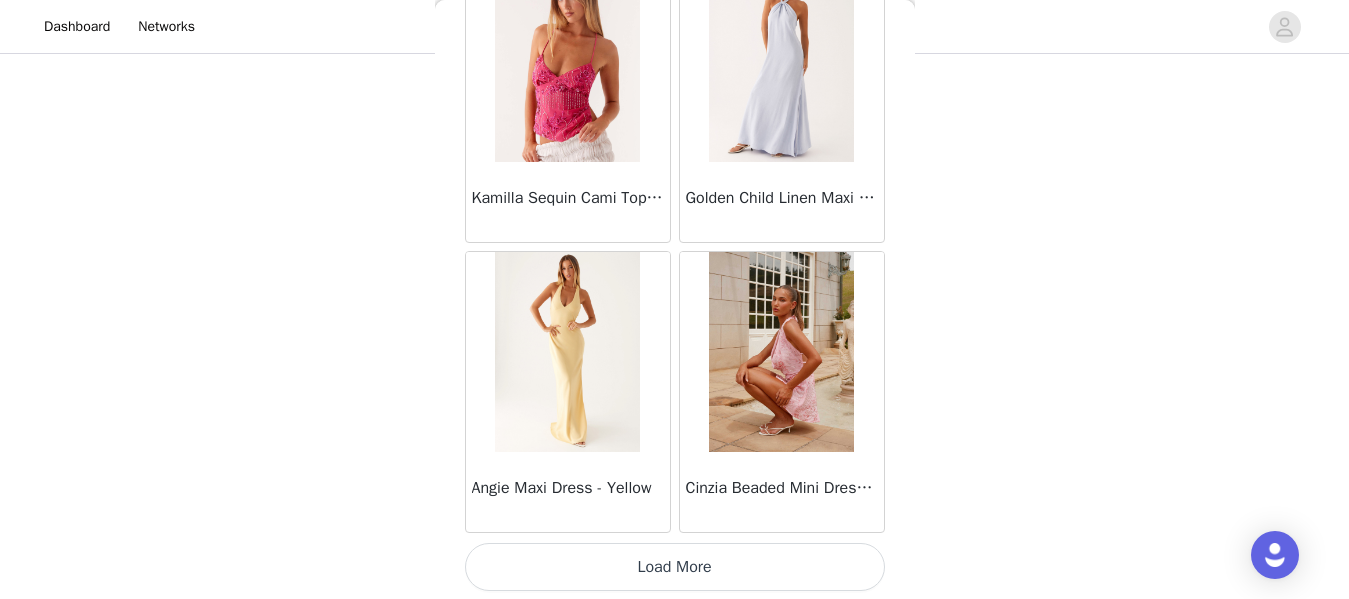 scroll, scrollTop: 22761, scrollLeft: 0, axis: vertical 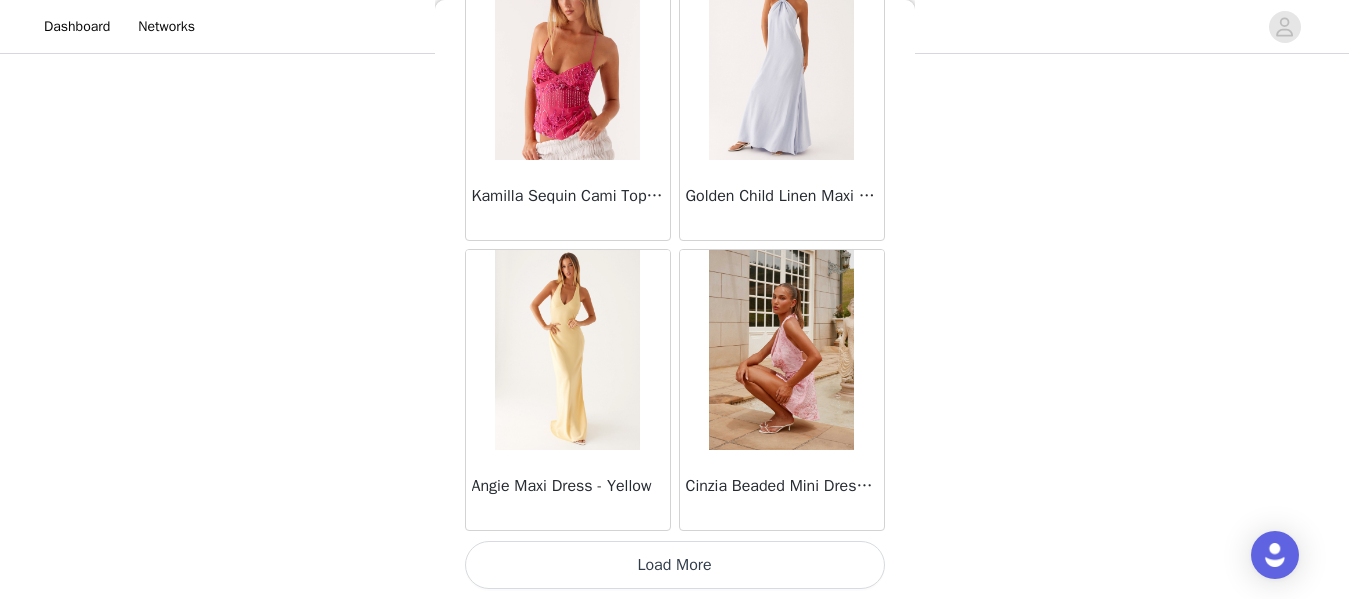 click on "Load More" at bounding box center (675, 565) 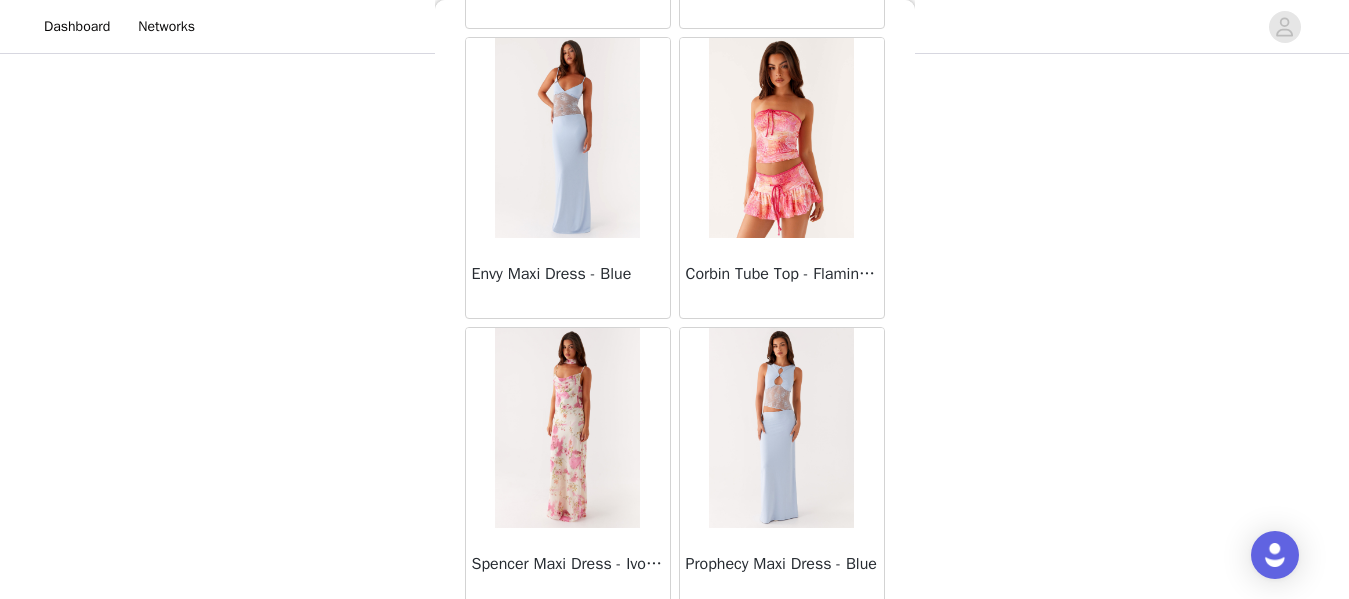 scroll, scrollTop: 25661, scrollLeft: 0, axis: vertical 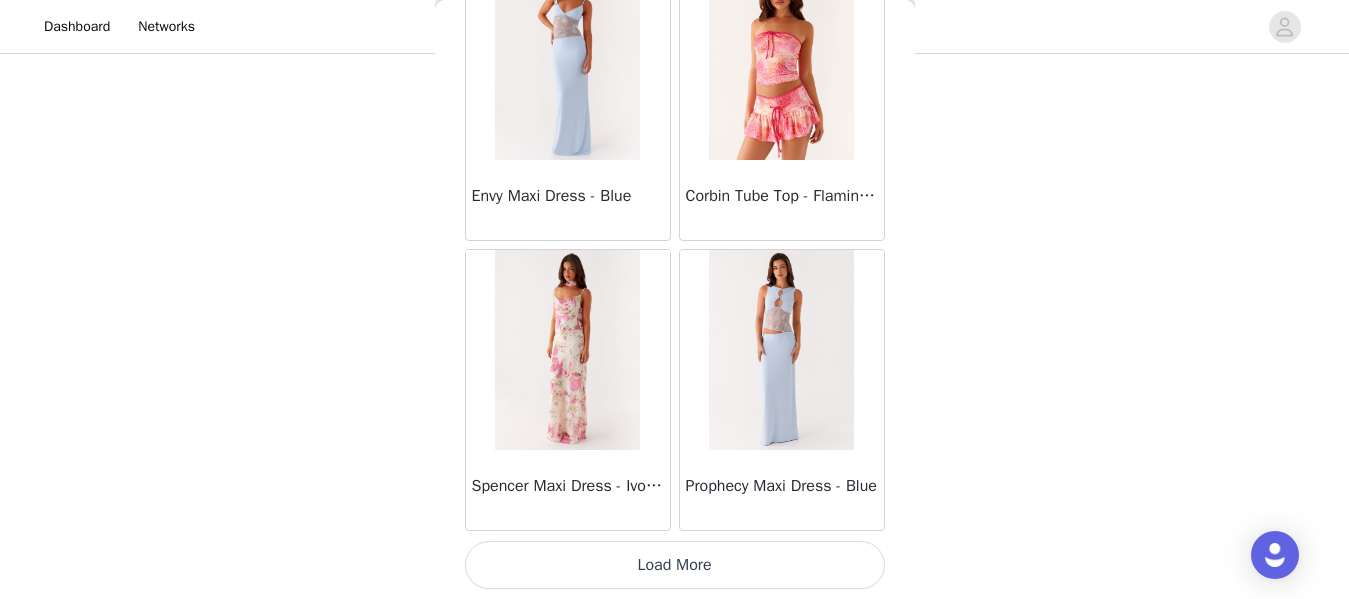 click on "Load More" at bounding box center (675, 565) 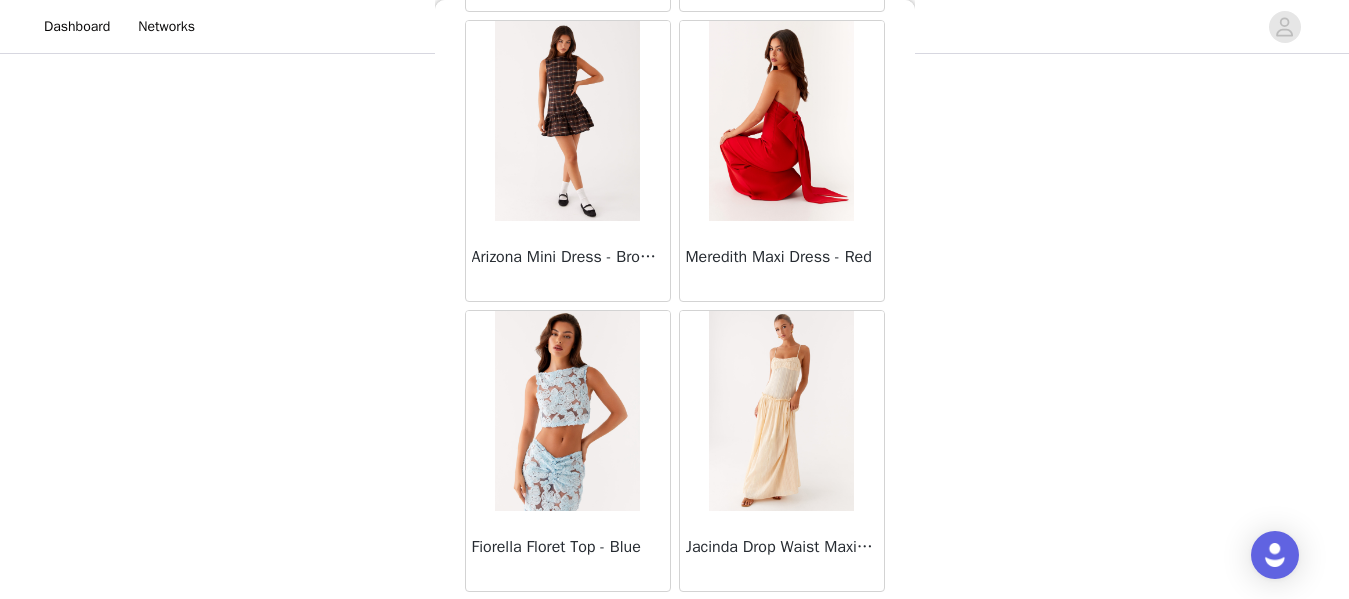 scroll, scrollTop: 28561, scrollLeft: 0, axis: vertical 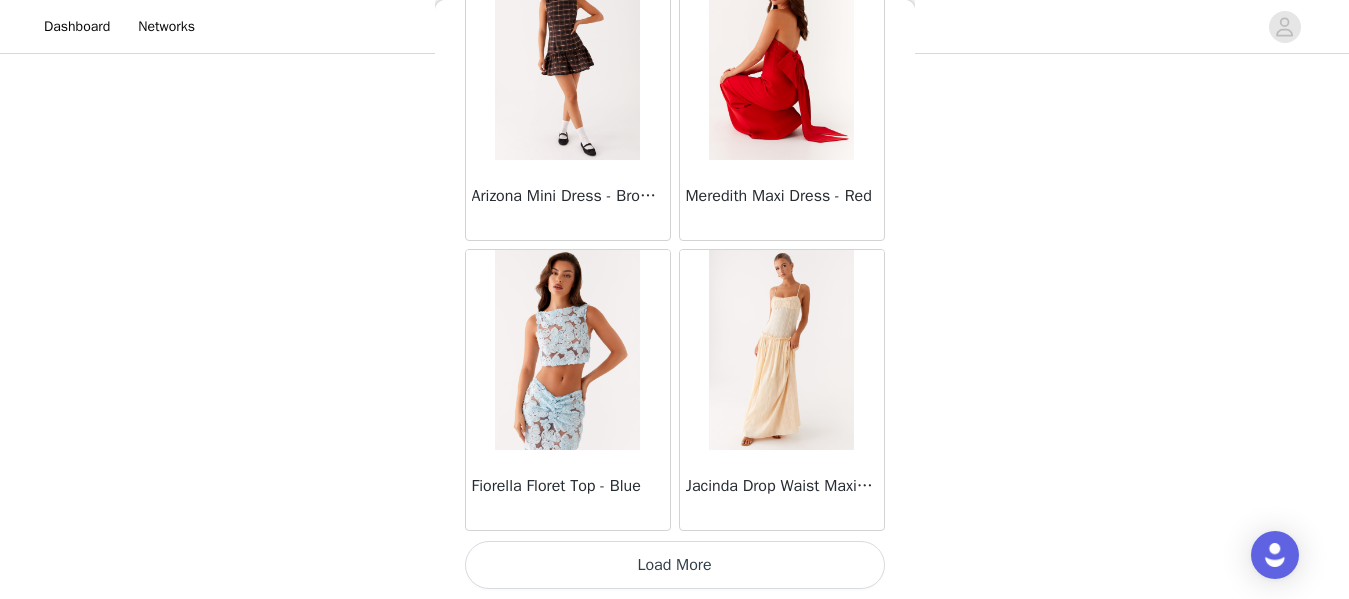 click on "Load More" at bounding box center [675, 565] 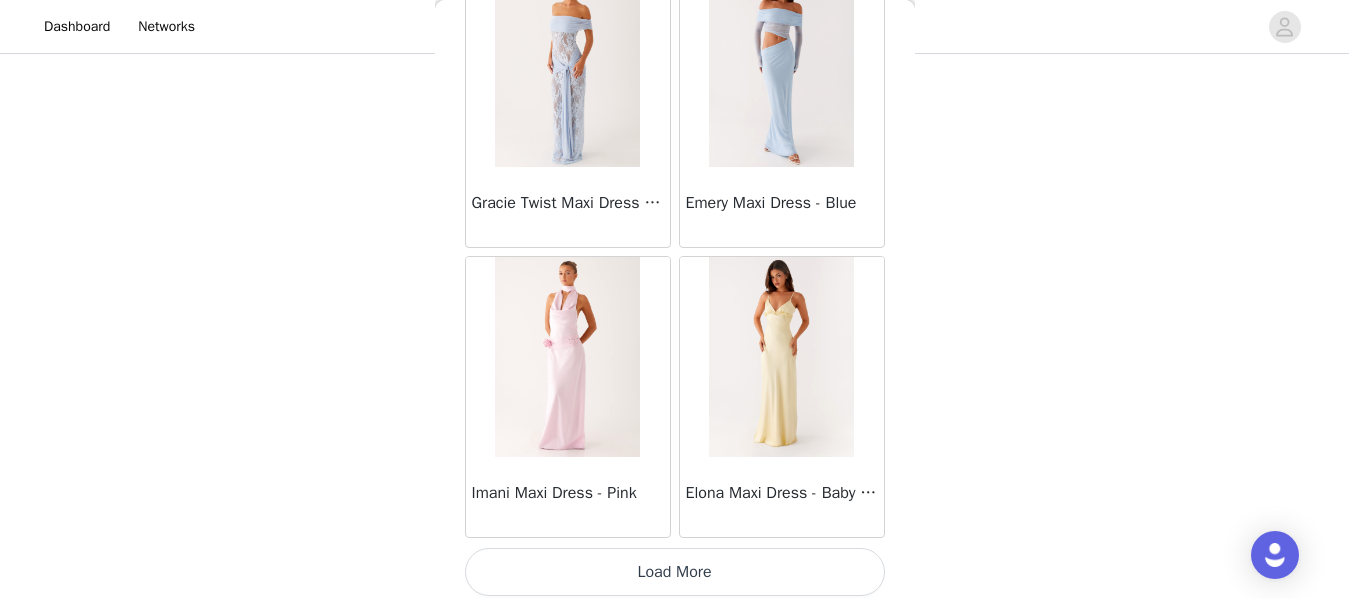scroll, scrollTop: 31461, scrollLeft: 0, axis: vertical 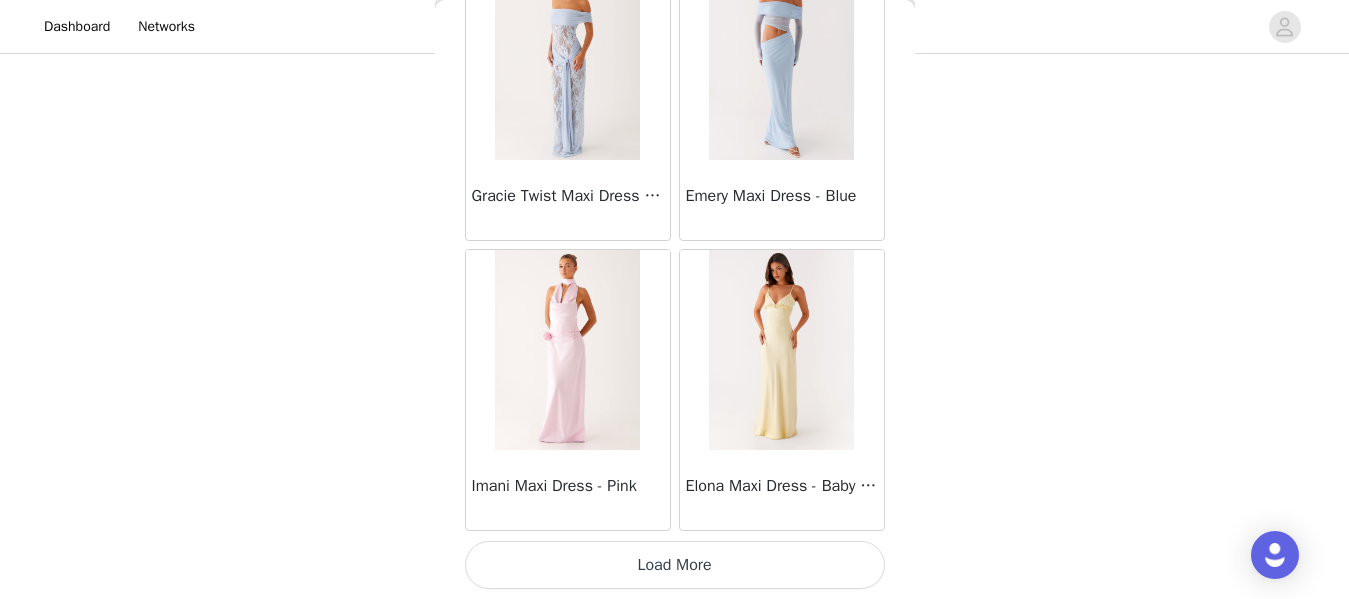 click on "Load More" at bounding box center [675, 565] 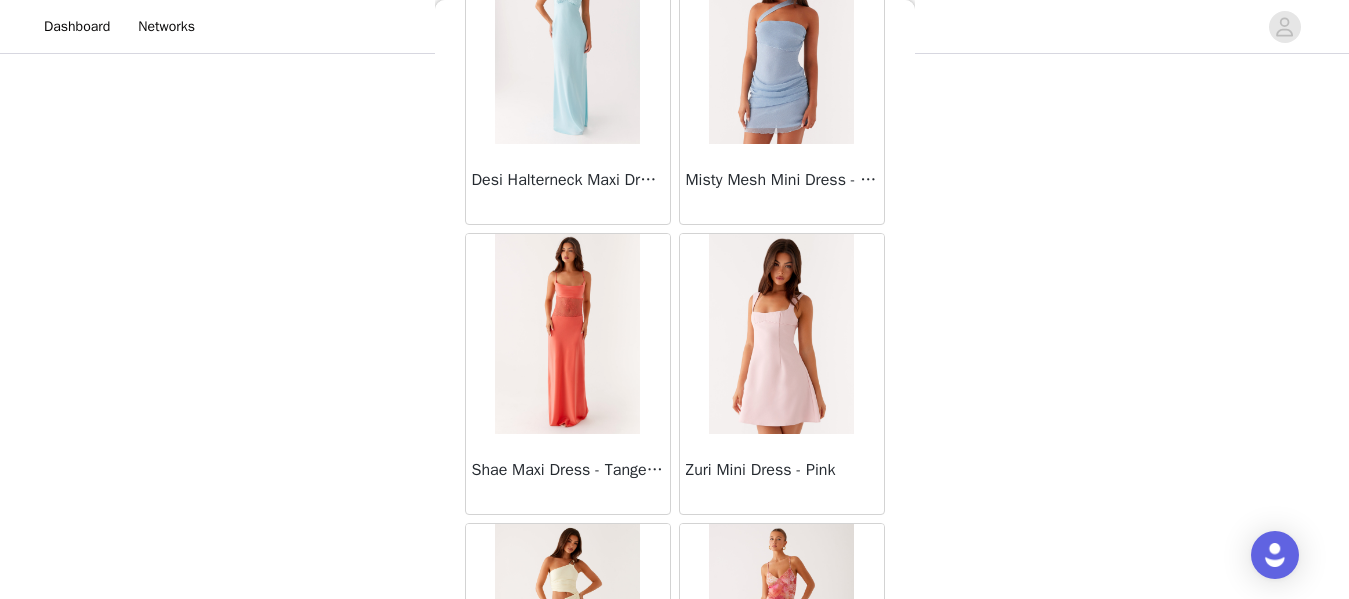 scroll, scrollTop: 32102, scrollLeft: 0, axis: vertical 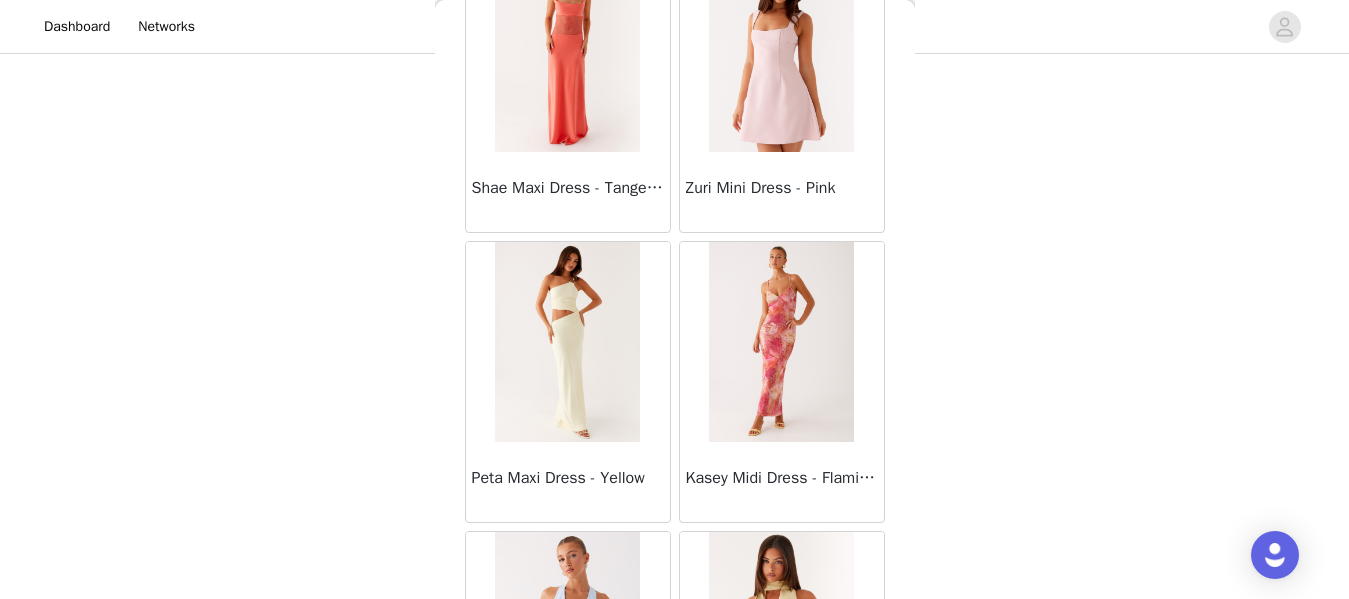 click on "Sweetpea Mini Dress - Yellow       Manifest Mini Dress - Amber       Raquel Off Shoulder Long Sleeve Top - Pink       Julianna Linen Mini Dress - Black       Radiate Halterneck Top - Pink       Arden Mesh Mini Dress - White       Cheryl Bustier Halter Top - Cherry Red       Under The Pagoda Maxi Dress - Deep Red Floral       Sweetest Pie T-Shirt - Black Gingham       That Girl Maxi Dress - Pink       Peppermayo Exclusive Heavy Hearted Mini - Black       Songbird Maxi Dress - Blue Black Floral       Viviana Mini Dress - Lavender       Eden Strapless Maxi Dress - Navy       Claudie Mesh Top - White Pink Lilly       Nia Micro Short - Black       Luciana Crochet Halterneck Mini Dress - Pink       Happy Hour Mini Dress - Yellow       Aullie Maxi Dress - Ivory       Bella Lou Tube Top - Blue       Odette Satin Mini Dress - Blue       Talk About Us Maxi Dress - Blue       Odette Satin Mini Dress - Lilac       Bellamy Top - Red Gingham       Field Of Dreams Maxi Dress - Blue Black Floral" at bounding box center (675, -14843) 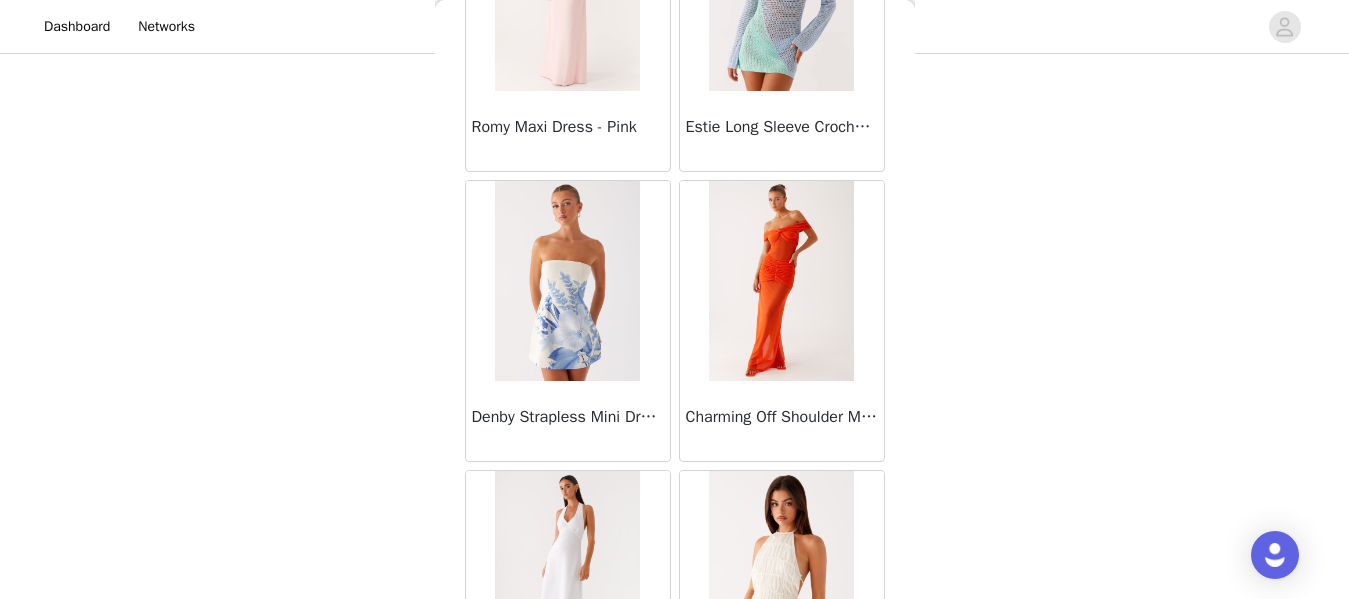 scroll, scrollTop: 34361, scrollLeft: 0, axis: vertical 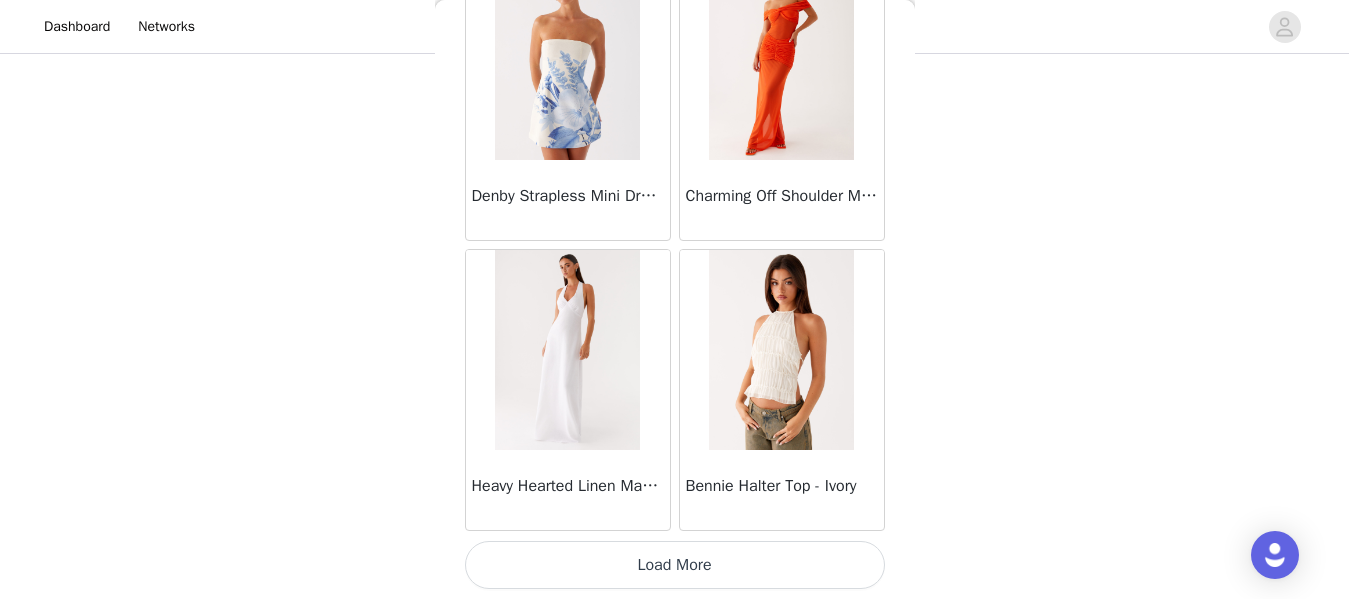 click on "Load More" at bounding box center [675, 565] 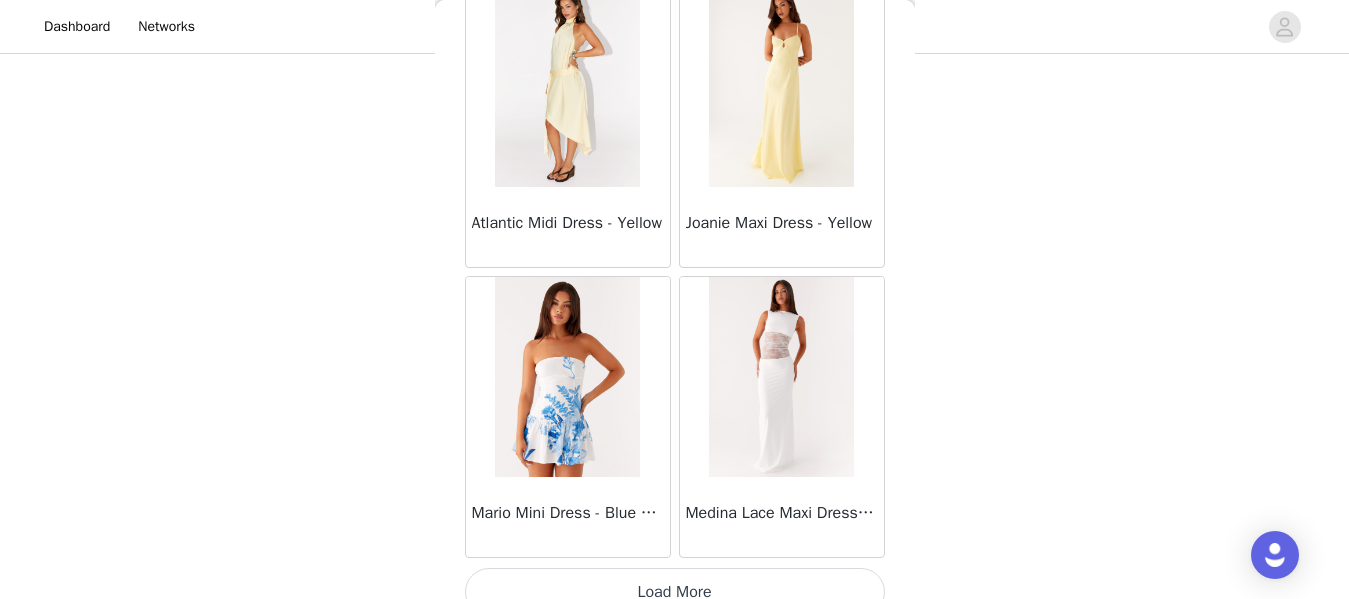 scroll, scrollTop: 37261, scrollLeft: 0, axis: vertical 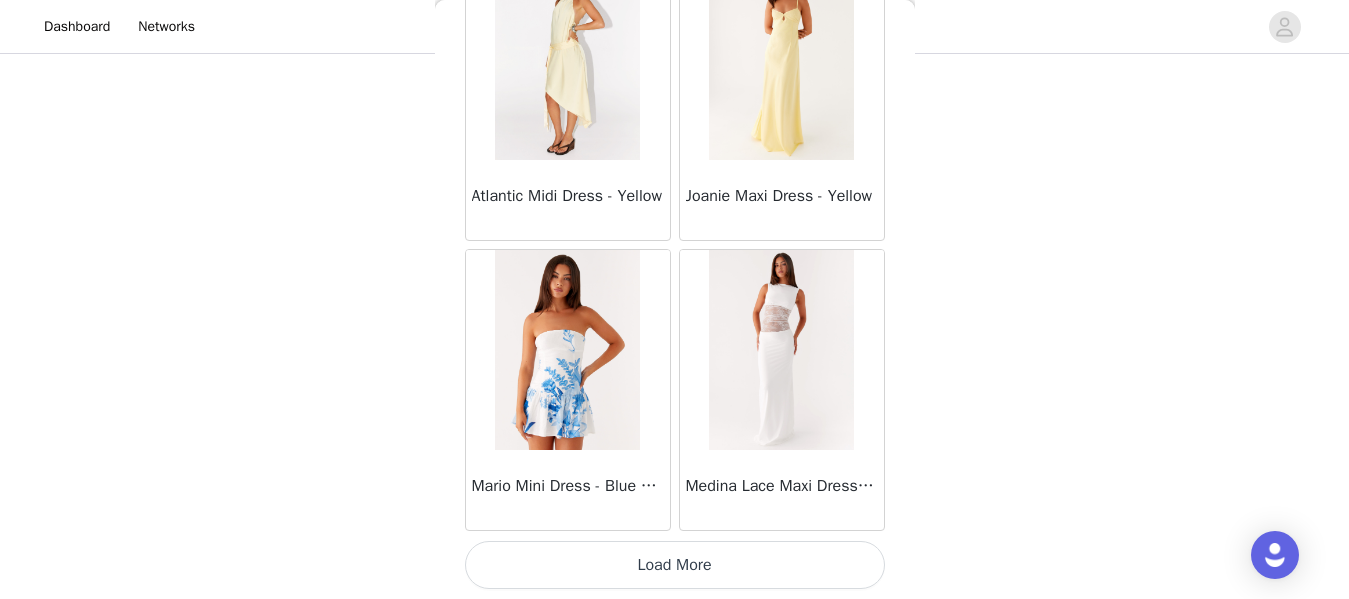 click on "Load More" at bounding box center [675, 565] 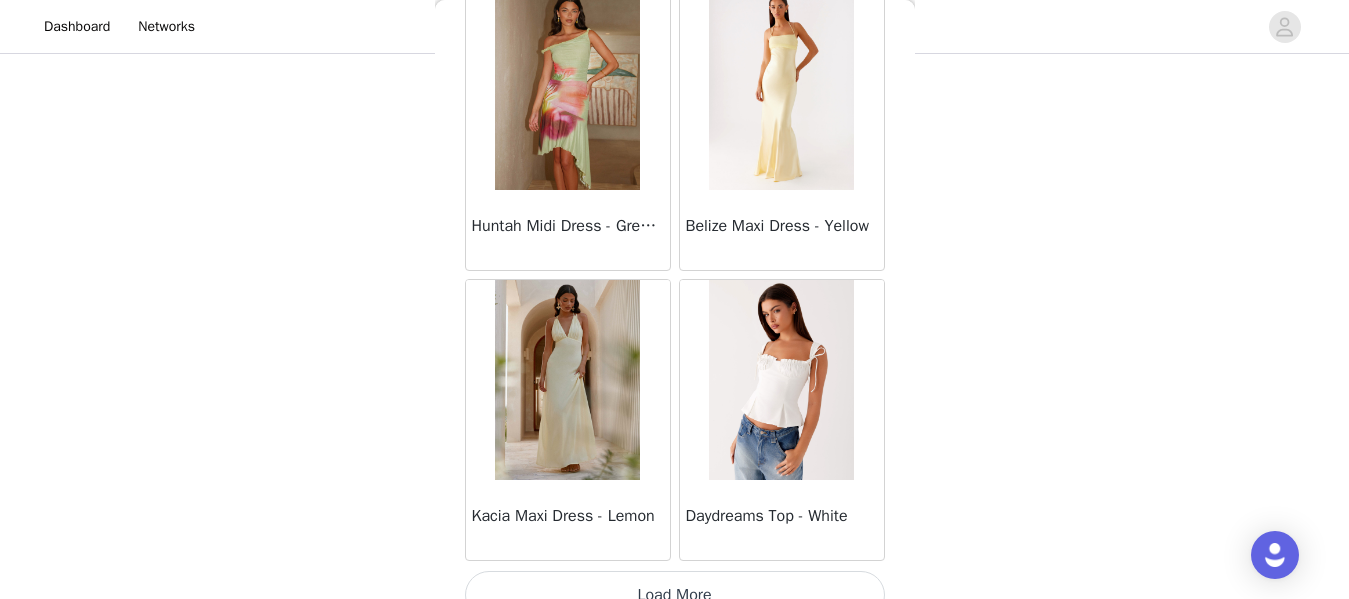 scroll, scrollTop: 40161, scrollLeft: 0, axis: vertical 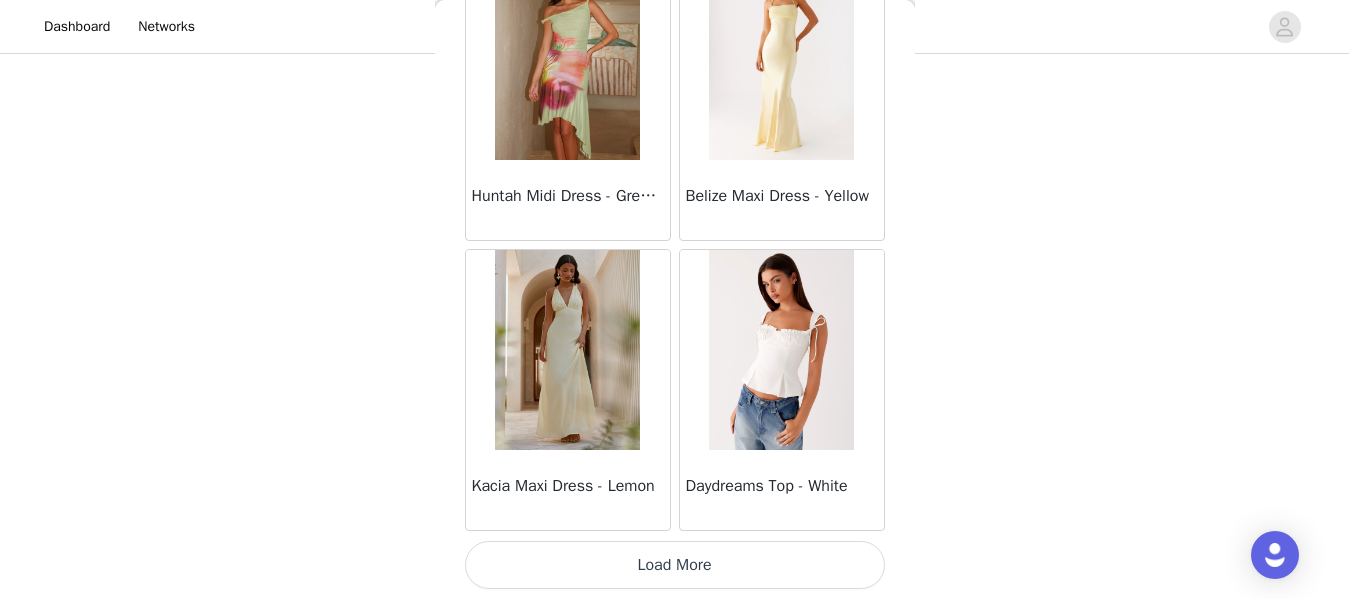 click on "Load More" at bounding box center (675, 565) 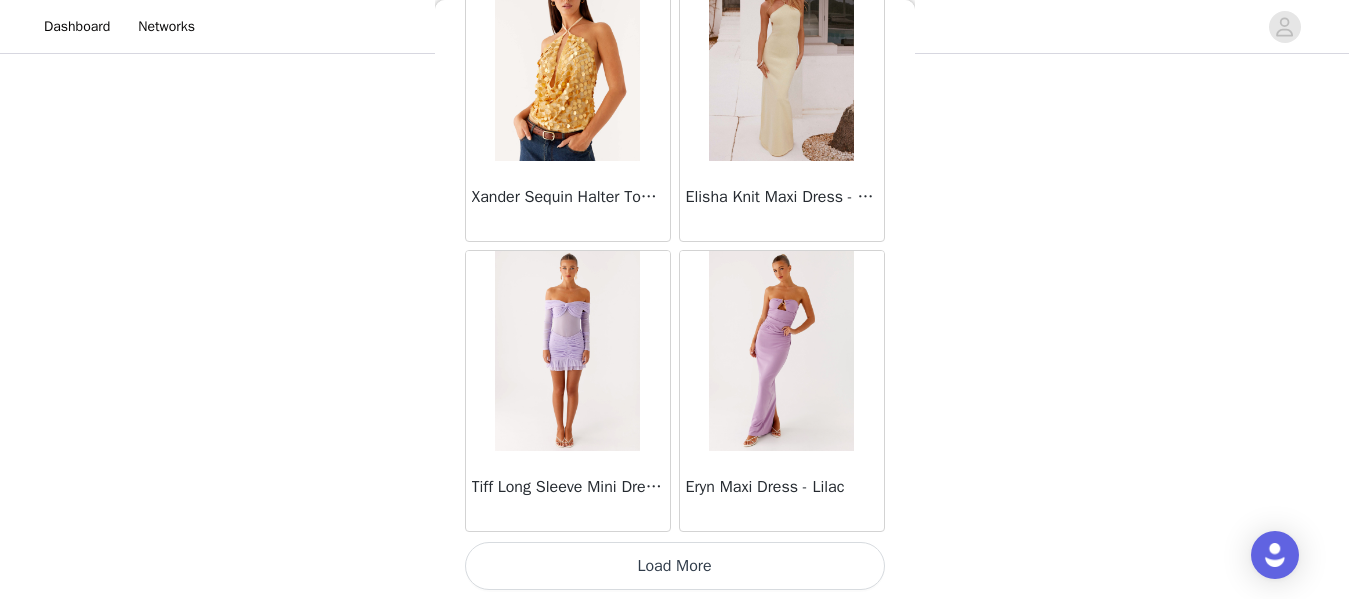 scroll, scrollTop: 43061, scrollLeft: 0, axis: vertical 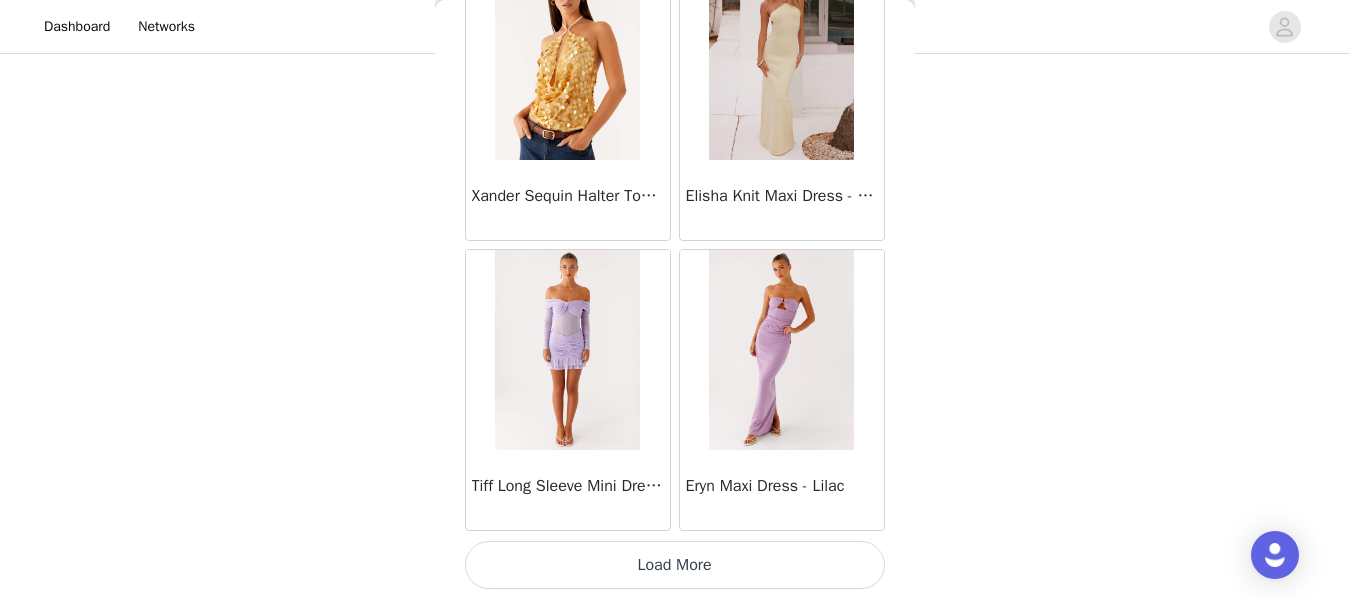 click on "Load More" at bounding box center [675, 565] 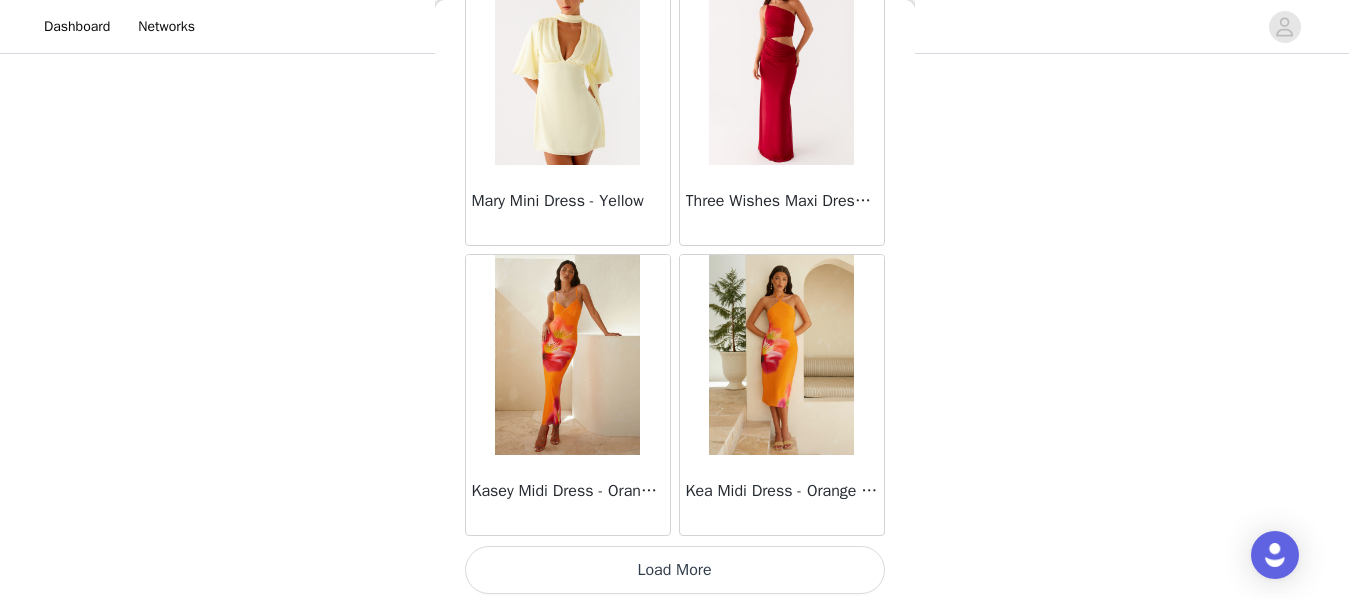 scroll, scrollTop: 45961, scrollLeft: 0, axis: vertical 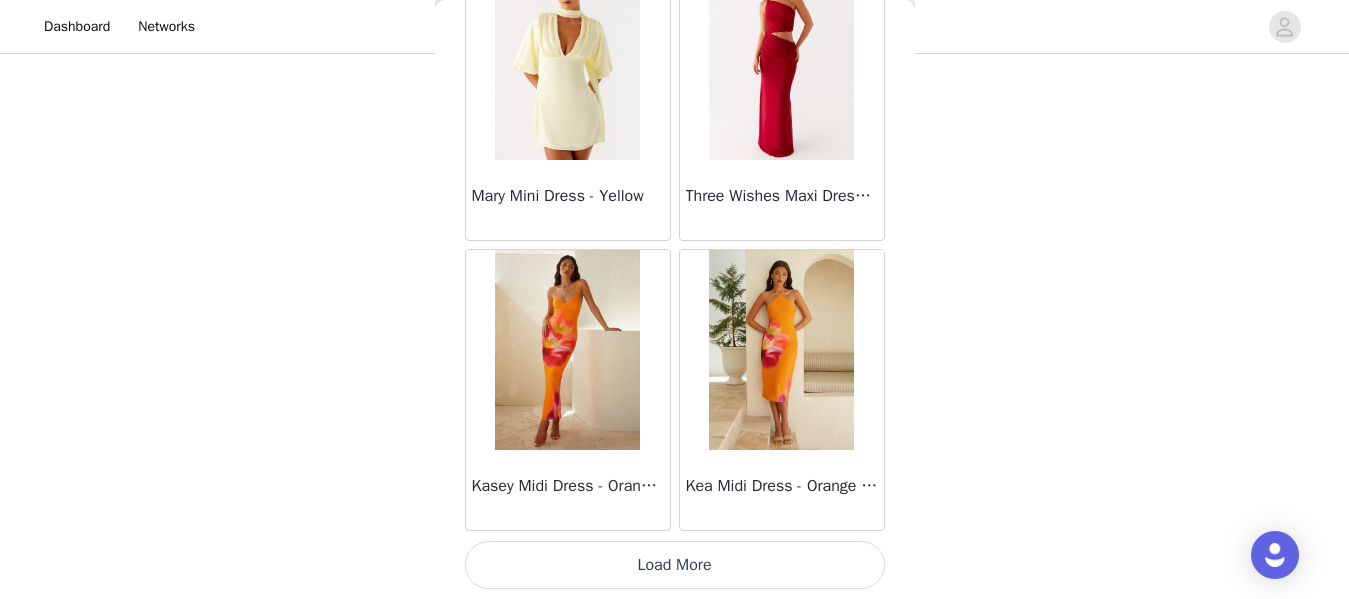 click on "Load More" at bounding box center [675, 565] 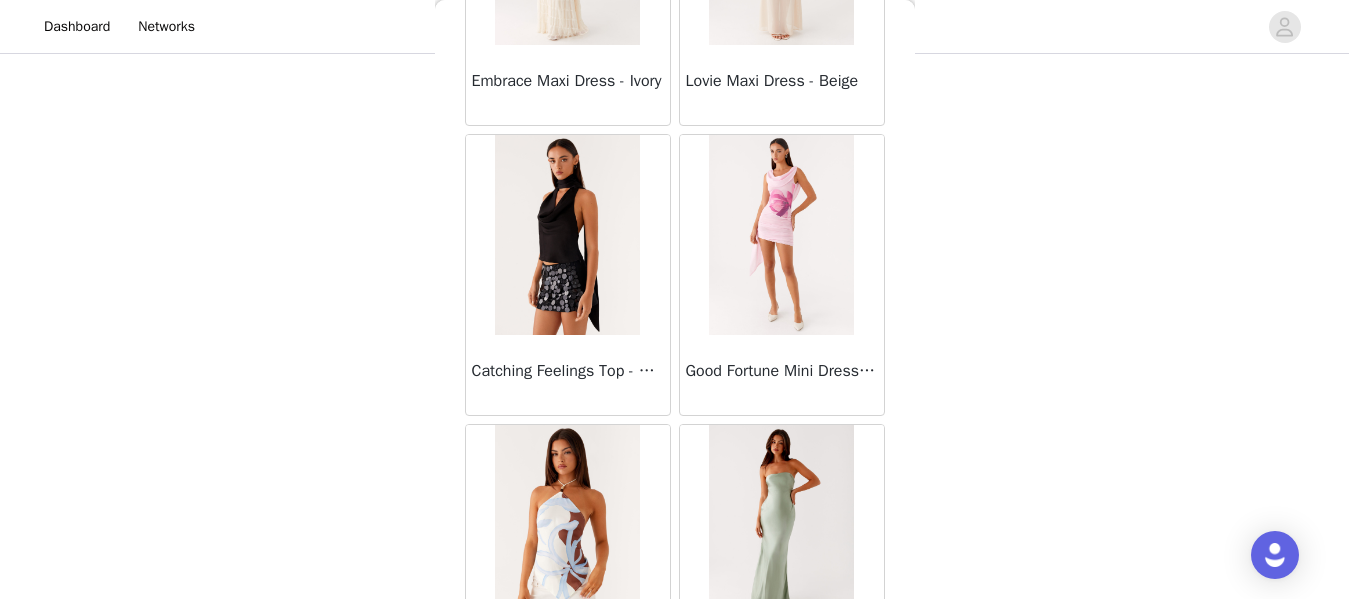 scroll, scrollTop: 47247, scrollLeft: 0, axis: vertical 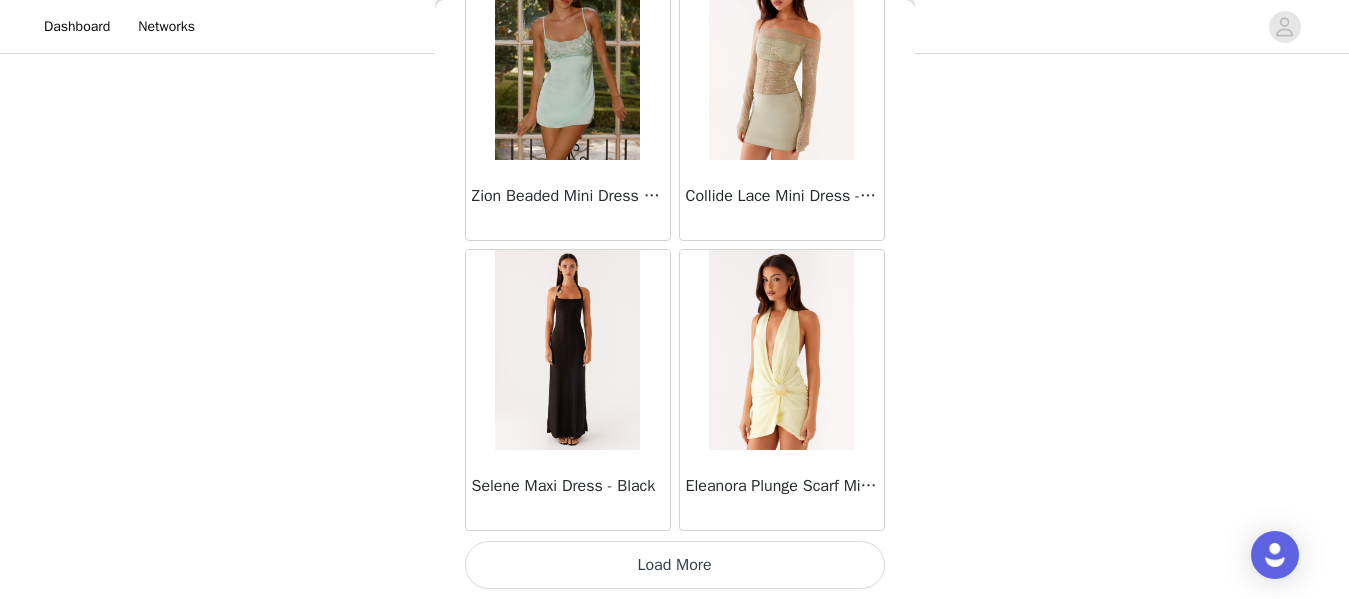 click on "Load More" at bounding box center (675, 565) 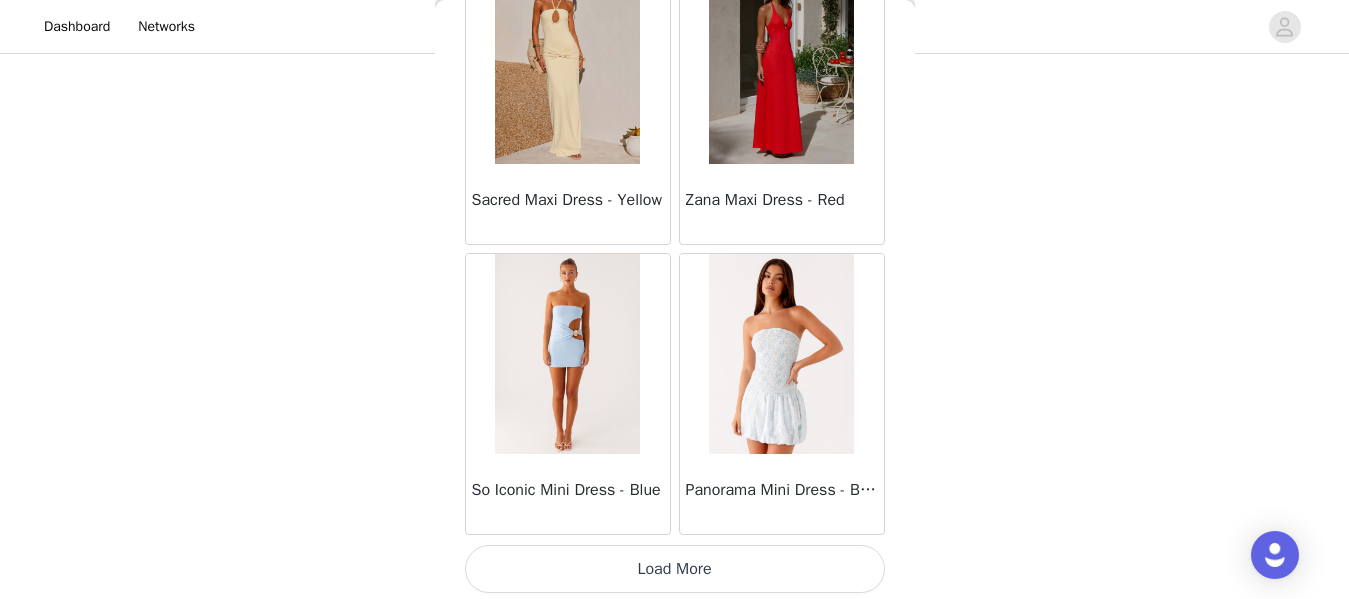 scroll, scrollTop: 51756, scrollLeft: 0, axis: vertical 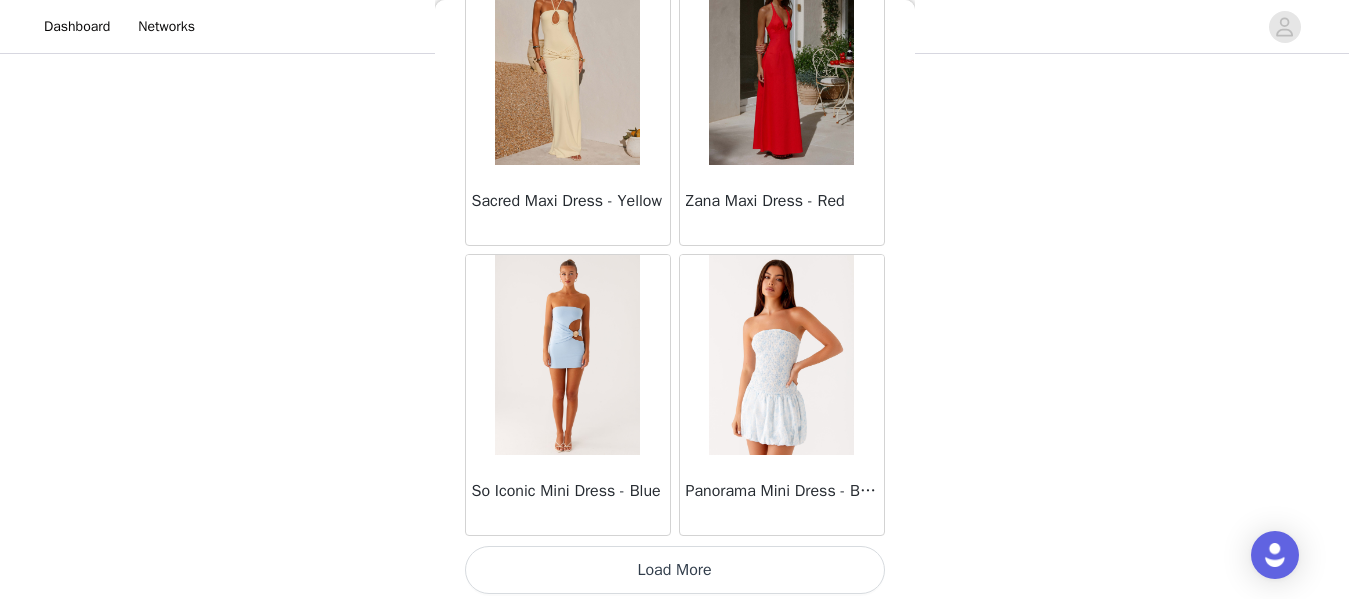 click on "Load More" at bounding box center (675, 570) 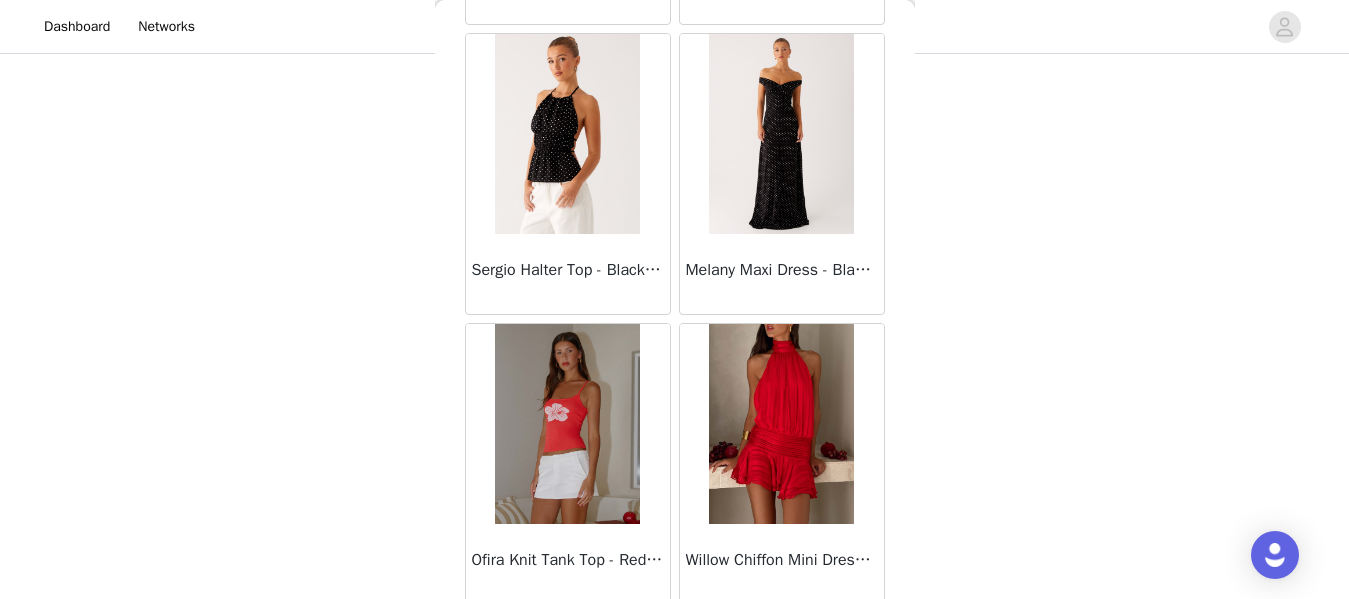 scroll, scrollTop: 54661, scrollLeft: 0, axis: vertical 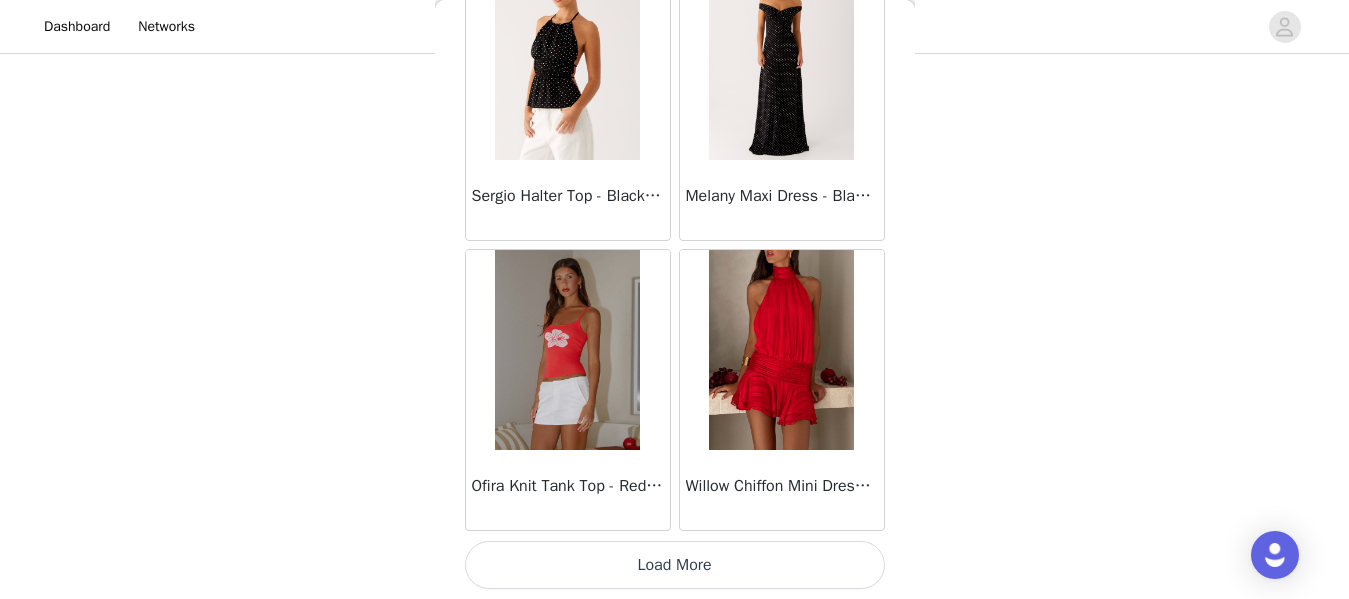 click on "Load More" at bounding box center [675, 565] 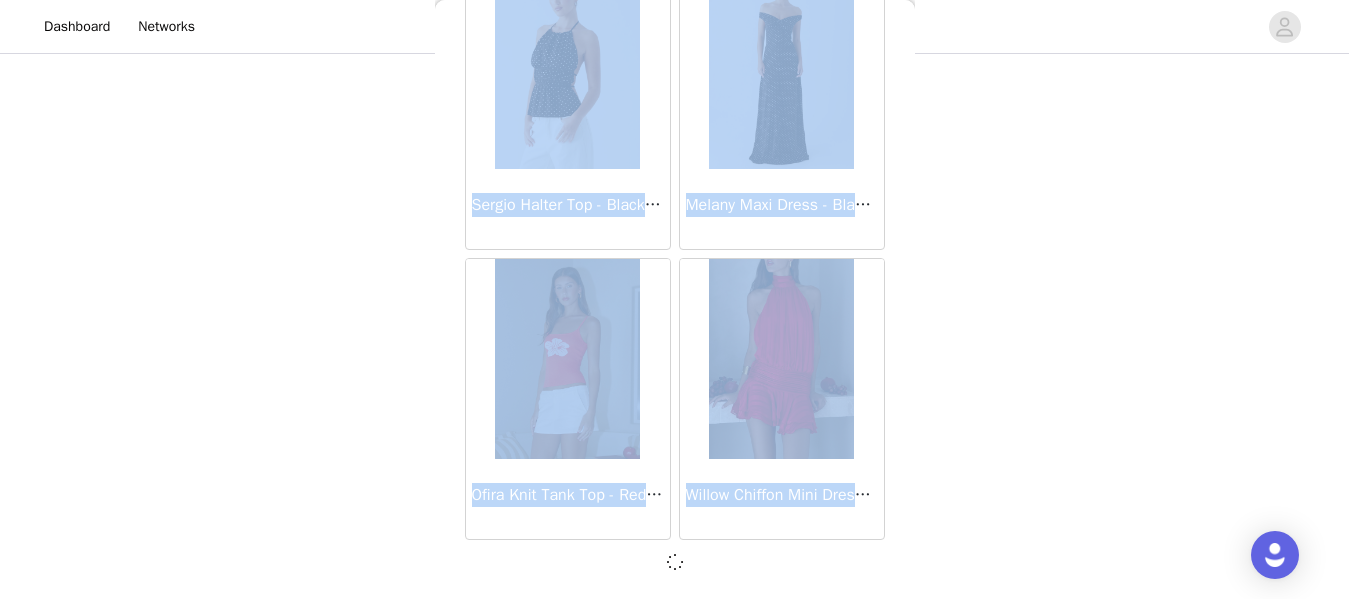 scroll, scrollTop: 54652, scrollLeft: 0, axis: vertical 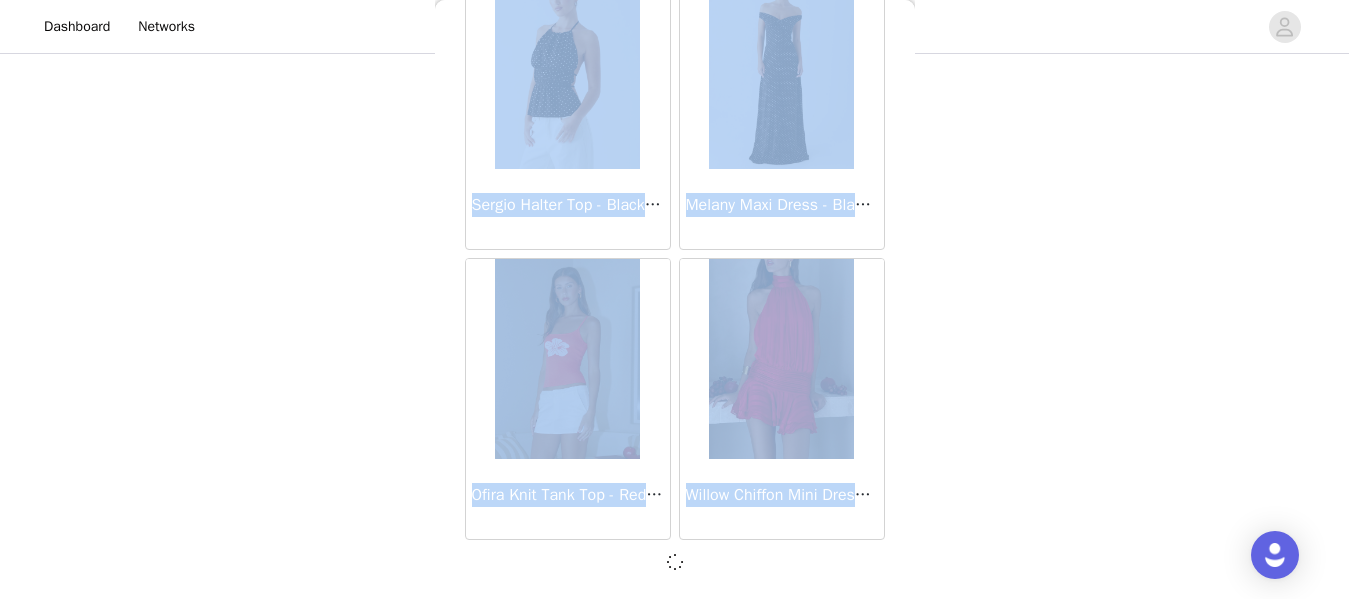 click on "Back       Sweetpea Mini Dress - Yellow       Manifest Mini Dress - Amber       Raquel Off Shoulder Long Sleeve Top - Pink       Julianna Linen Mini Dress - Black       Radiate Halterneck Top - Pink       Arden Mesh Mini Dress - White       Cheryl Bustier Halter Top - Cherry Red       Under The Pagoda Maxi Dress - Deep Red Floral       Sweetest Pie T-Shirt - Black Gingham       That Girl Maxi Dress - Pink       Peppermayo Exclusive Heavy Hearted Mini - Black       Songbird Maxi Dress - Blue Black Floral       Viviana Mini Dress - Lavender       Eden Strapless Maxi Dress - Navy       Claudie Mesh Top - White Pink Lilly       Nia Micro Short - Black       Luciana Crochet Halterneck Mini Dress - Pink       Happy Hour Mini Dress - Yellow       Aullie Maxi Dress - Ivory       Bella Lou Tube Top - Blue       Odette Satin Mini Dress - Blue       Talk About Us Maxi Dress - Blue       Odette Satin Mini Dress - Lilac       Bellamy Top - Red Gingham       Field Of Dreams Maxi Dress - Blue Black Floral" at bounding box center (675, 299) 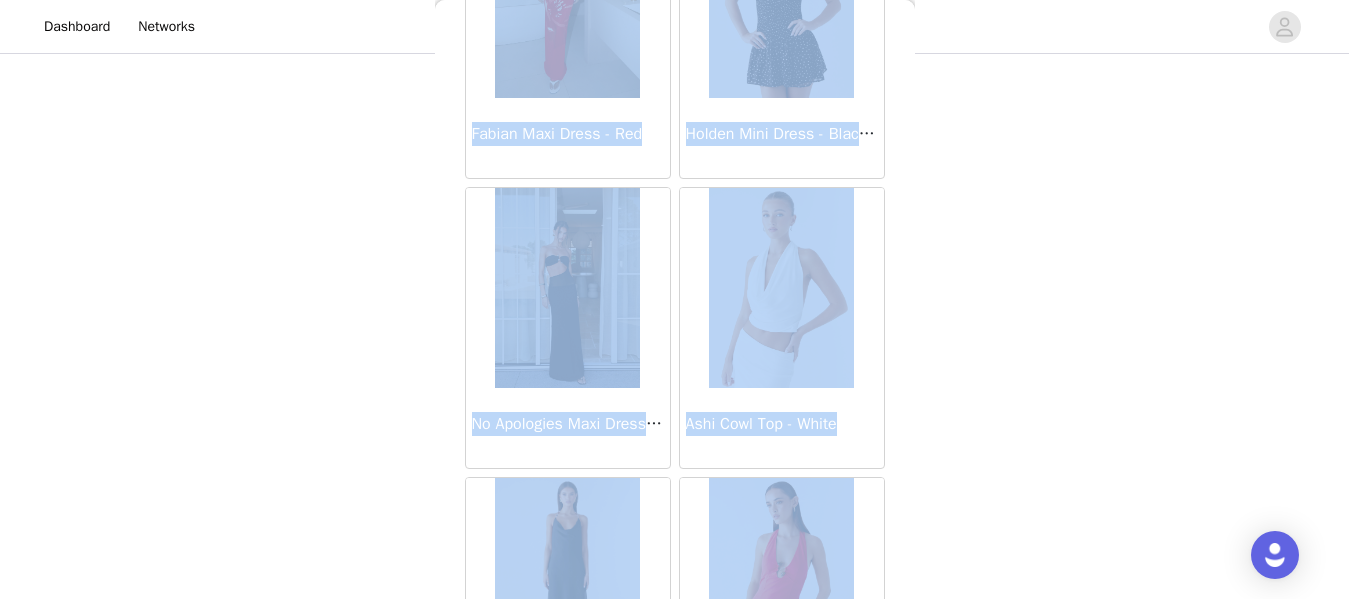 scroll, scrollTop: 55594, scrollLeft: 0, axis: vertical 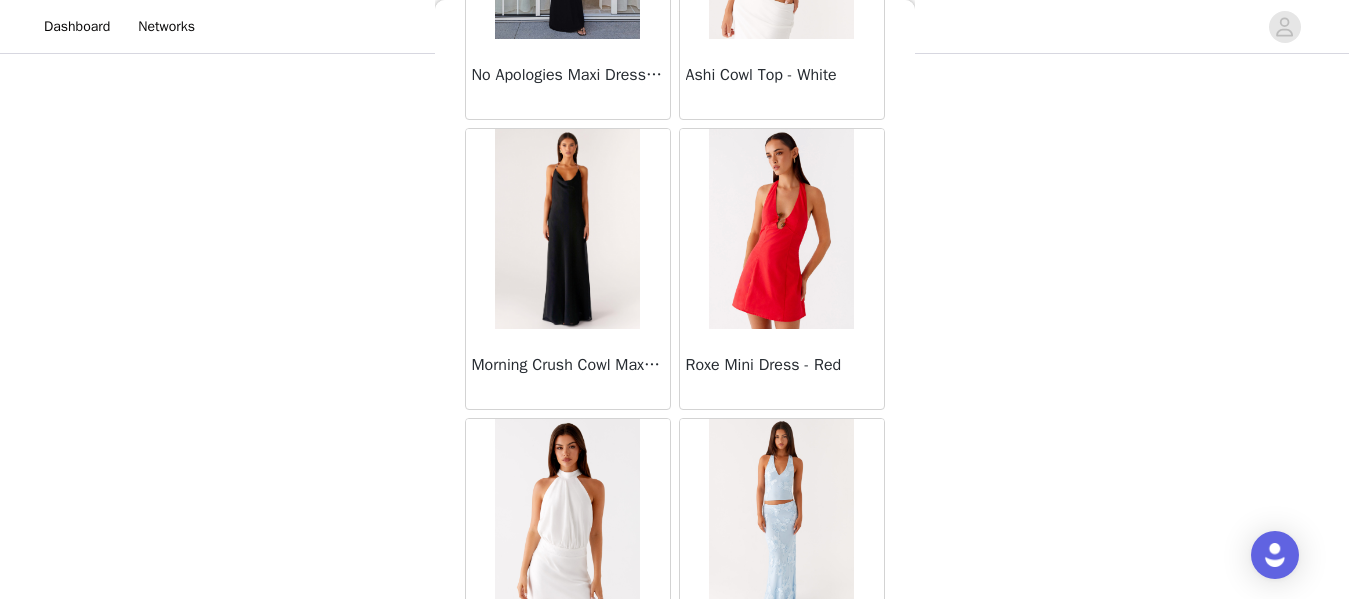 click on "Sweetpea Mini Dress - Yellow       Manifest Mini Dress - Amber       Raquel Off Shoulder Long Sleeve Top - Pink       Julianna Linen Mini Dress - Black       Radiate Halterneck Top - Pink       Arden Mesh Mini Dress - White       Cheryl Bustier Halter Top - Cherry Red       Under The Pagoda Maxi Dress - Deep Red Floral       Sweetest Pie T-Shirt - Black Gingham       That Girl Maxi Dress - Pink       Peppermayo Exclusive Heavy Hearted Mini - Black       Songbird Maxi Dress - Blue Black Floral       Viviana Mini Dress - Lavender       Eden Strapless Maxi Dress - Navy       Claudie Mesh Top - White Pink Lilly       Nia Micro Short - Black       Luciana Crochet Halterneck Mini Dress - Pink       Happy Hour Mini Dress - Yellow       Aullie Maxi Dress - Ivory       Bella Lou Tube Top - Blue       Odette Satin Mini Dress - Blue       Talk About Us Maxi Dress - Blue       Odette Satin Mini Dress - Lilac       Bellamy Top - Red Gingham       Field Of Dreams Maxi Dress - Blue Black Floral" at bounding box center [675, -26846] 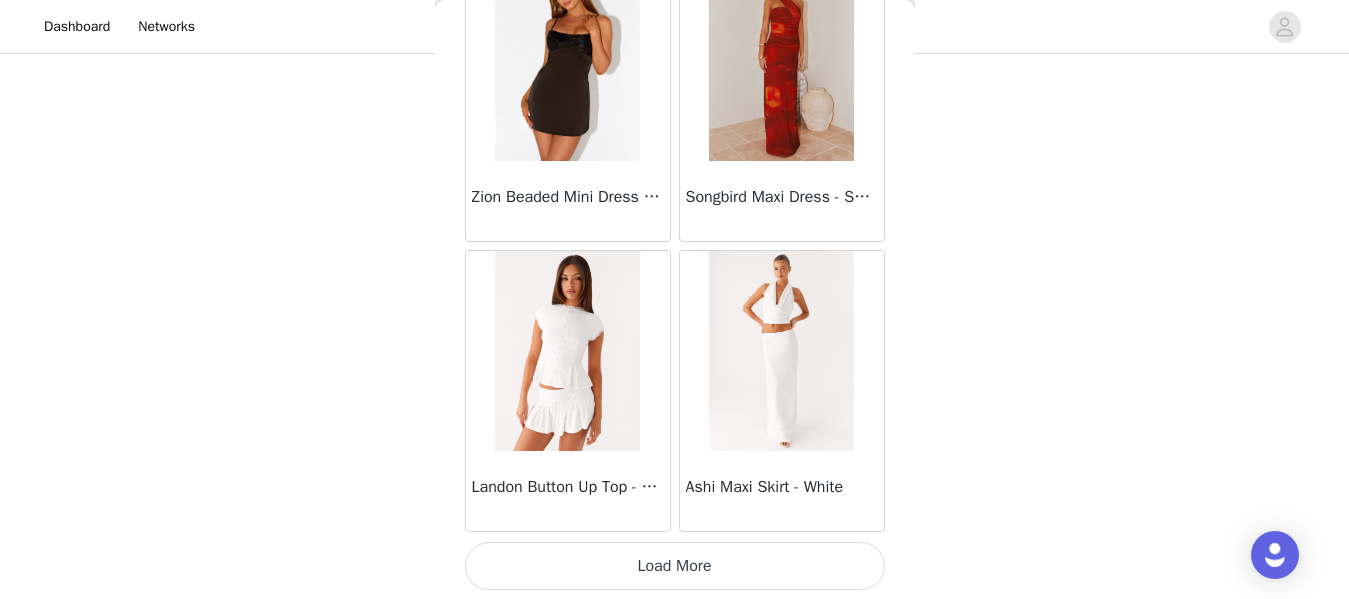 scroll, scrollTop: 57561, scrollLeft: 0, axis: vertical 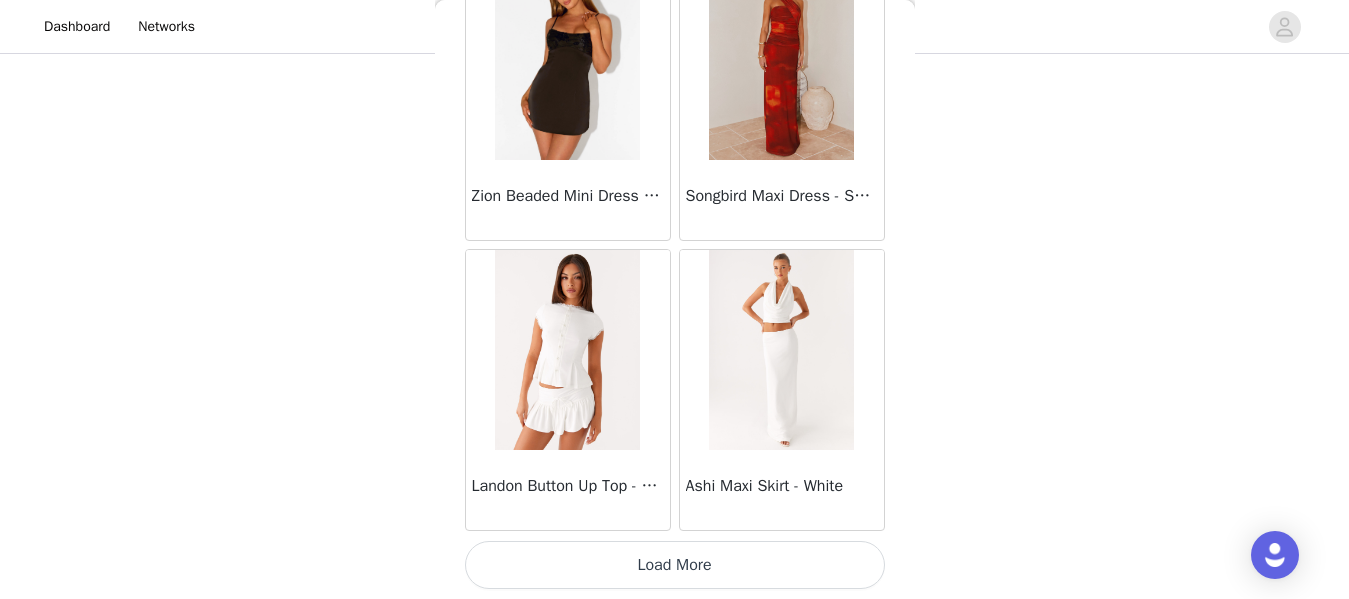 click on "Load More" at bounding box center [675, 565] 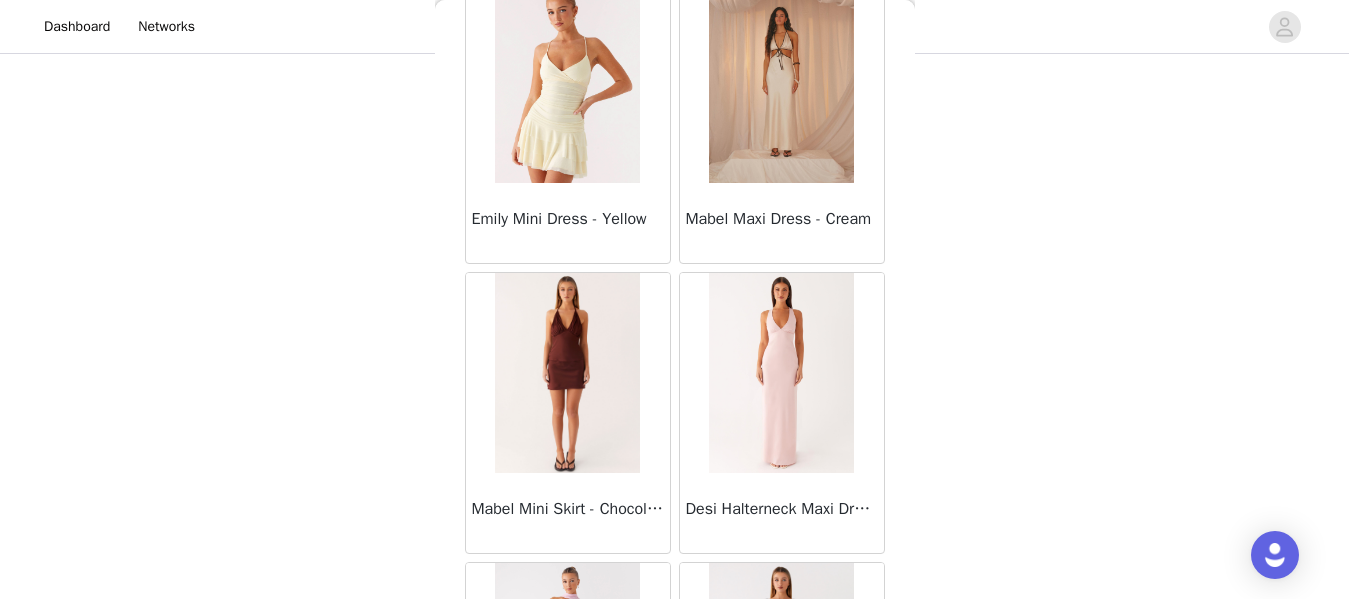 scroll, scrollTop: 59861, scrollLeft: 0, axis: vertical 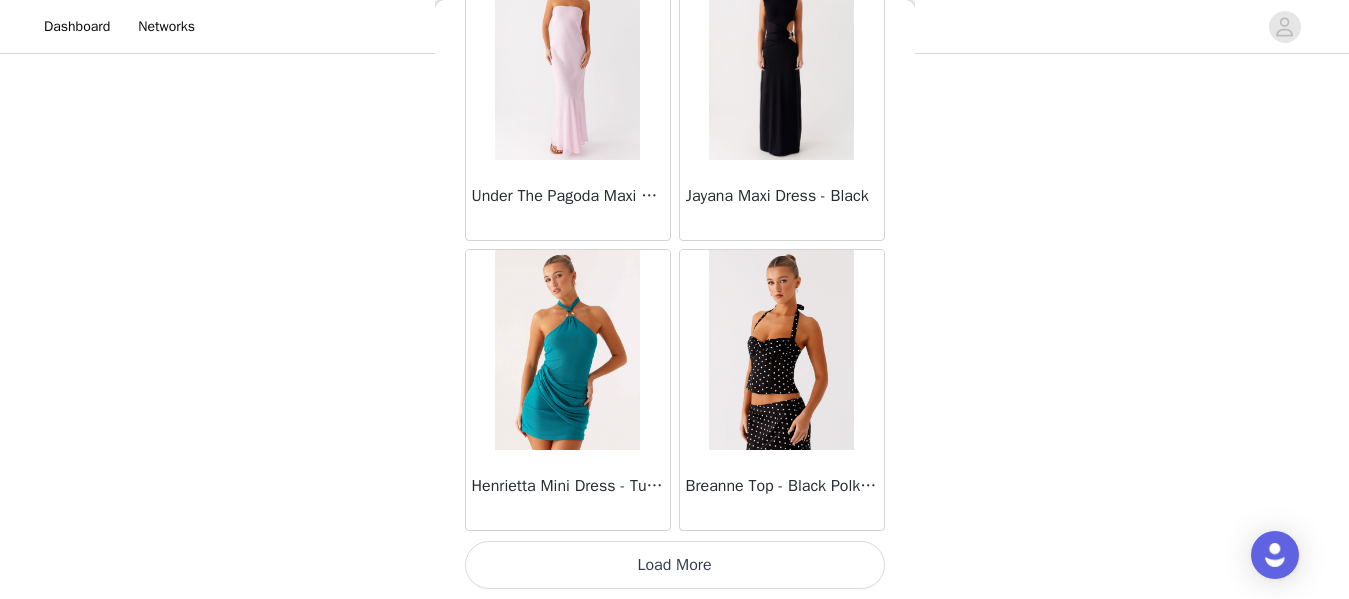 click on "Load More" at bounding box center (675, 565) 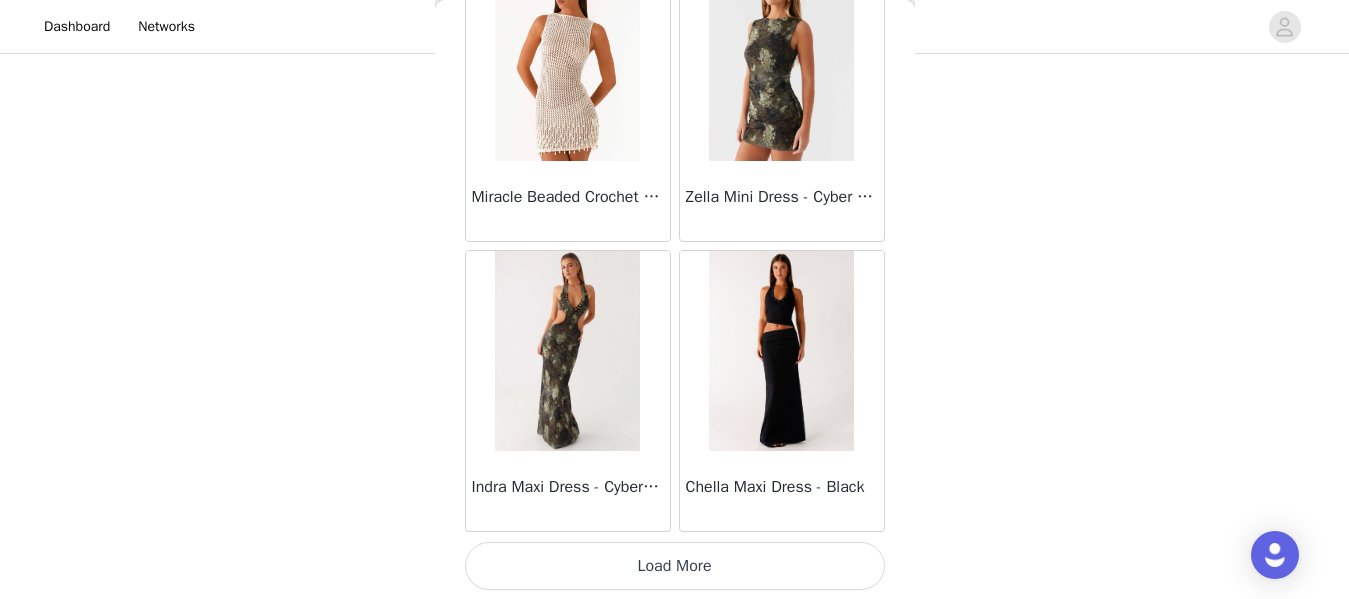 scroll, scrollTop: 63361, scrollLeft: 0, axis: vertical 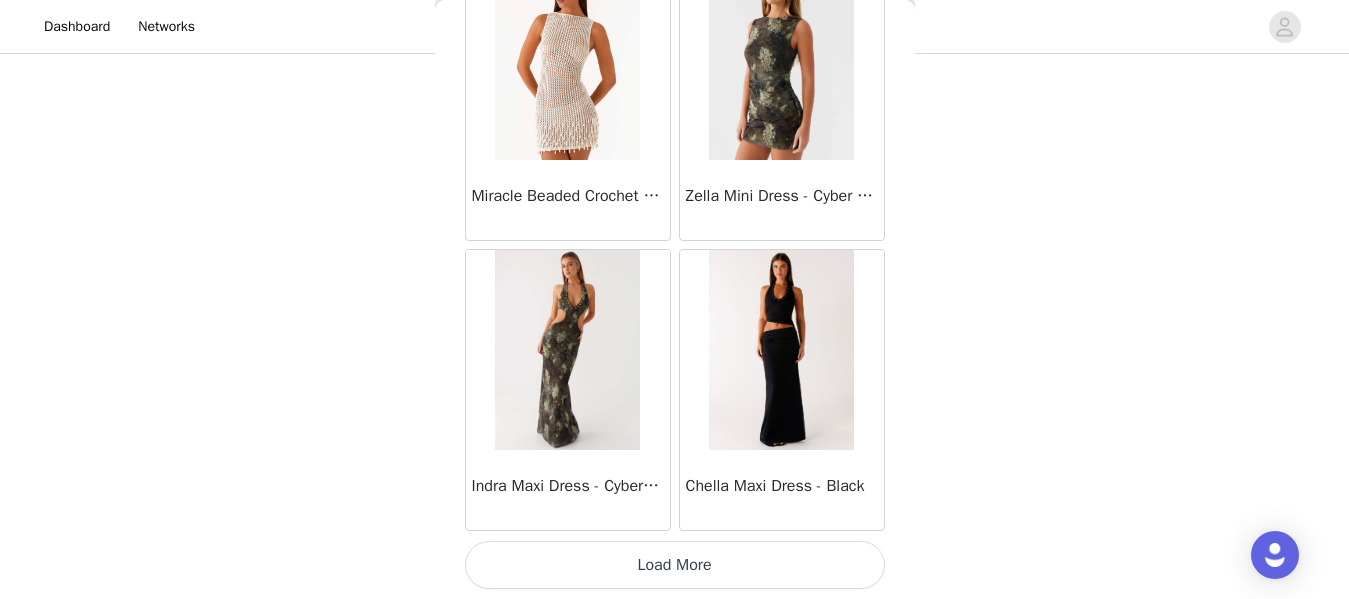 click on "Load More" at bounding box center (675, 565) 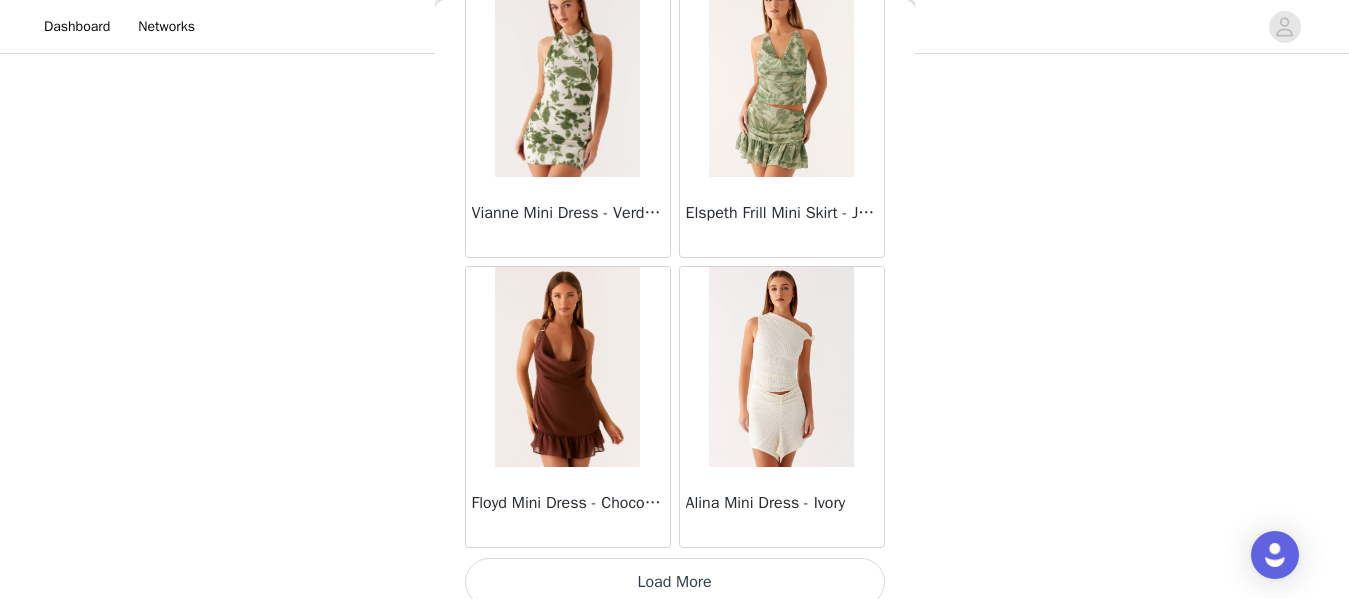 scroll, scrollTop: 66261, scrollLeft: 0, axis: vertical 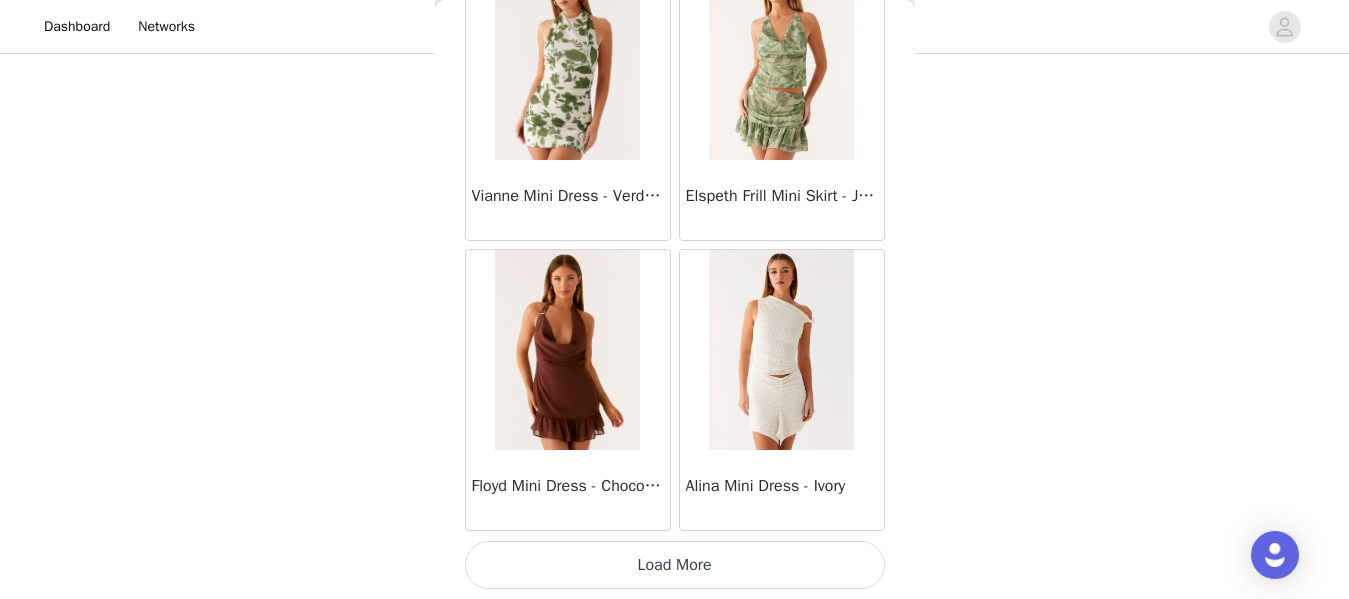 click on "Load More" at bounding box center [675, 565] 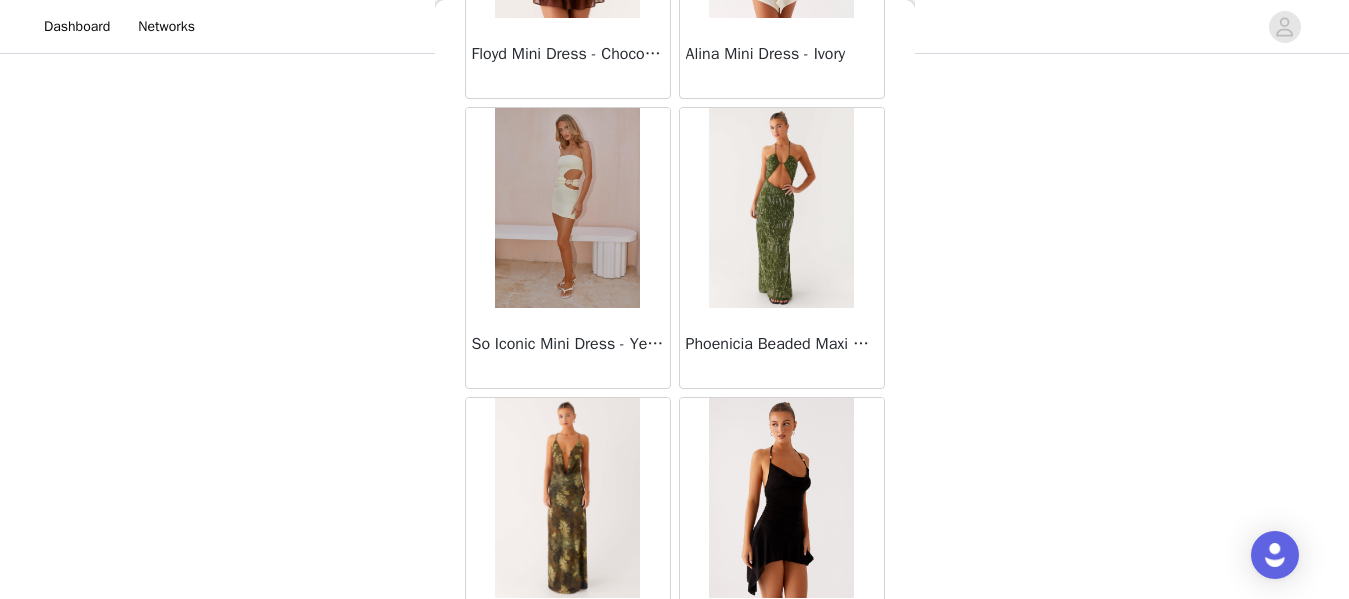 scroll, scrollTop: 66748, scrollLeft: 0, axis: vertical 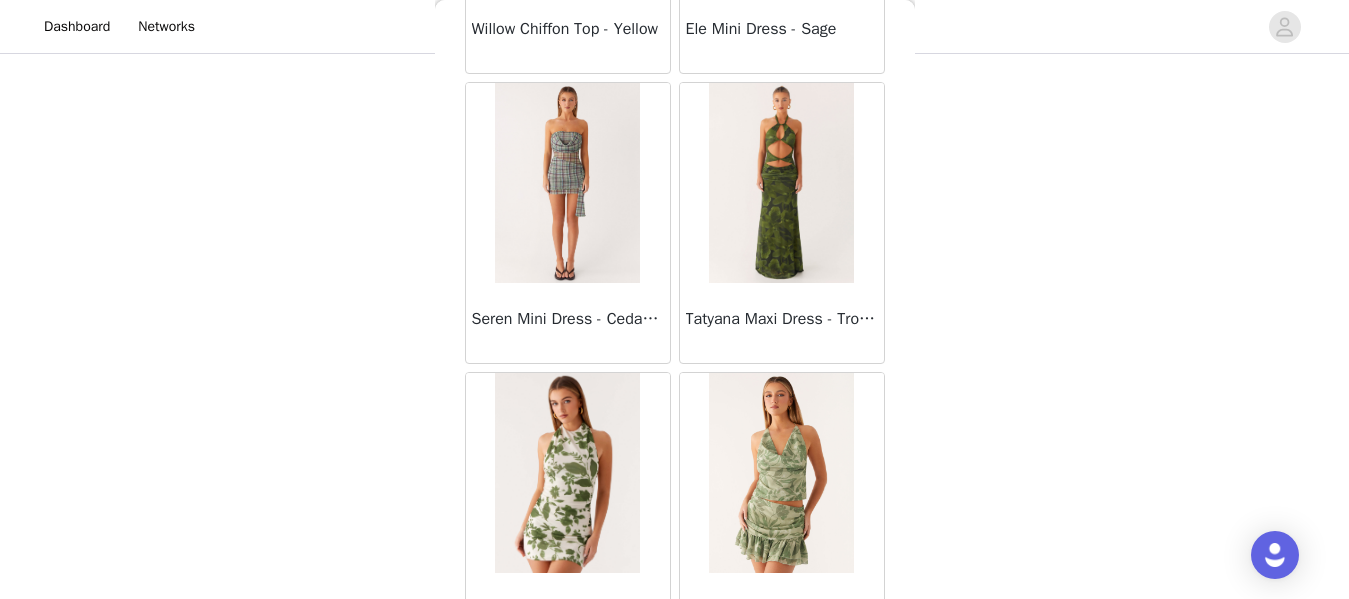 click on "STEP 1 OF 5
Select your styles!
Please note that the sizes are in AU Sizes       2/3 Selected           Huntah Midi Dress - Green Tropical           Green Tropical, AU 8       Edit   Remove     Main Act Halter Maxi Dress - Sunburst Floral           Sunburst Floral, AU 8       Edit   Remove     Add Product       Back       Sweetpea Mini Dress - Yellow       Manifest Mini Dress - Amber       Raquel Off Shoulder Long Sleeve Top - Pink       Julianna Linen Mini Dress - Black       Radiate Halterneck Top - Pink       Arden Mesh Mini Dress - White       Cheryl Bustier Halter Top - Cherry Red       Under The Pagoda Maxi Dress - Deep Red Floral       Sweetest Pie T-Shirt - Black Gingham       That Girl Maxi Dress - Pink       Peppermayo Exclusive Heavy Hearted Mini - Black       Songbird Maxi Dress - Blue Black Floral       Viviana Mini Dress - Lavender       Eden Strapless Maxi Dress - Navy" at bounding box center [674, 119] 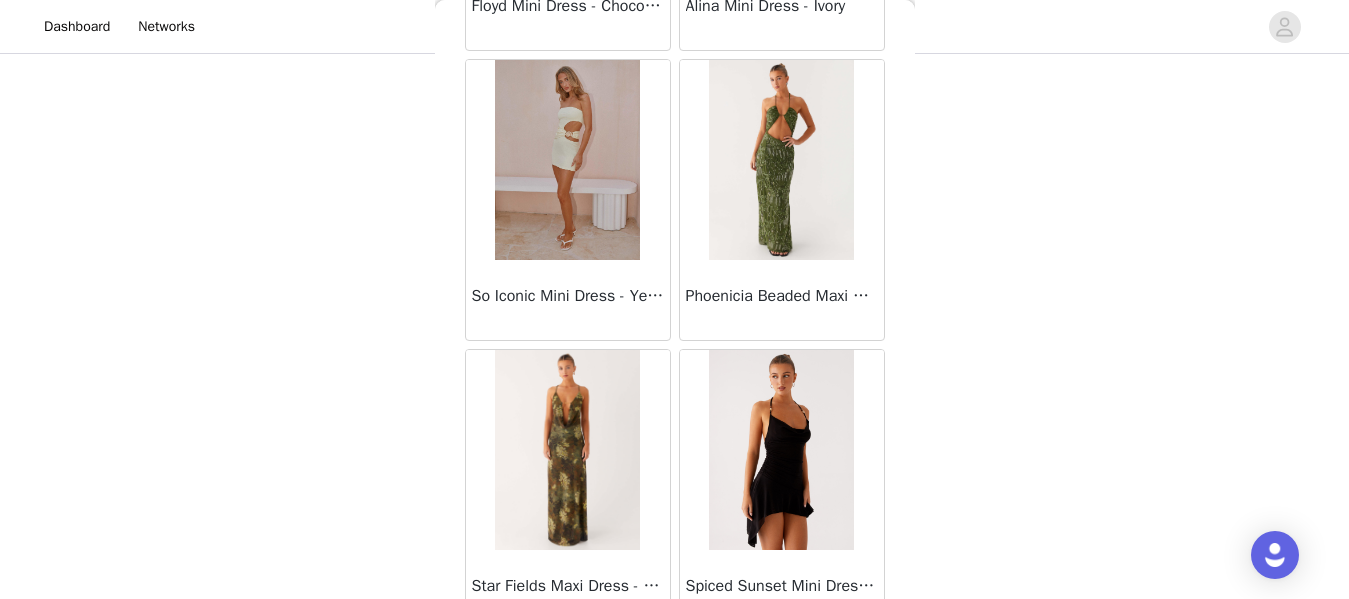 scroll, scrollTop: 66799, scrollLeft: 0, axis: vertical 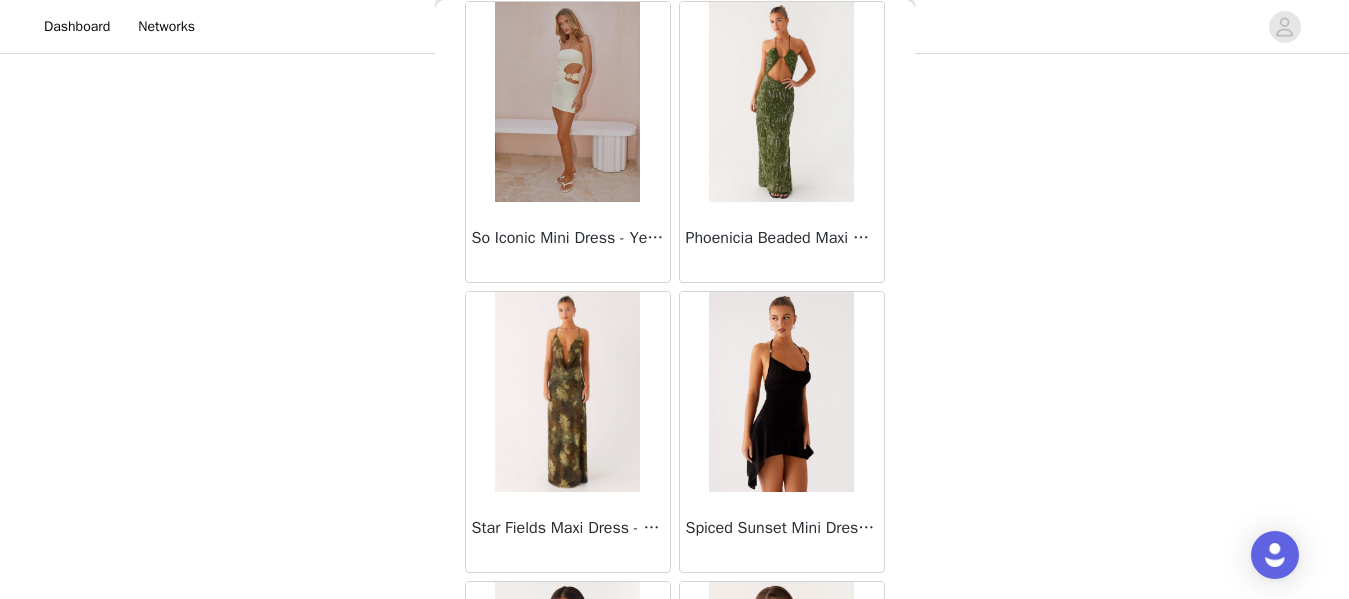 click on "STEP 1 OF 5
Select your styles!
Please note that the sizes are in AU Sizes       2/3 Selected           Huntah Midi Dress - Green Tropical           Green Tropical, AU 8       Edit   Remove     Main Act Halter Maxi Dress - Sunburst Floral           Sunburst Floral, AU 8       Edit   Remove     Add Product       Back       Sweetpea Mini Dress - Yellow       Manifest Mini Dress - Amber       Raquel Off Shoulder Long Sleeve Top - Pink       Julianna Linen Mini Dress - Black       Radiate Halterneck Top - Pink       Arden Mesh Mini Dress - White       Cheryl Bustier Halter Top - Cherry Red       Under The Pagoda Maxi Dress - Deep Red Floral       Sweetest Pie T-Shirt - Black Gingham       That Girl Maxi Dress - Pink       Peppermayo Exclusive Heavy Hearted Mini - Black       Songbird Maxi Dress - Blue Black Floral       Viviana Mini Dress - Lavender       Eden Strapless Maxi Dress - Navy" at bounding box center (674, 119) 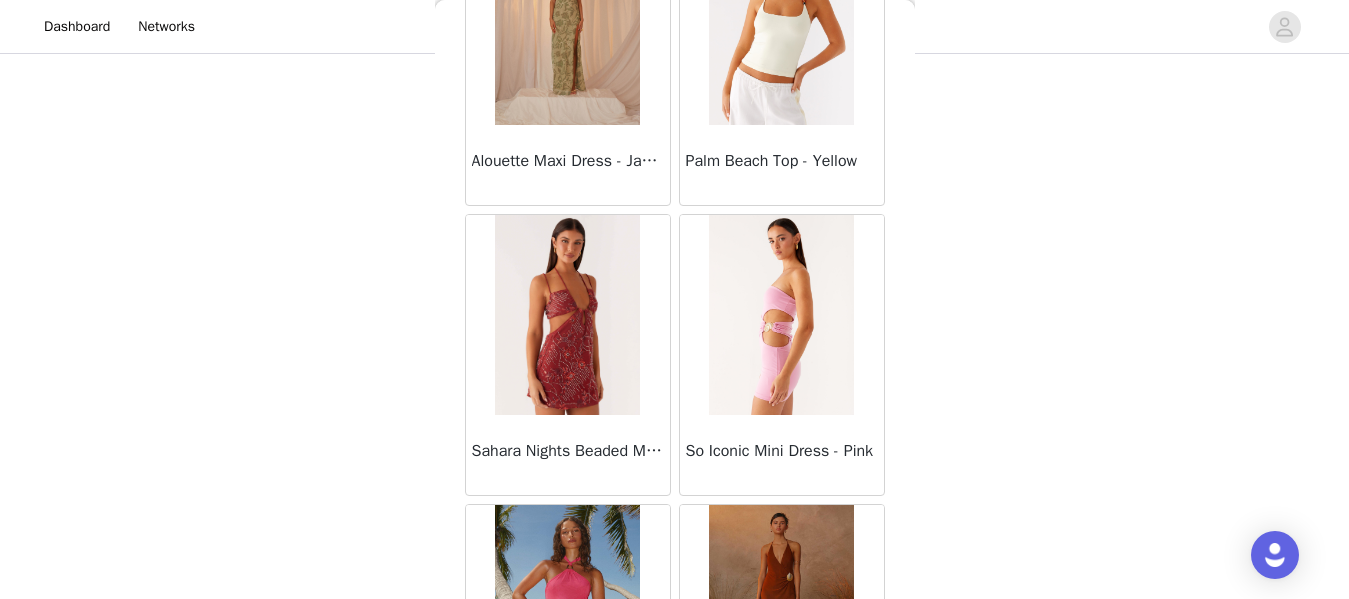 scroll, scrollTop: 67773, scrollLeft: 0, axis: vertical 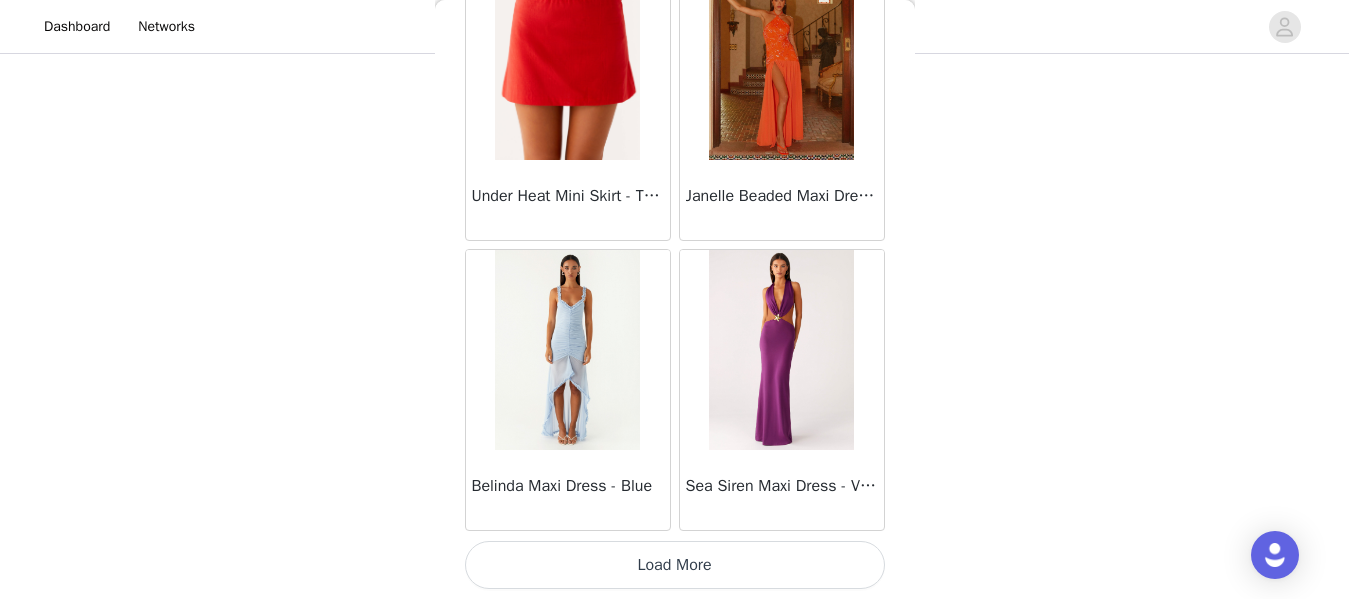 click on "Load More" at bounding box center (675, 565) 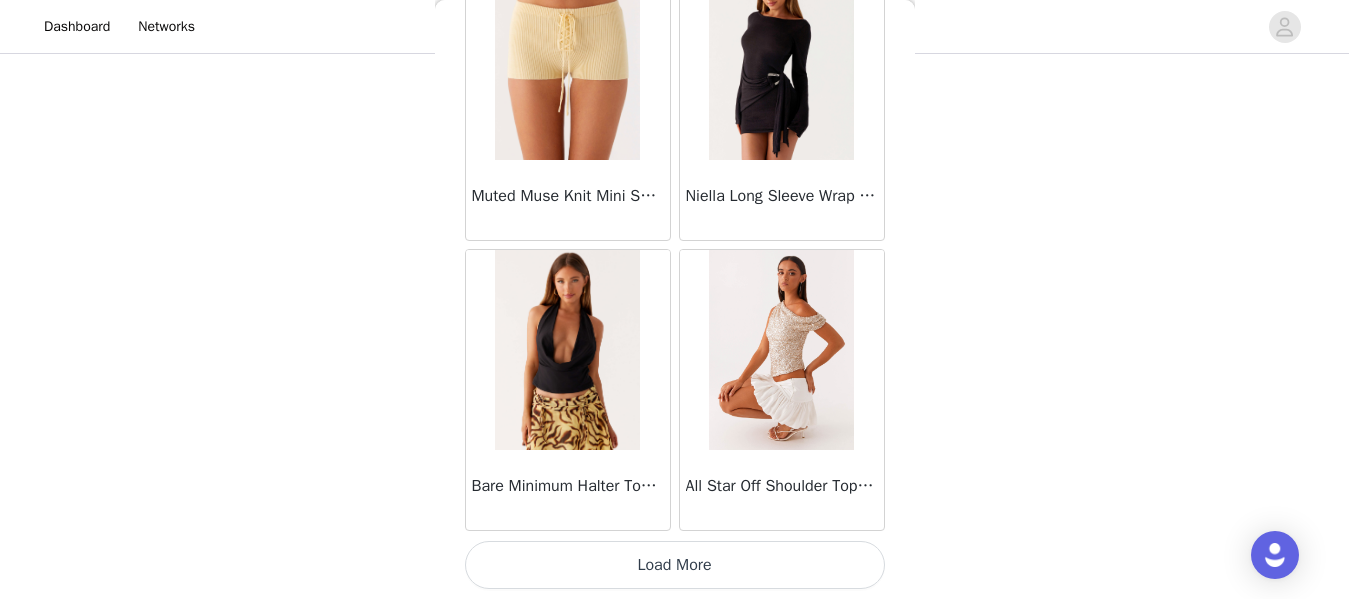 scroll, scrollTop: 72060, scrollLeft: 0, axis: vertical 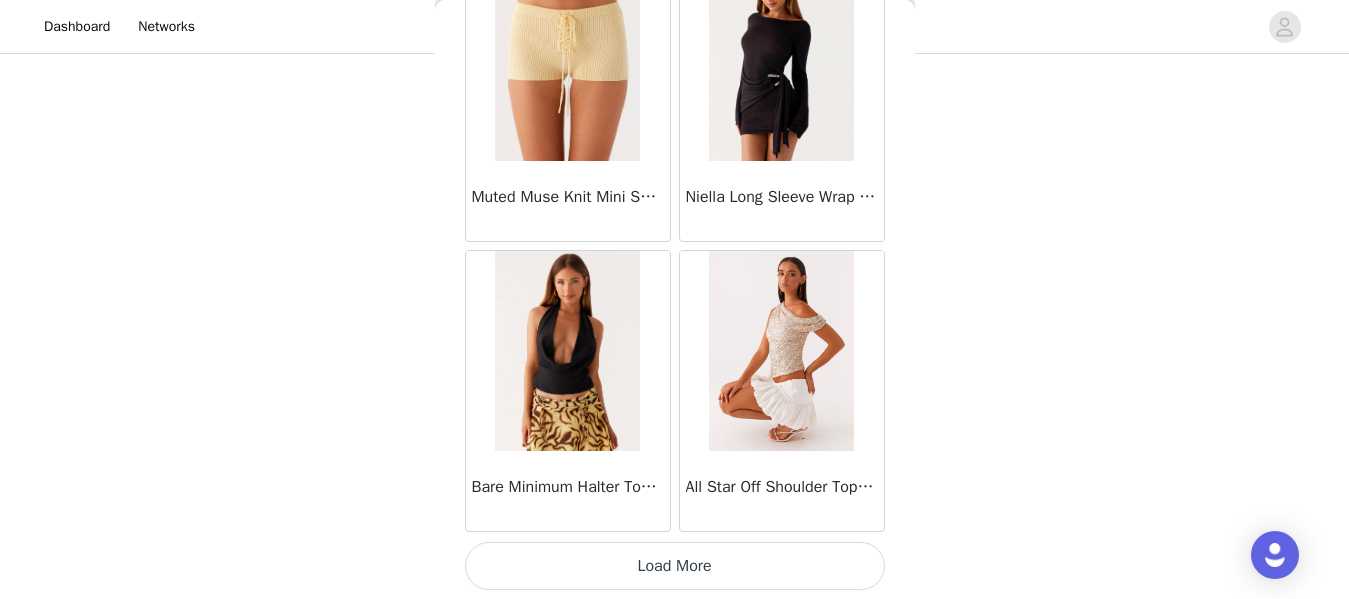click on "Load More" at bounding box center (675, 566) 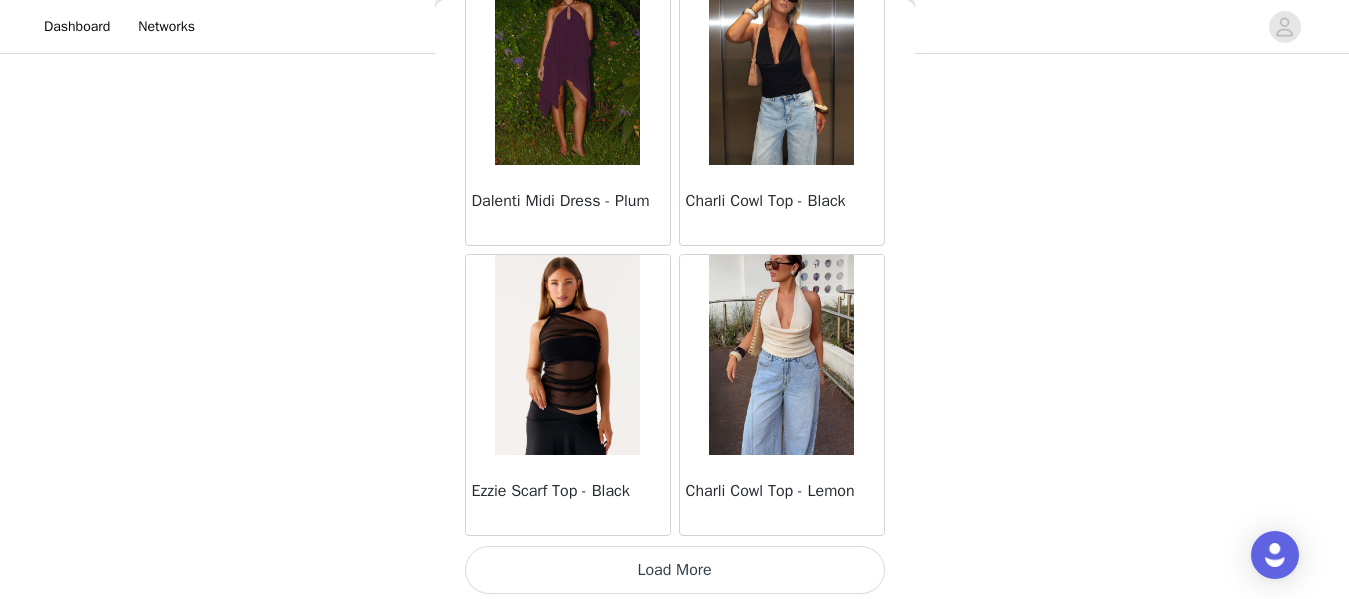 scroll, scrollTop: 74961, scrollLeft: 0, axis: vertical 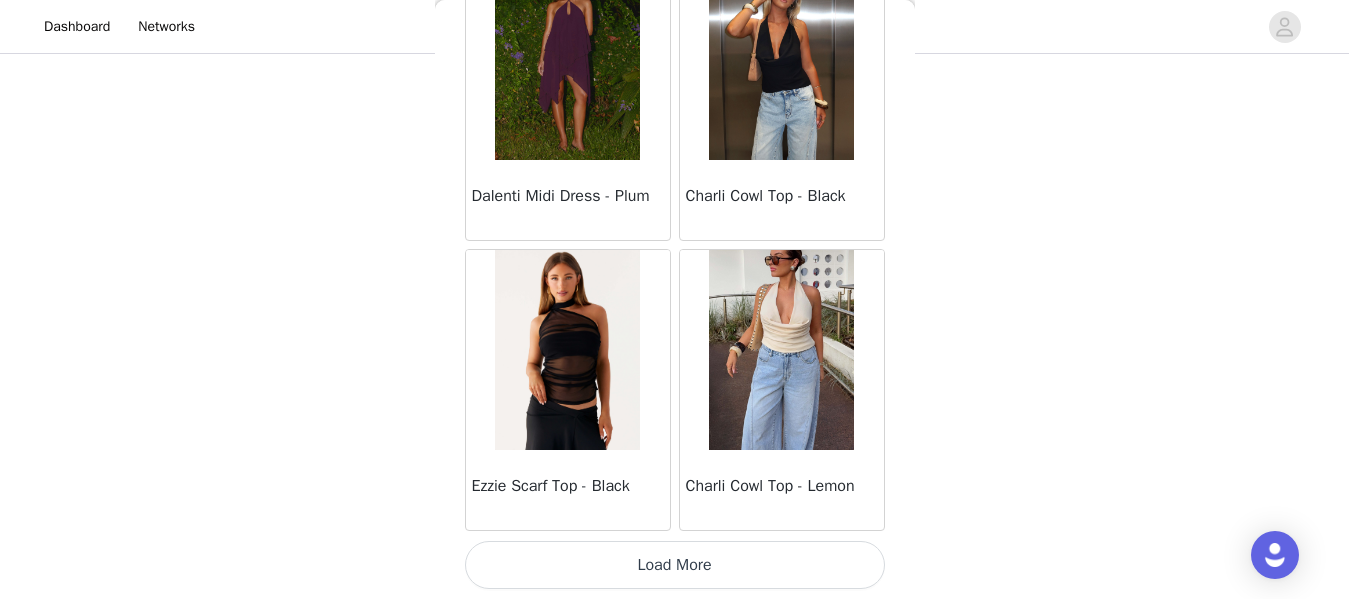 click on "Load More" at bounding box center [675, 565] 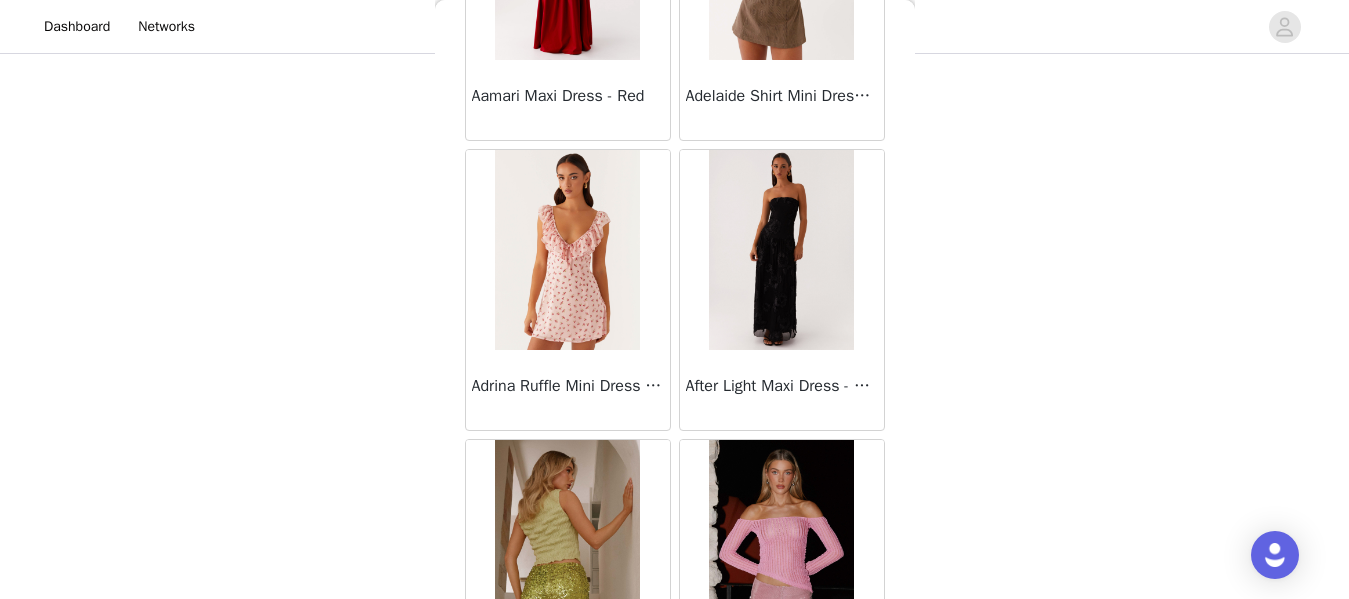 scroll, scrollTop: 77861, scrollLeft: 0, axis: vertical 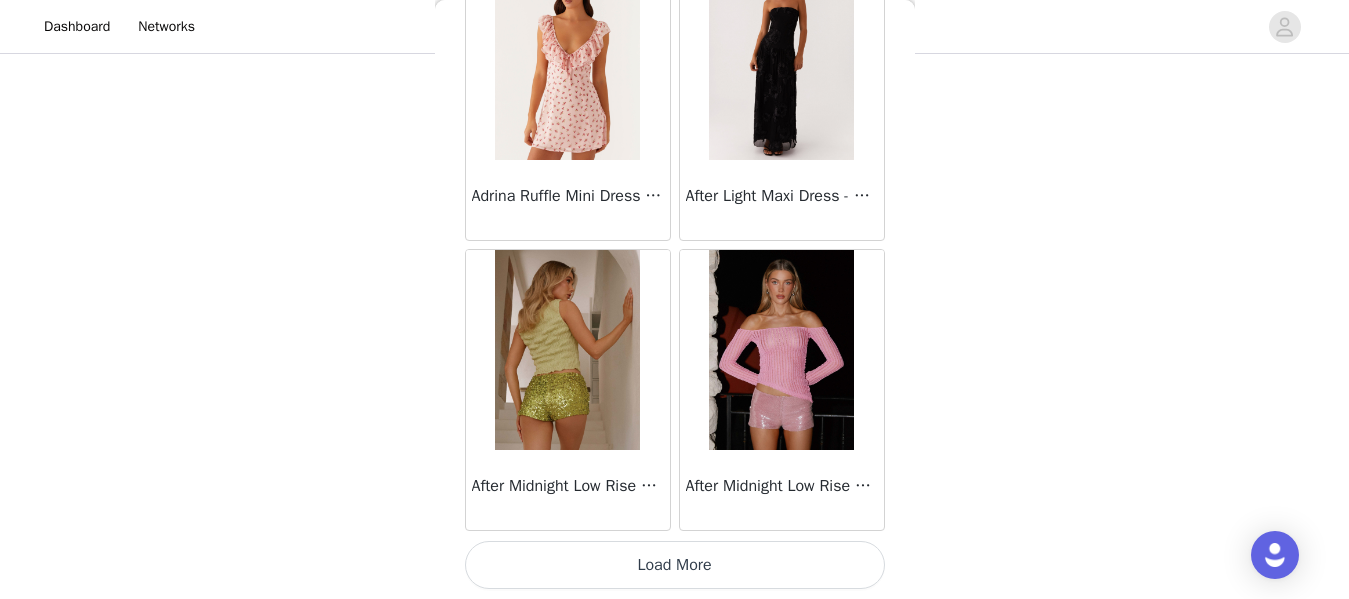 click on "Load More" at bounding box center (675, 565) 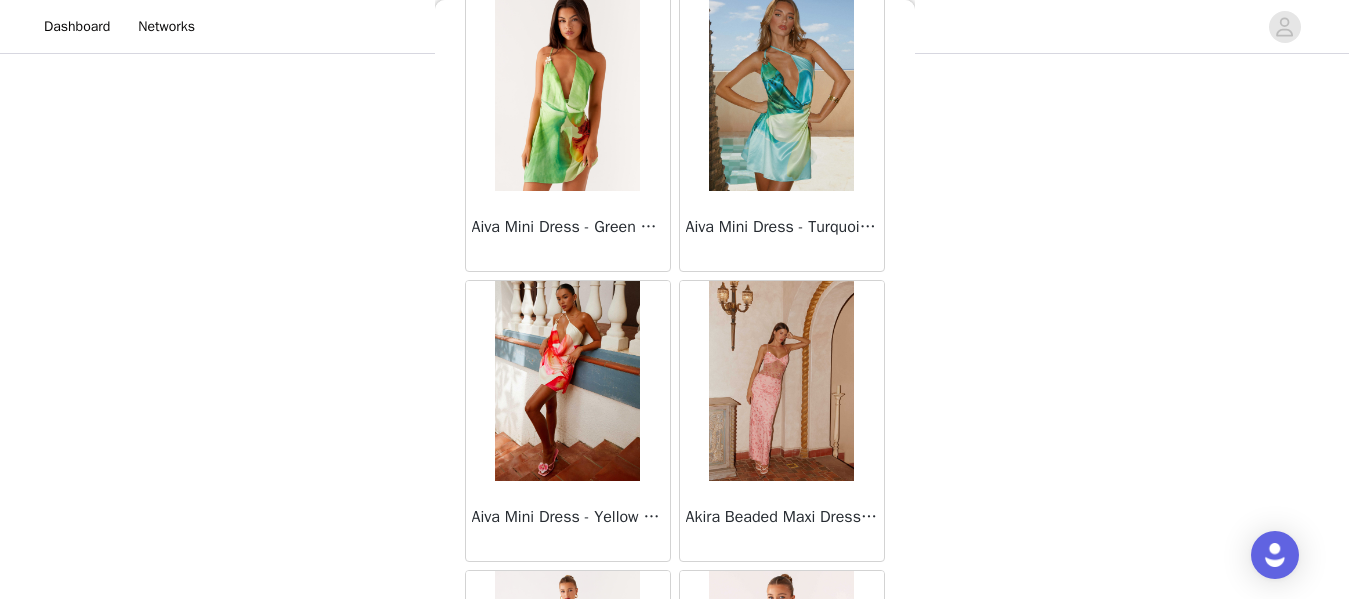 scroll, scrollTop: 78744, scrollLeft: 0, axis: vertical 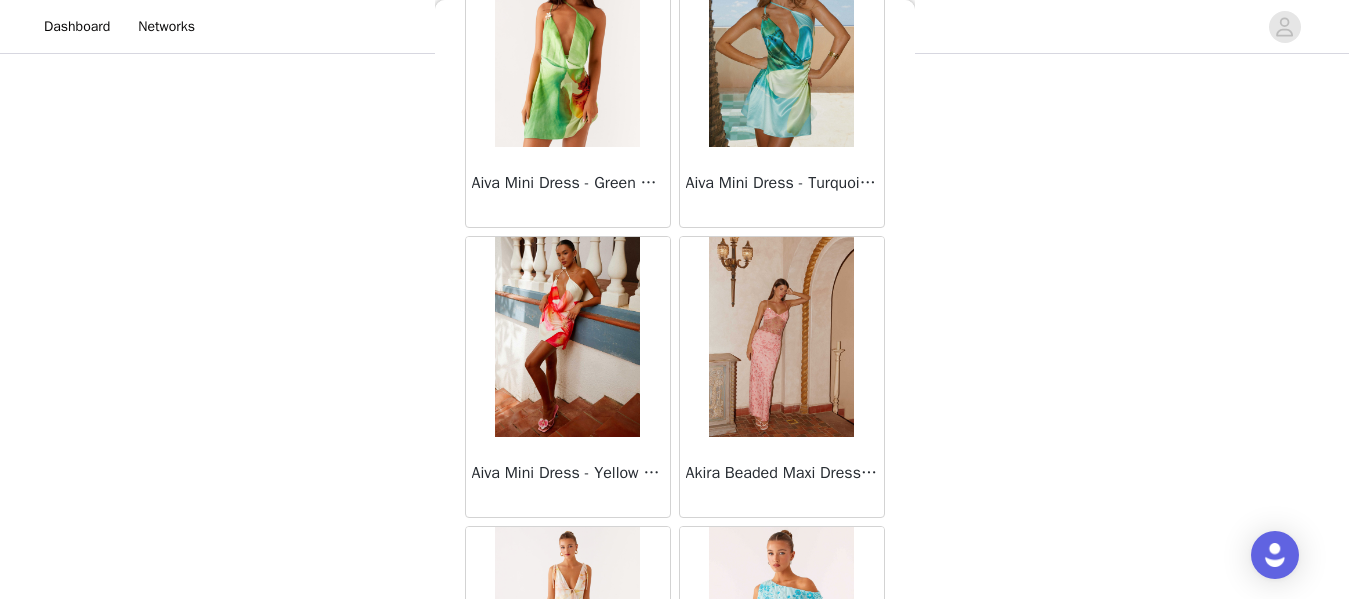 click on "Aiva Mini Dress - Green Floral" at bounding box center [568, 187] 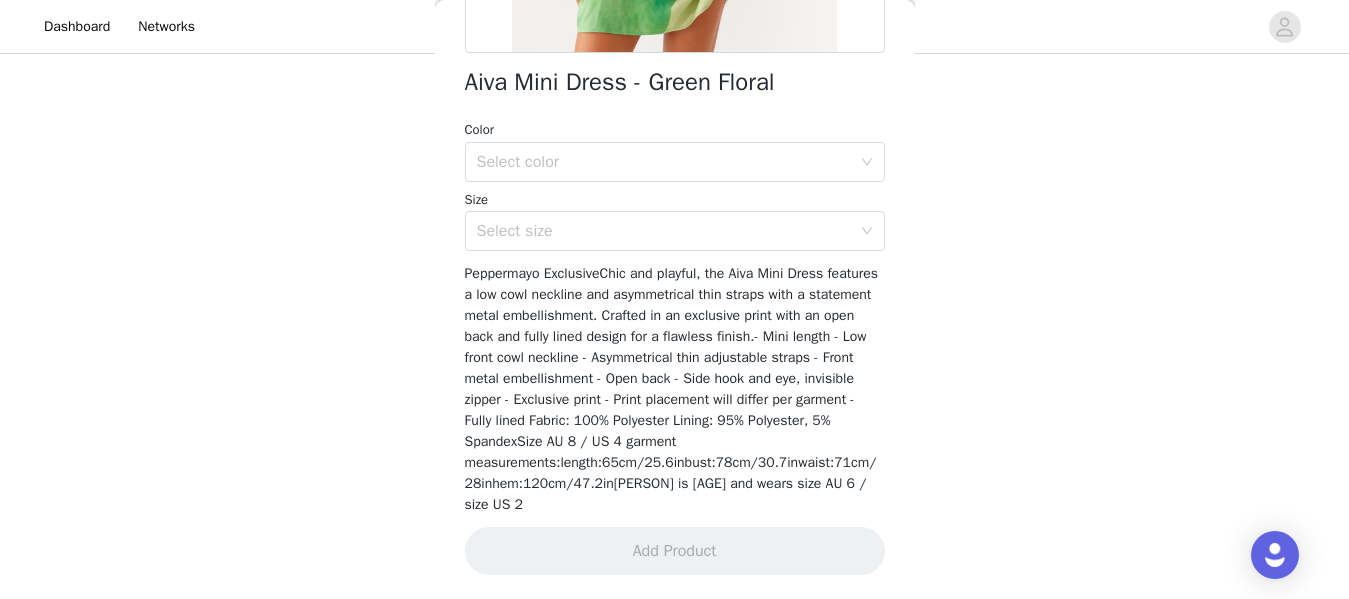 scroll, scrollTop: 497, scrollLeft: 0, axis: vertical 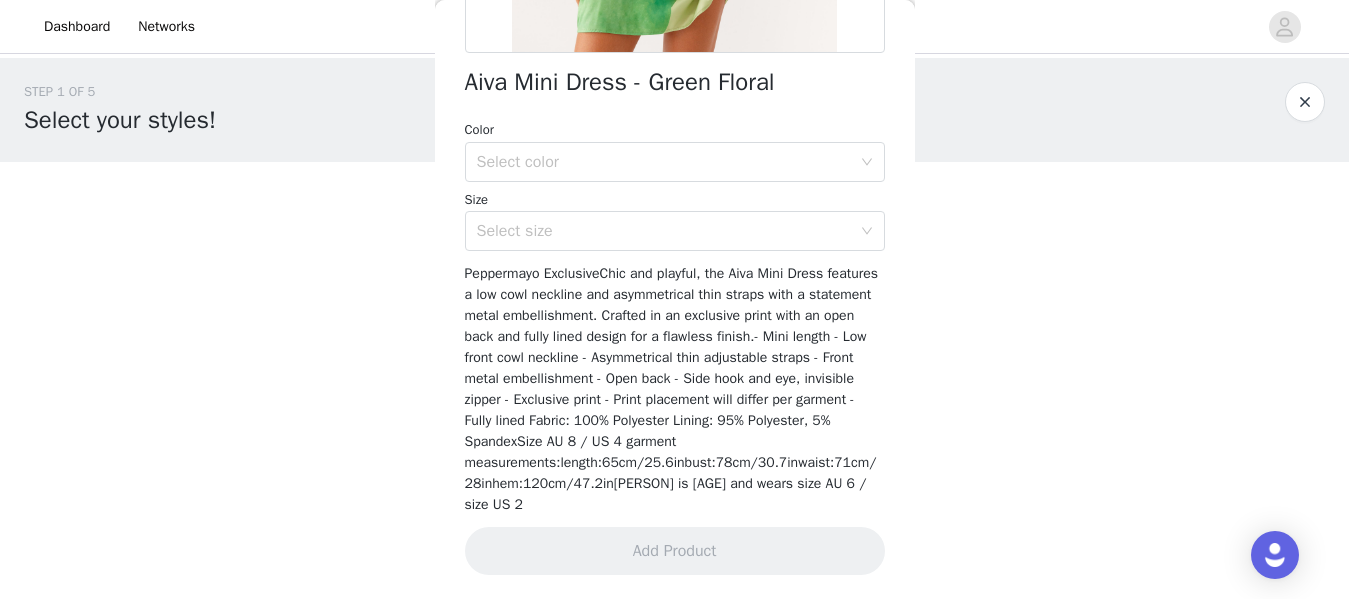click at bounding box center [1305, 102] 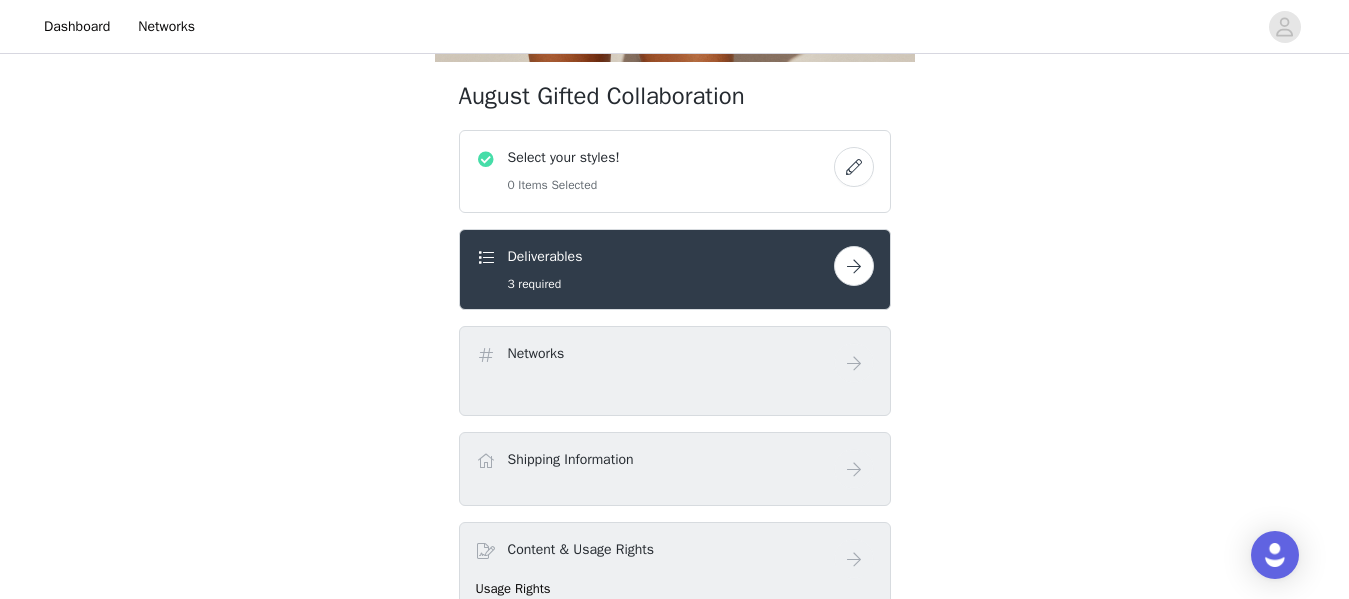scroll, scrollTop: 776, scrollLeft: 0, axis: vertical 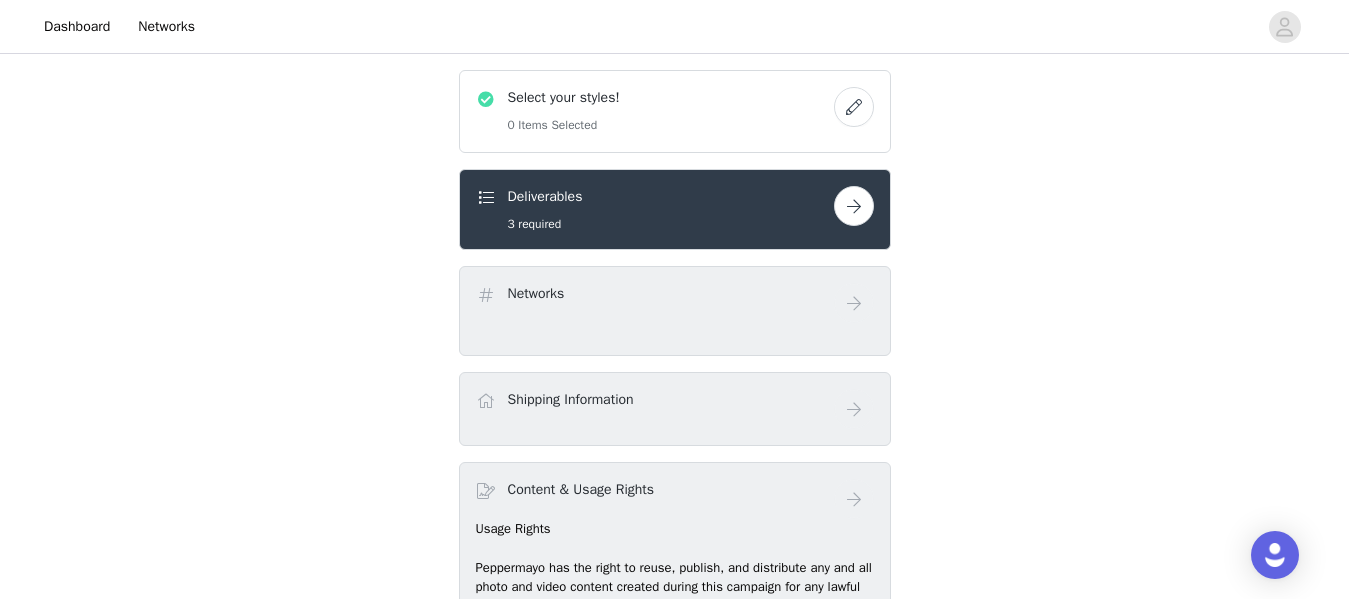 click at bounding box center (854, 107) 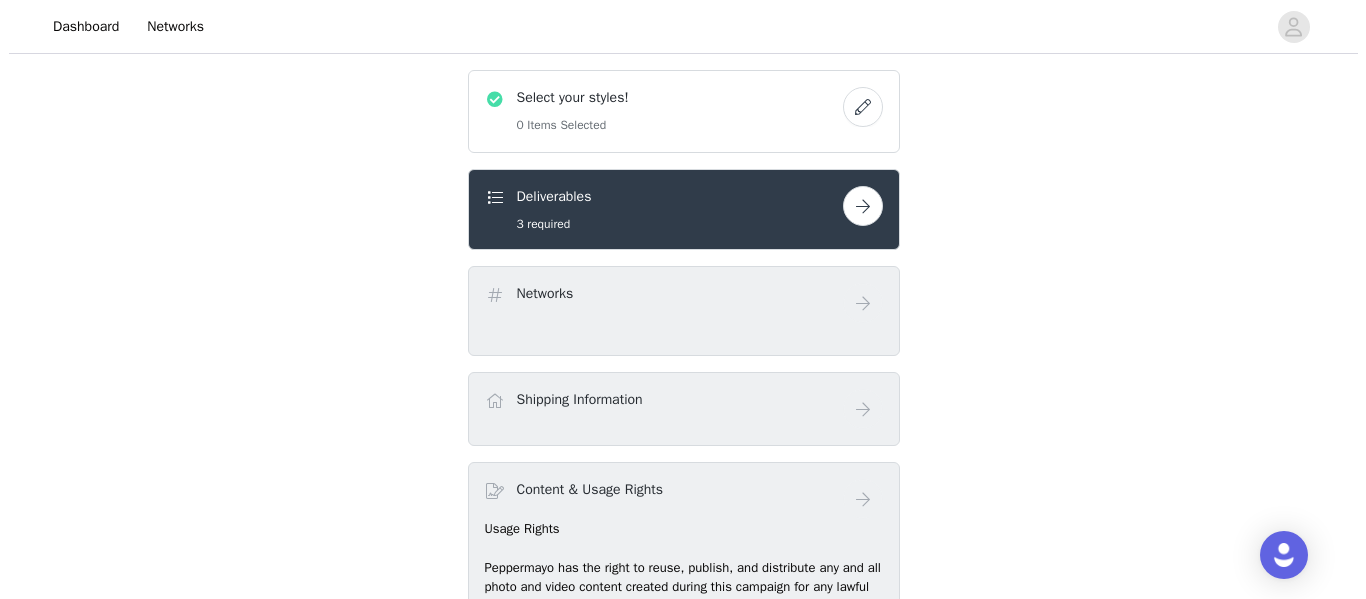 scroll, scrollTop: 0, scrollLeft: 0, axis: both 